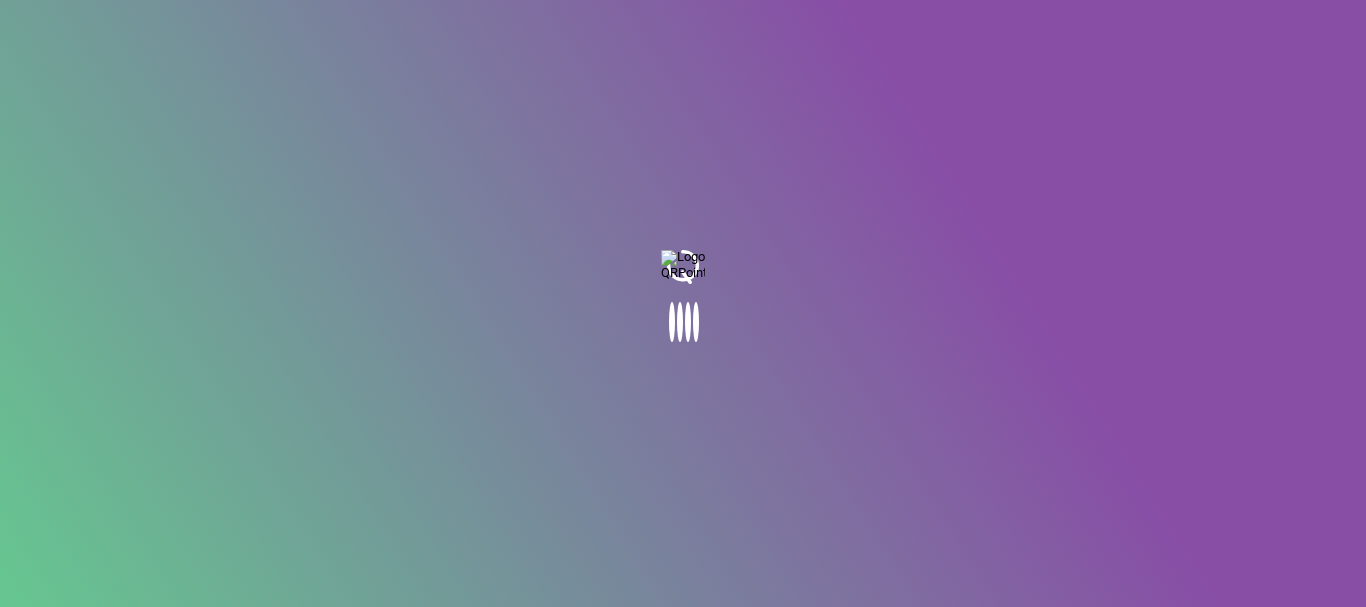 scroll, scrollTop: 0, scrollLeft: 0, axis: both 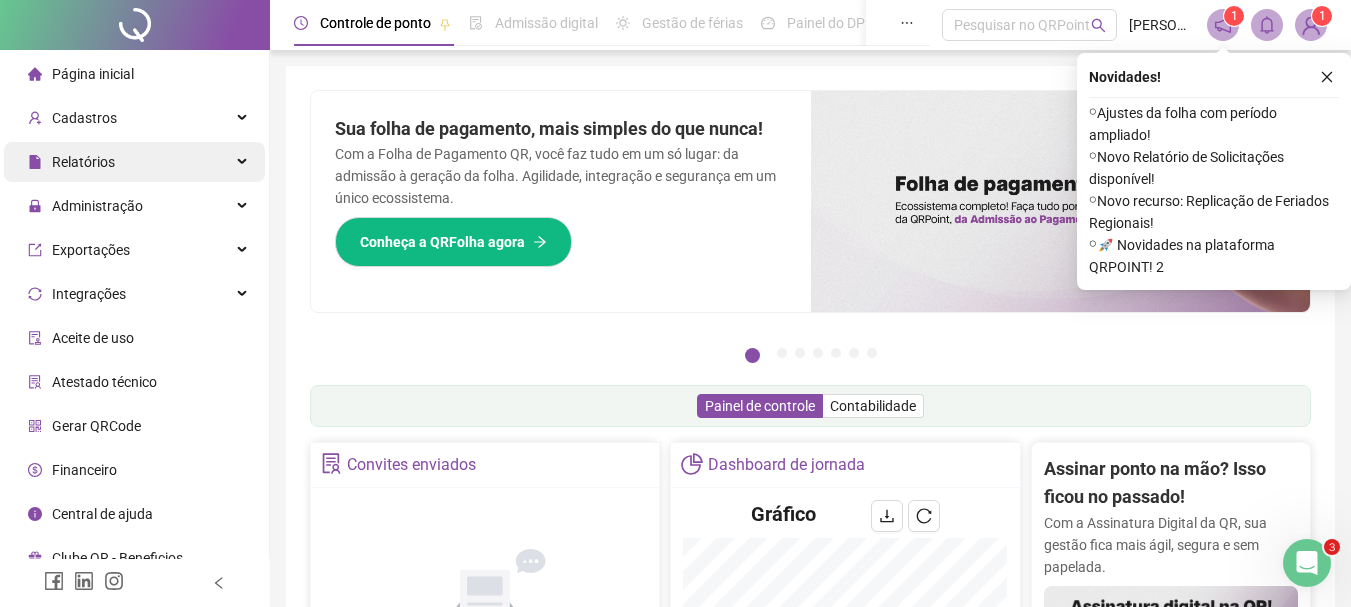 click on "Relatórios" at bounding box center [83, 162] 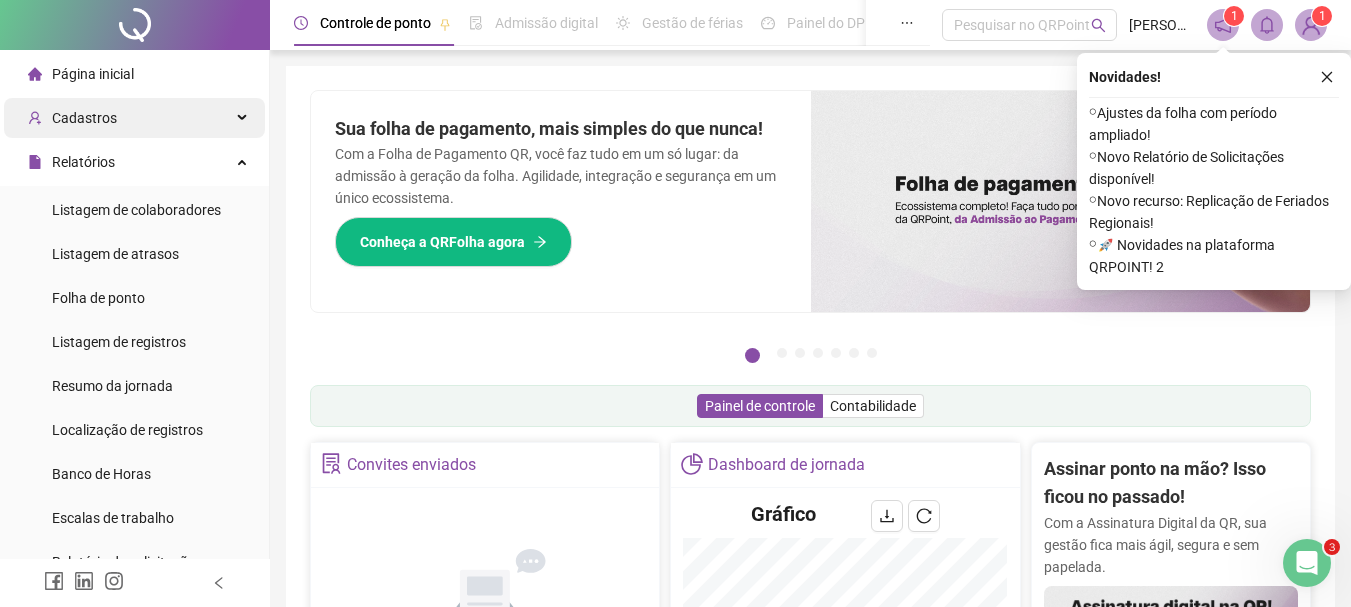 drag, startPoint x: 65, startPoint y: 157, endPoint x: 88, endPoint y: 116, distance: 47.010635 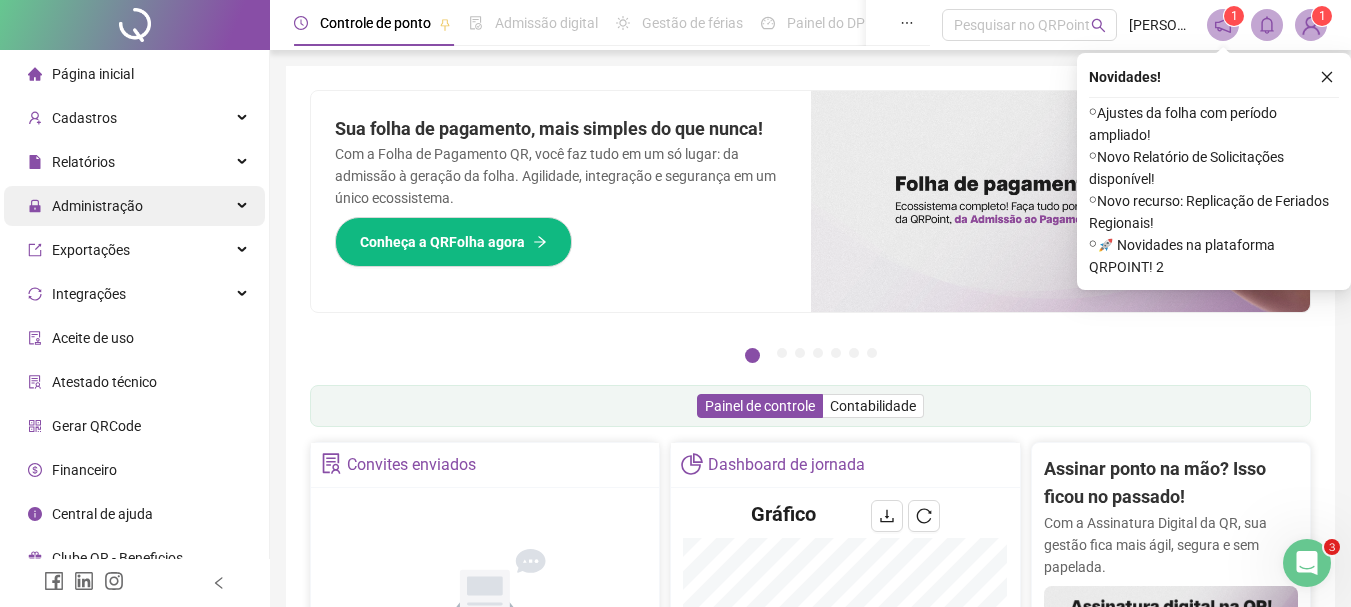 click on "Administração" at bounding box center [97, 206] 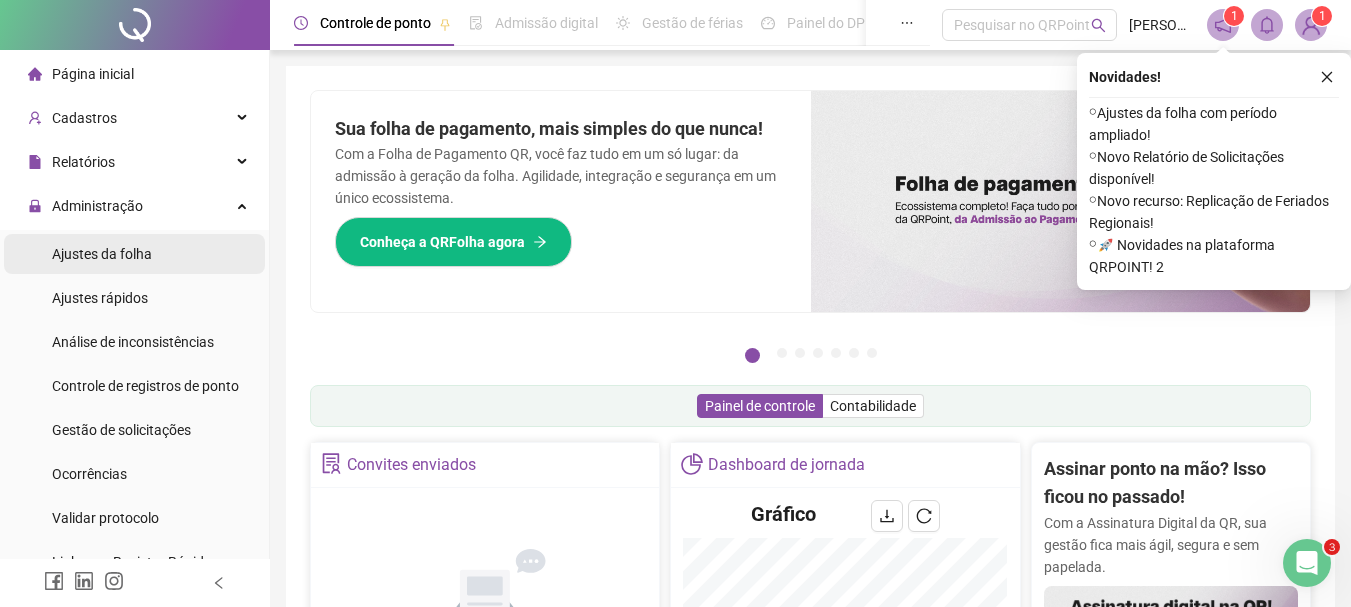 click on "Ajustes da folha" at bounding box center [102, 254] 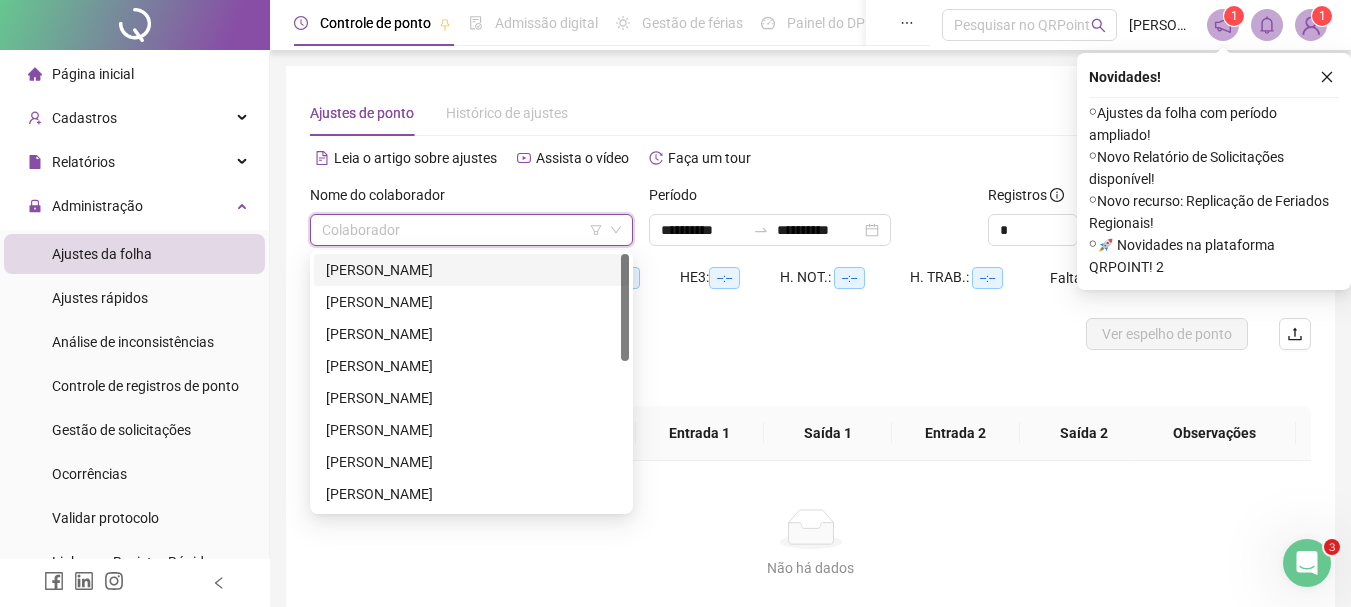 click at bounding box center [465, 230] 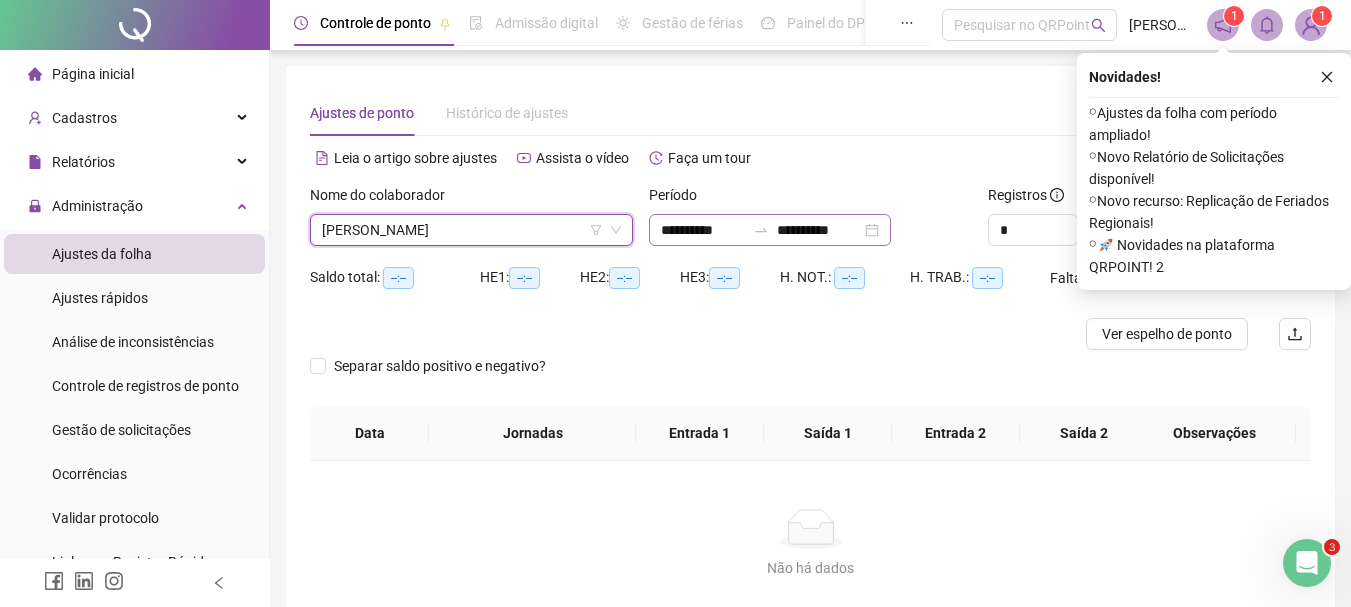 click on "**********" at bounding box center [770, 230] 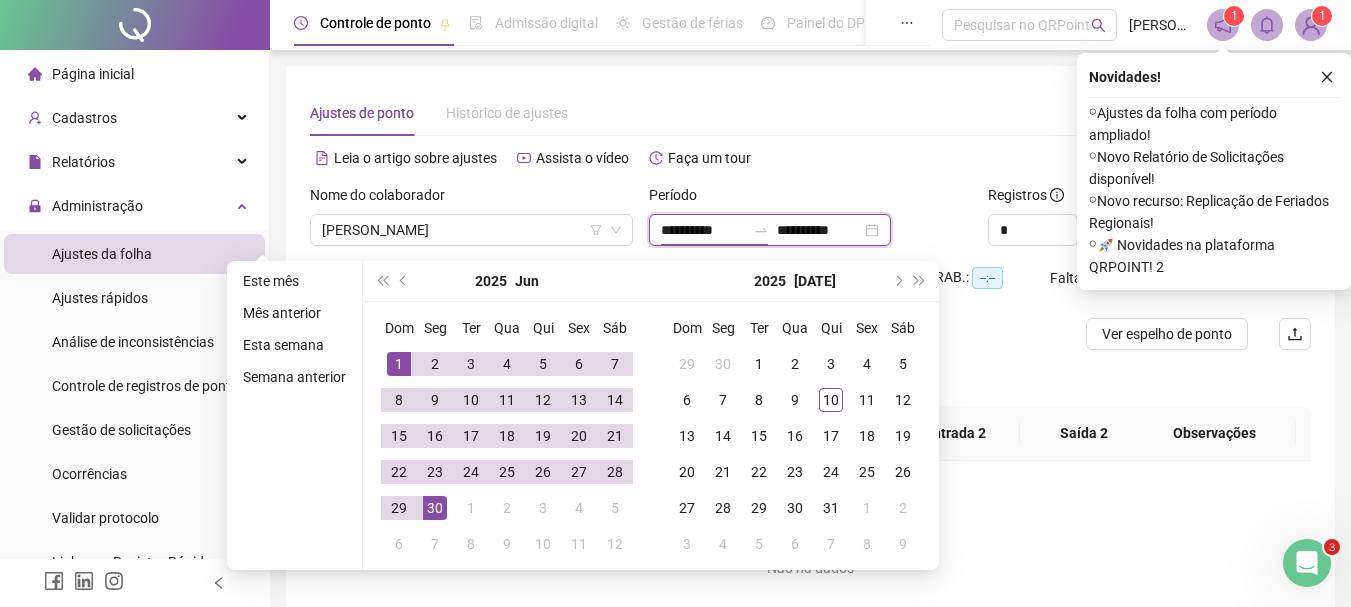 click on "**********" at bounding box center (703, 230) 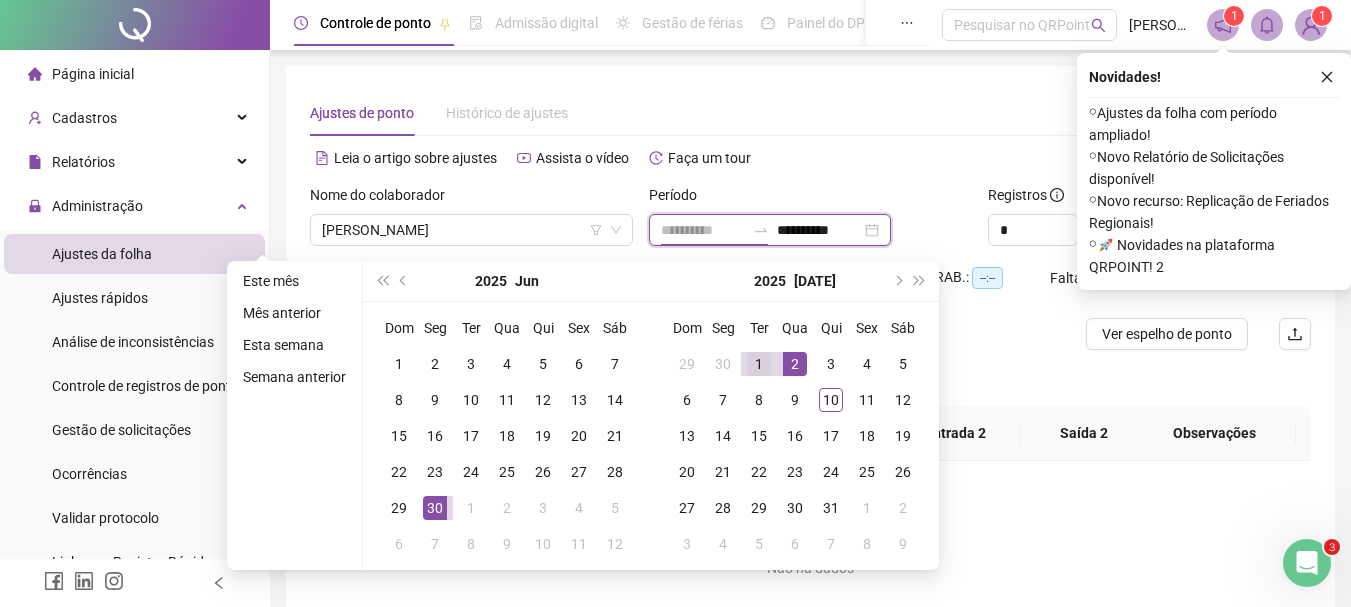 type on "**********" 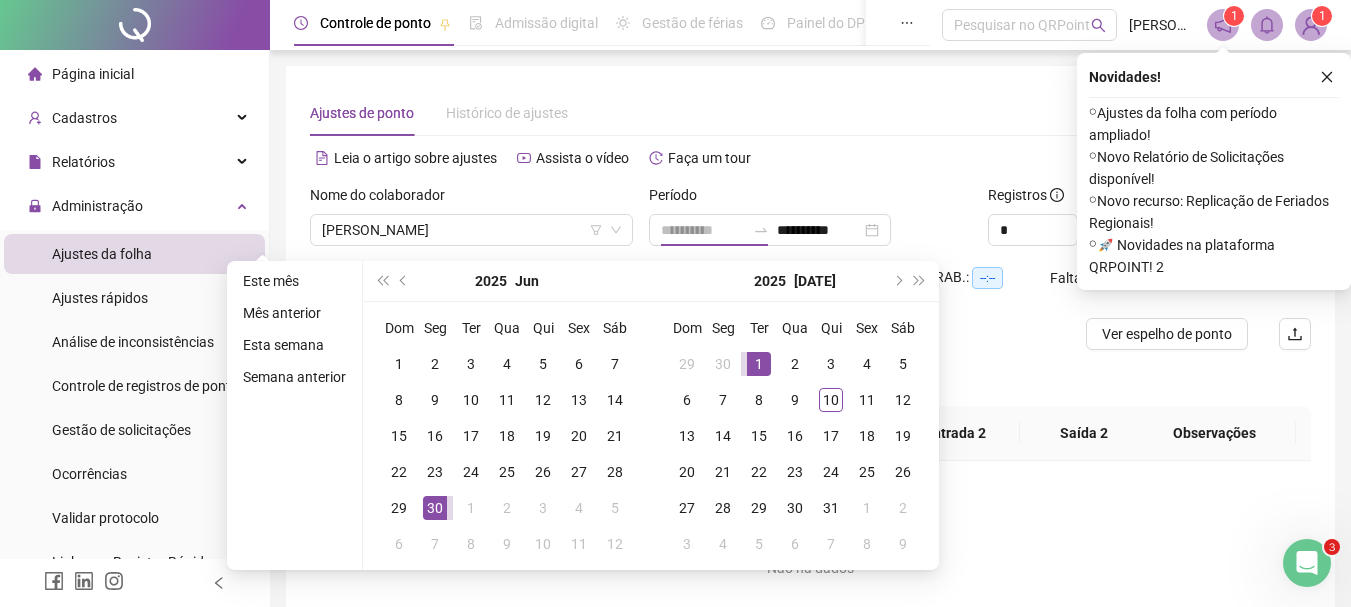 click on "1" at bounding box center (759, 364) 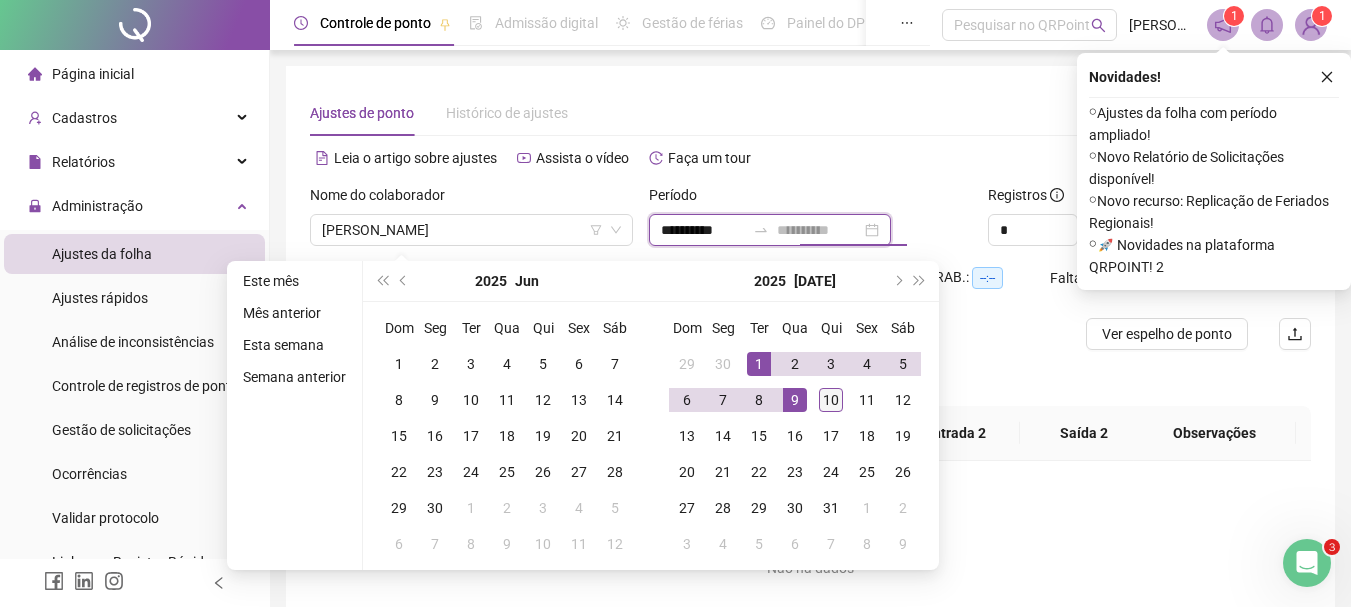 type on "**********" 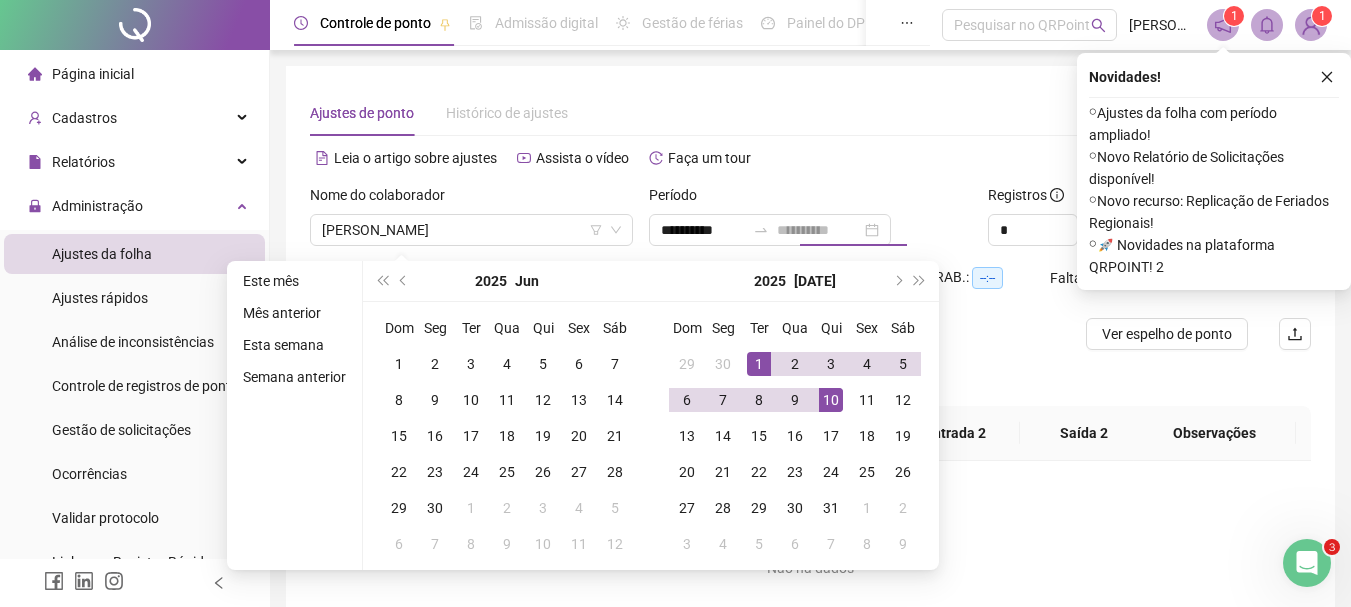 click on "10" at bounding box center [831, 400] 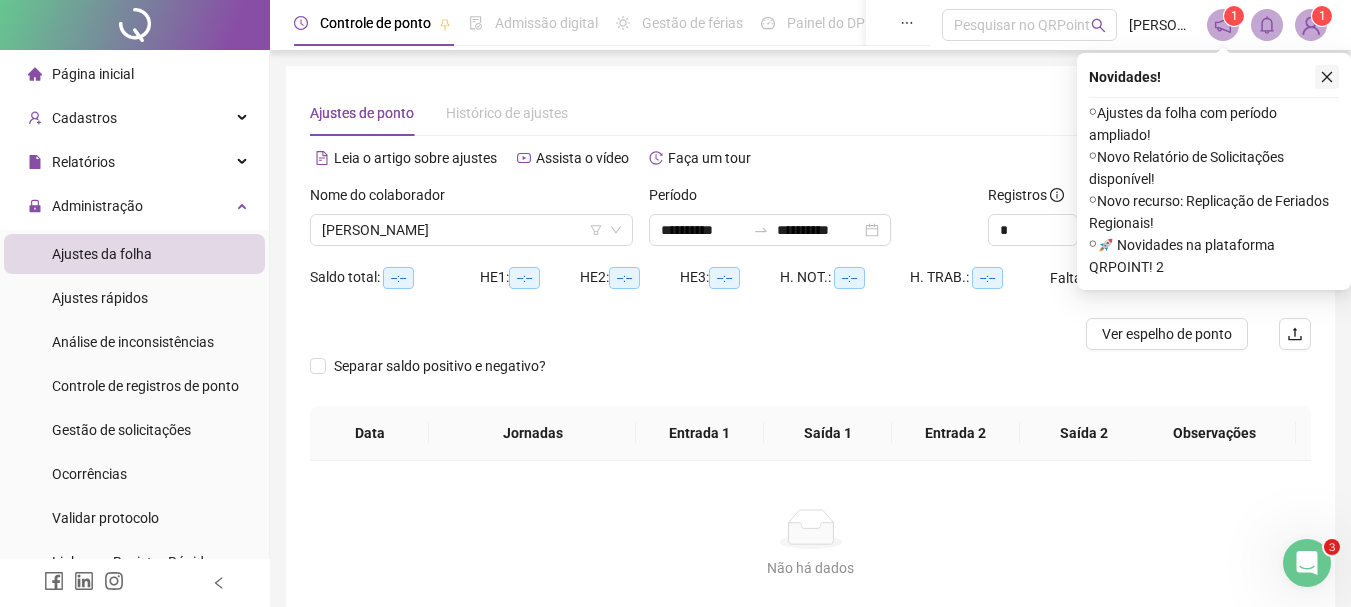 click at bounding box center [1327, 77] 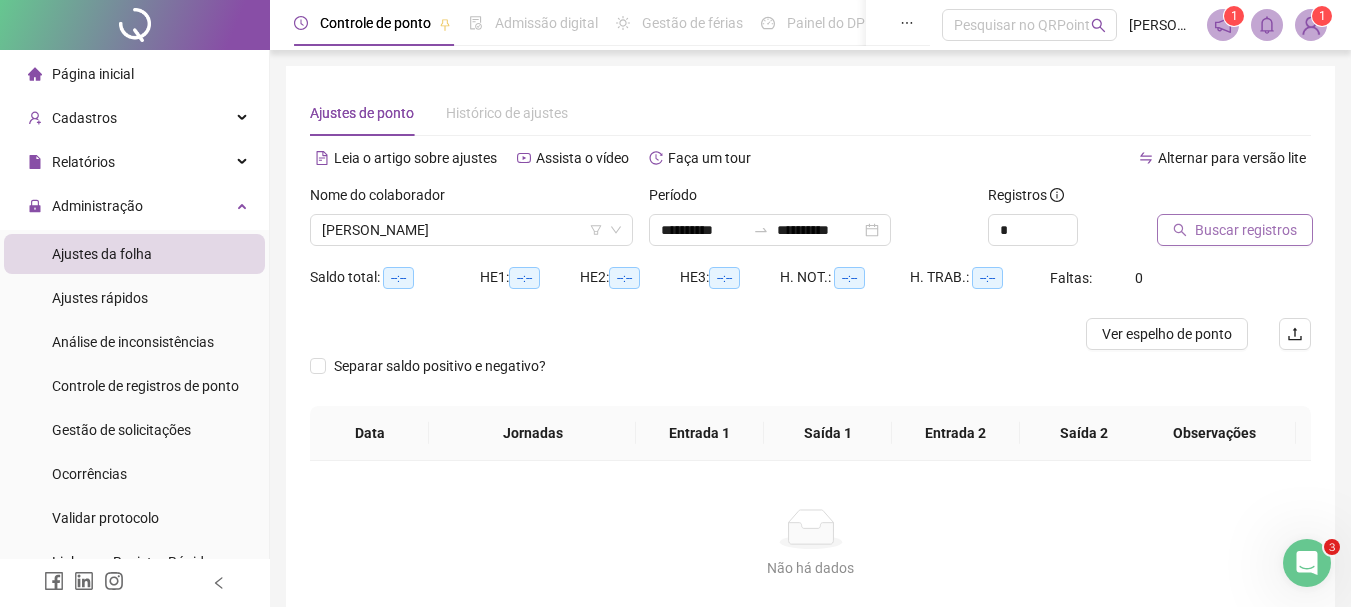click on "Buscar registros" at bounding box center (1246, 230) 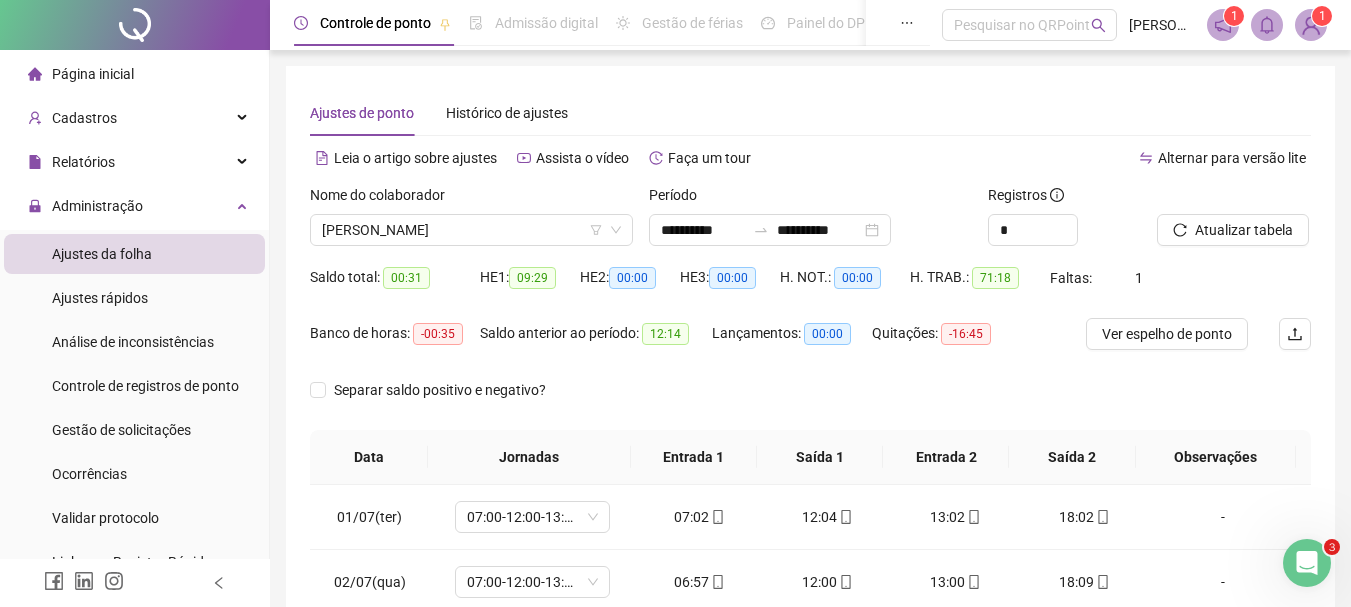 scroll, scrollTop: 415, scrollLeft: 0, axis: vertical 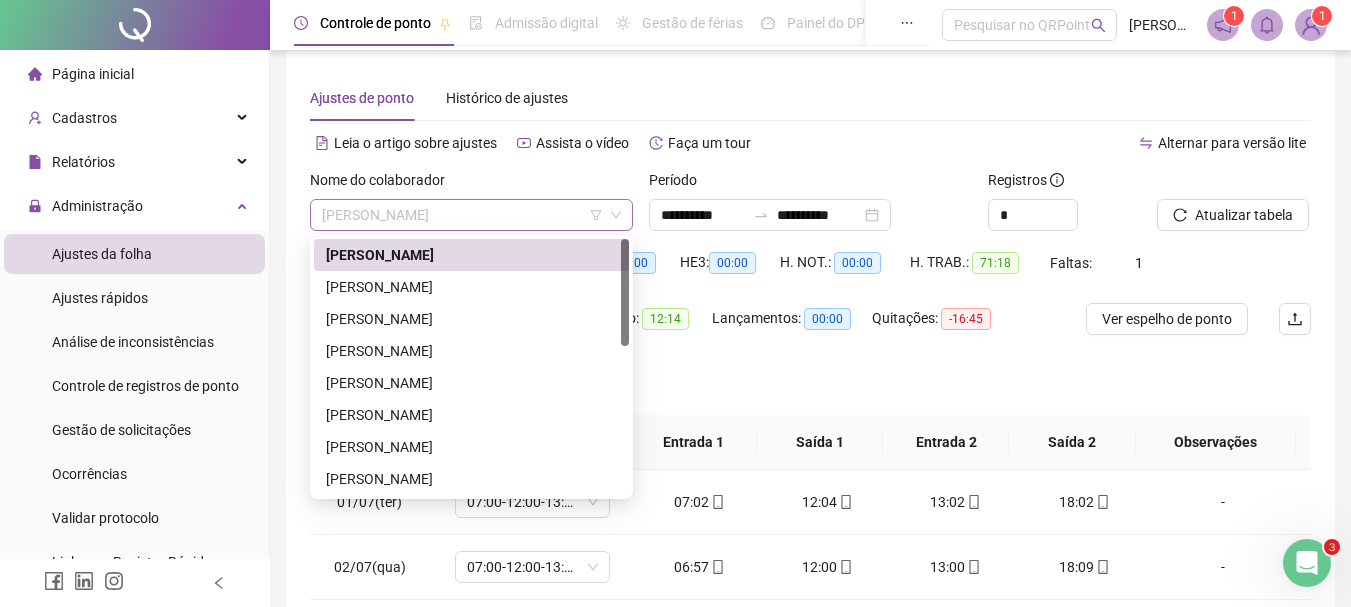 click on "[PERSON_NAME]" at bounding box center (471, 215) 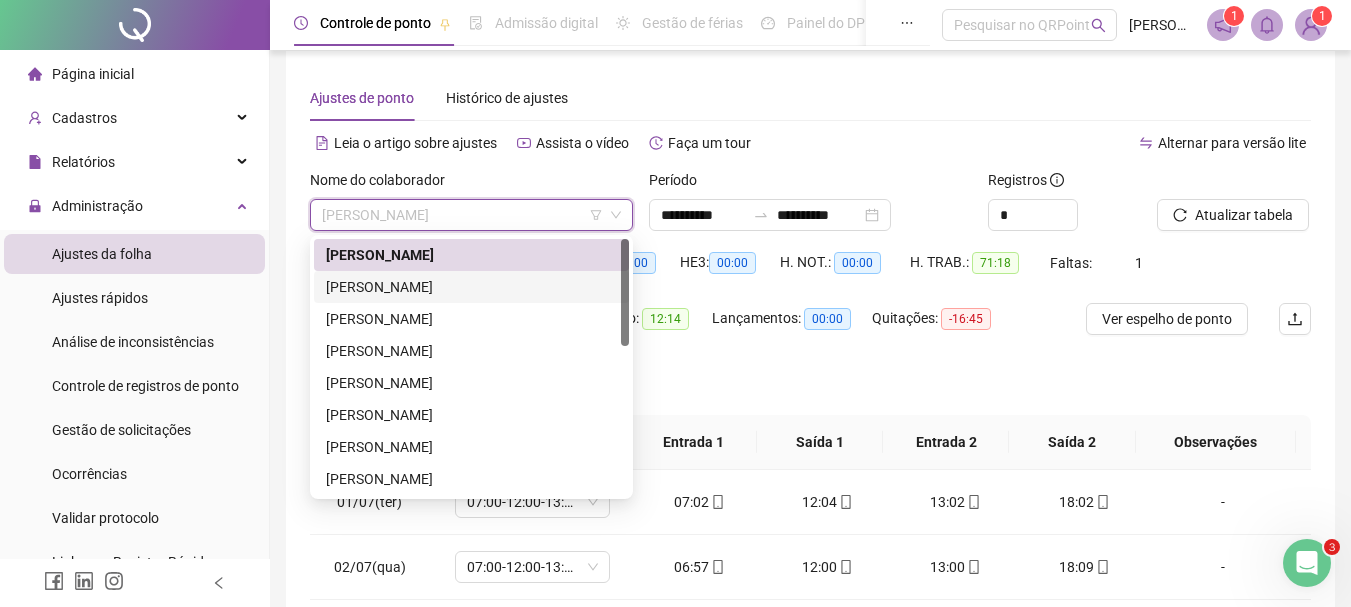 click on "[PERSON_NAME]" at bounding box center (471, 287) 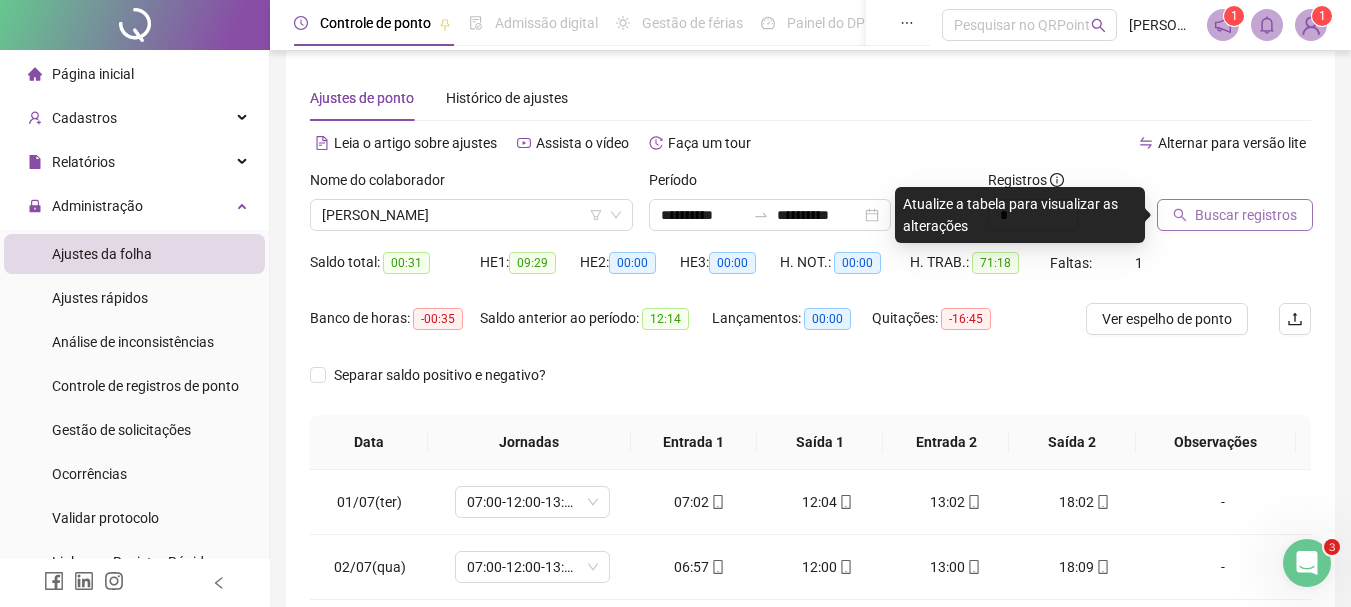 click on "Buscar registros" at bounding box center [1246, 215] 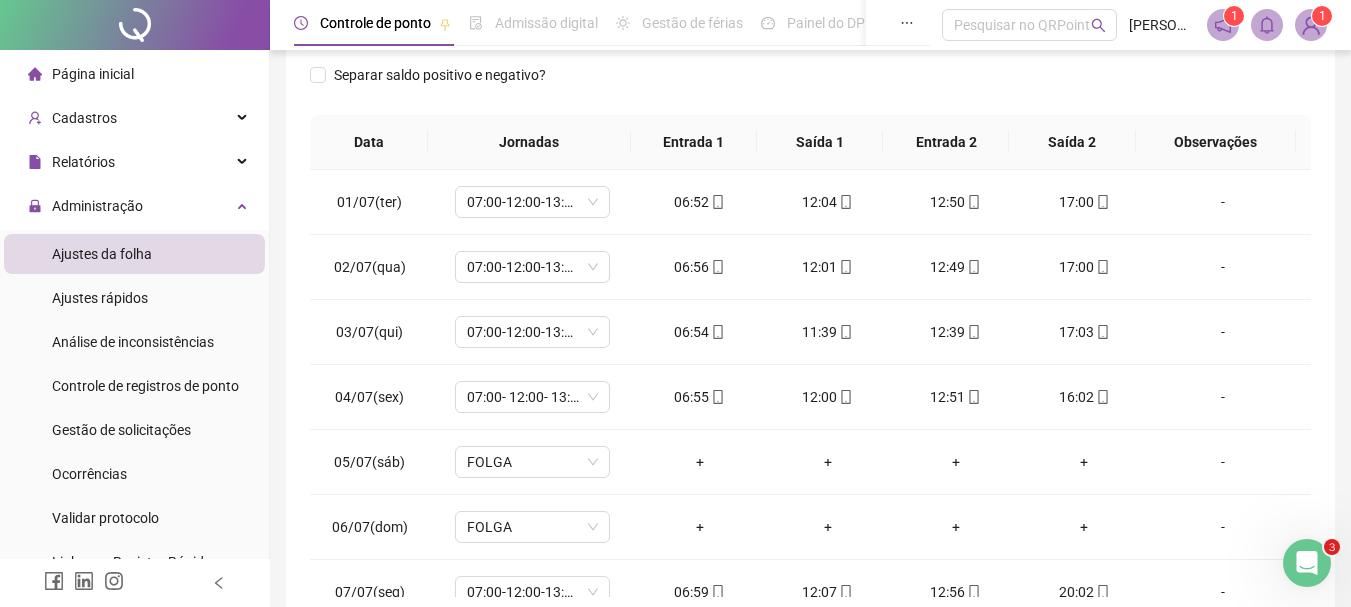 scroll, scrollTop: 415, scrollLeft: 0, axis: vertical 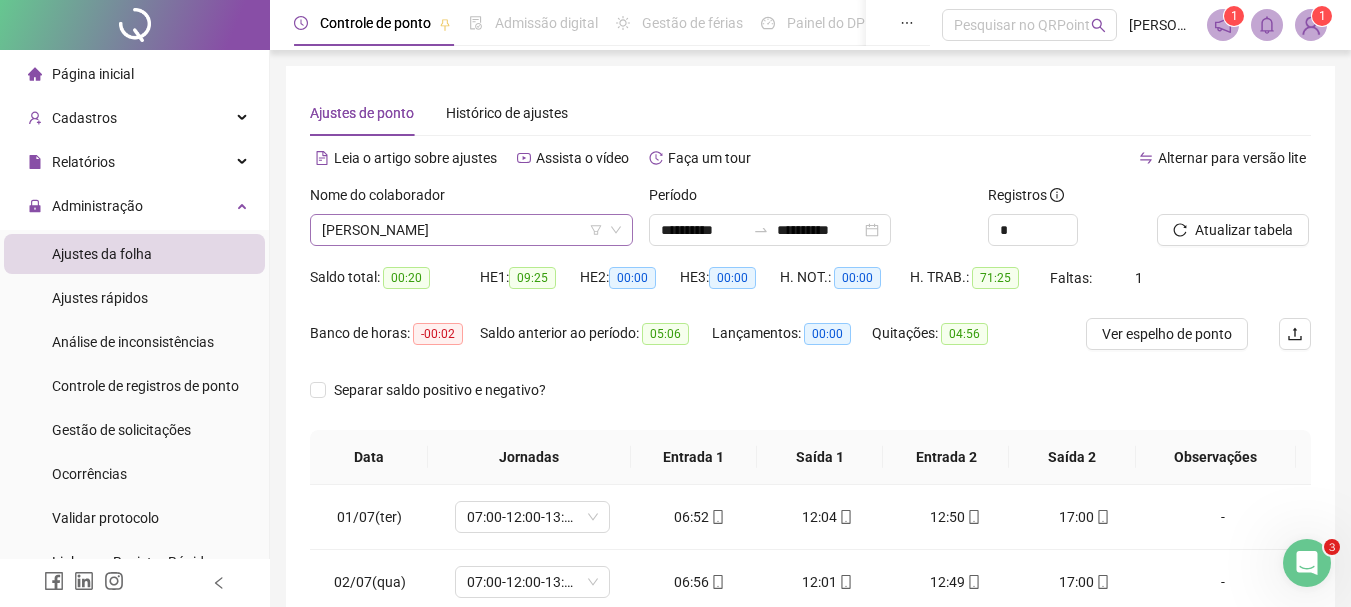 click on "[PERSON_NAME]" at bounding box center [471, 230] 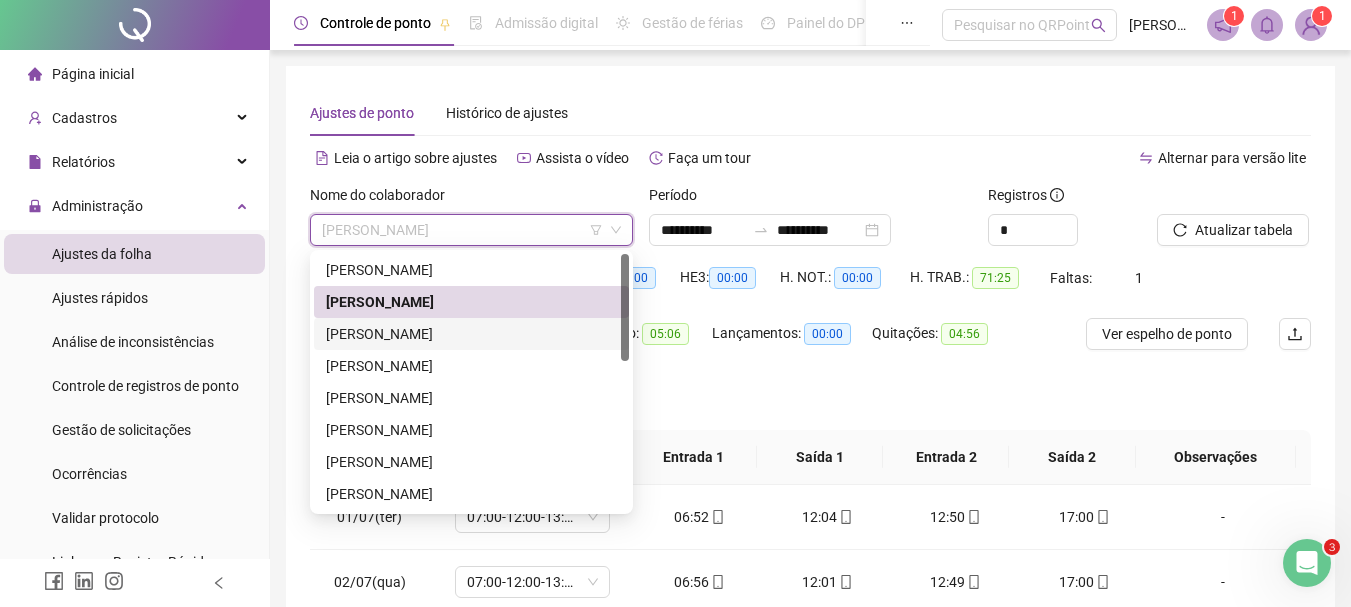 click on "[PERSON_NAME]" at bounding box center [471, 334] 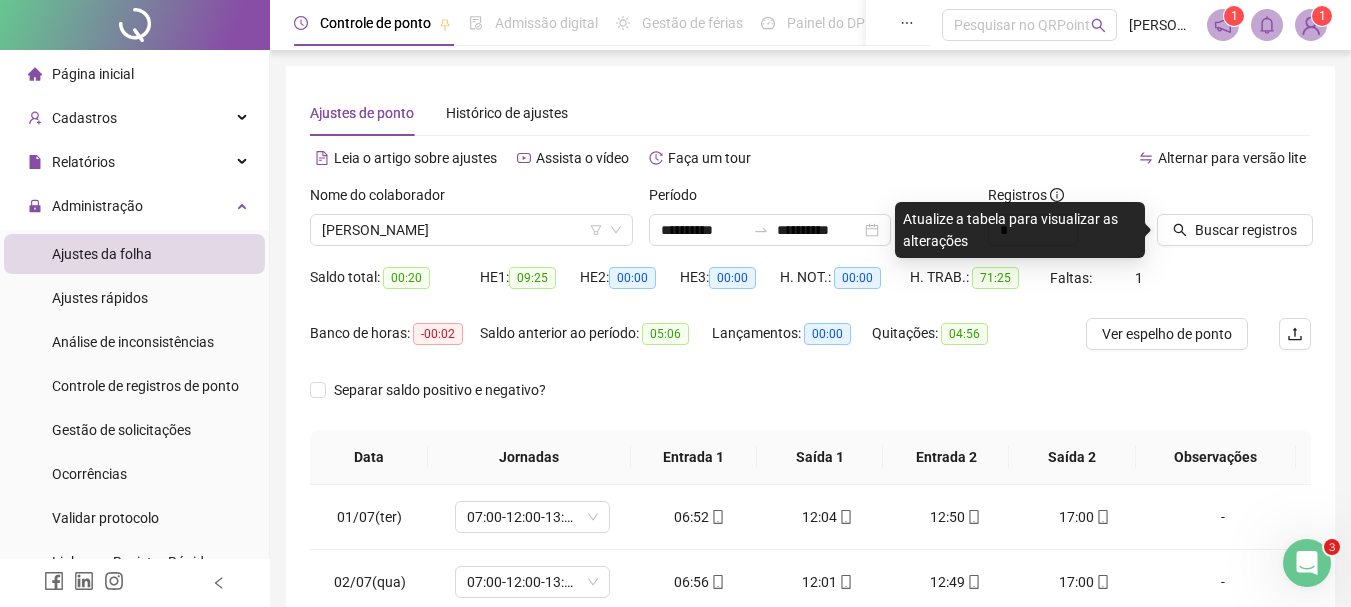 click on "Buscar registros" at bounding box center (1234, 223) 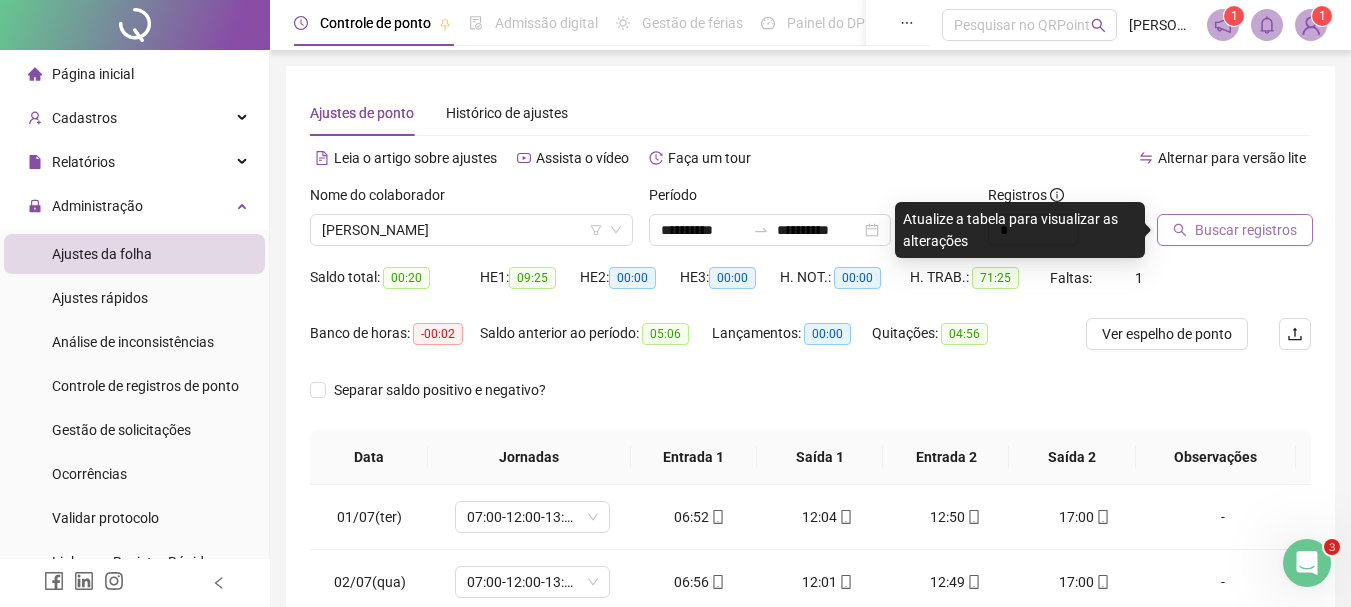 click on "Buscar registros" at bounding box center [1246, 230] 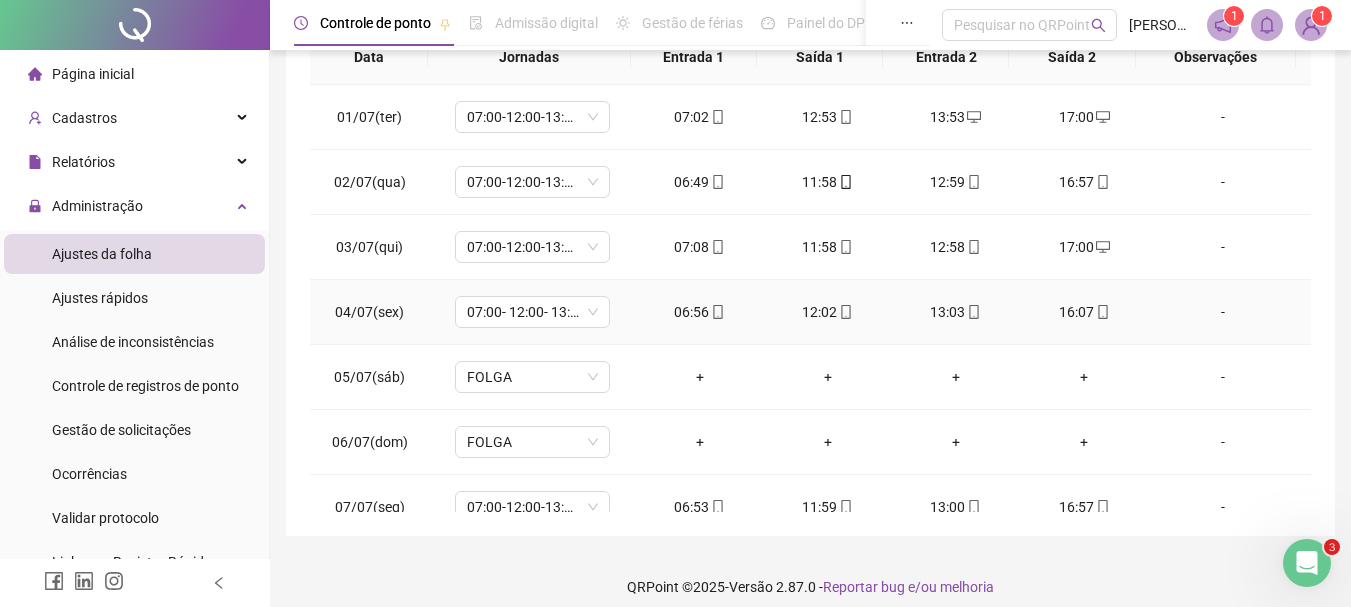 scroll, scrollTop: 415, scrollLeft: 0, axis: vertical 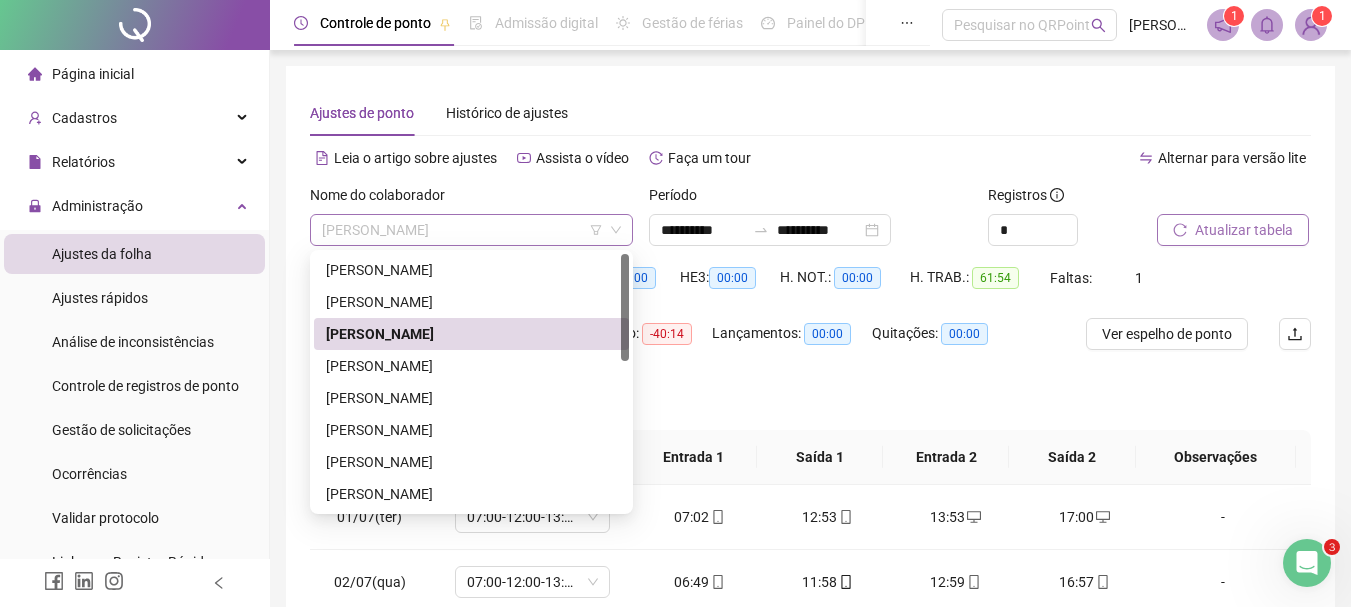 click on "[PERSON_NAME]" at bounding box center [471, 230] 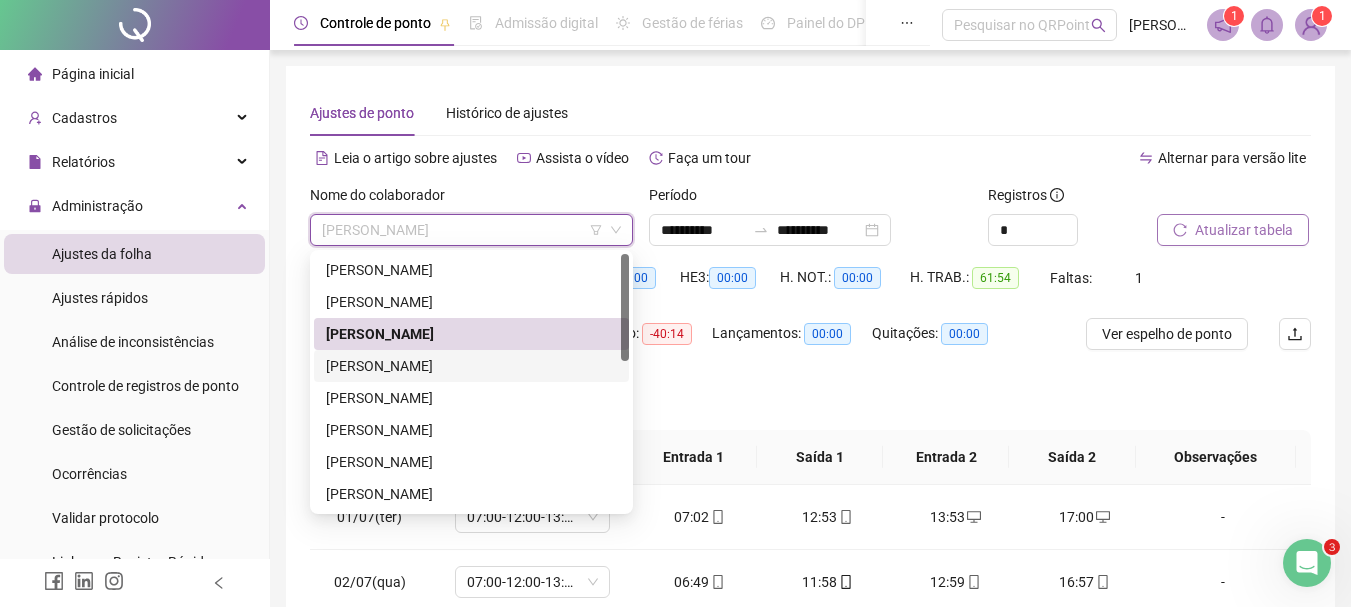 click on "[PERSON_NAME]" at bounding box center [471, 366] 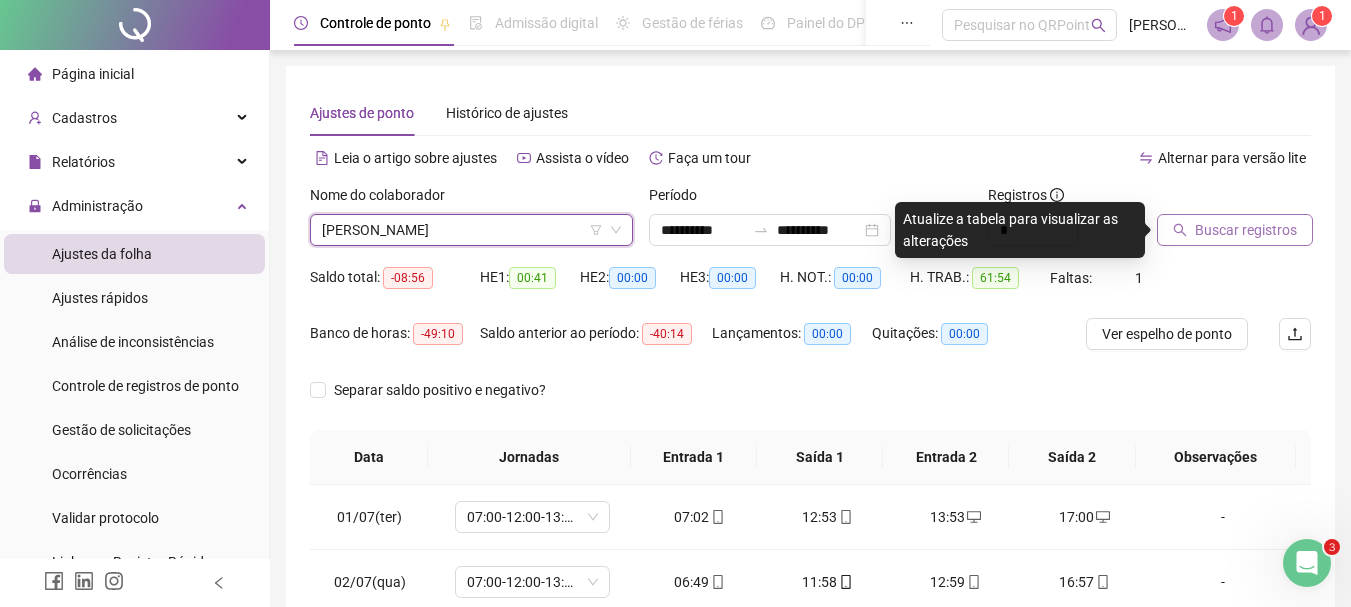 click on "Buscar registros" at bounding box center [1235, 230] 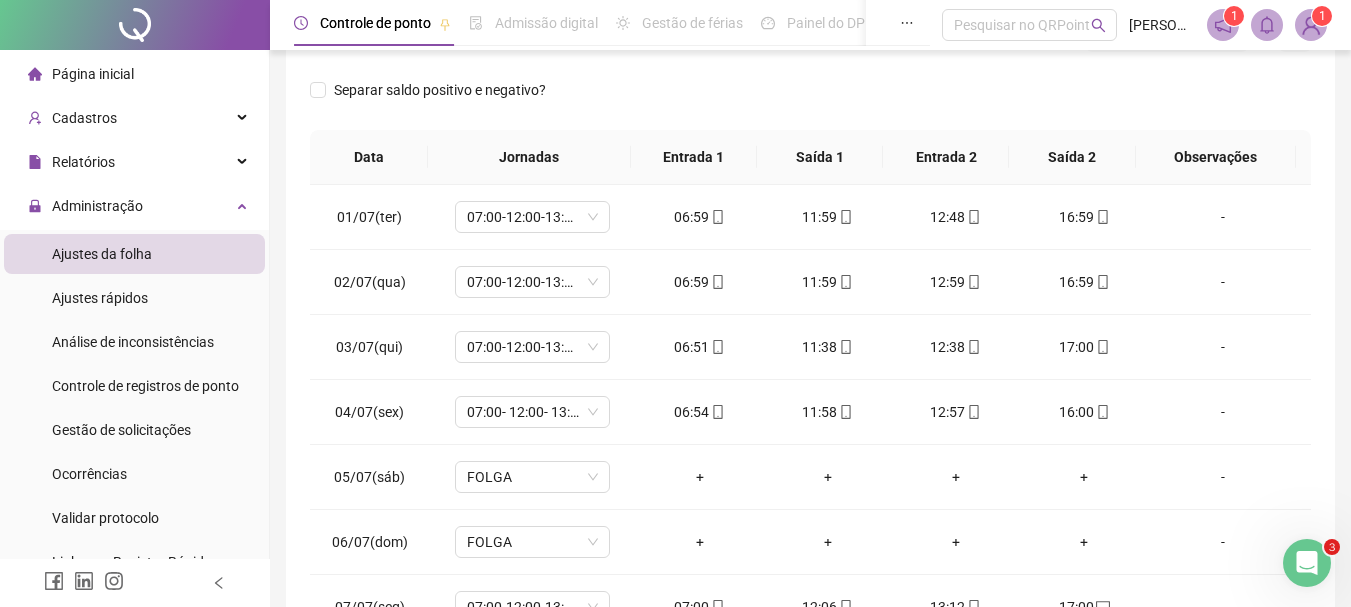 scroll, scrollTop: 415, scrollLeft: 0, axis: vertical 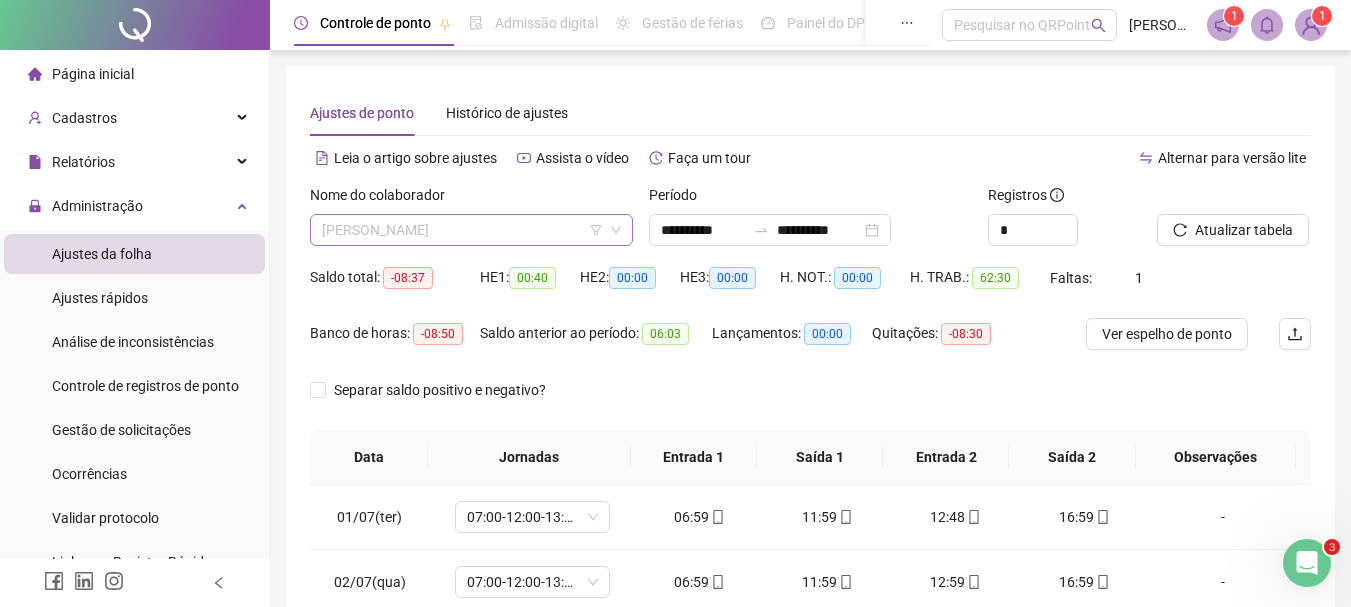 click on "[PERSON_NAME]" at bounding box center [471, 230] 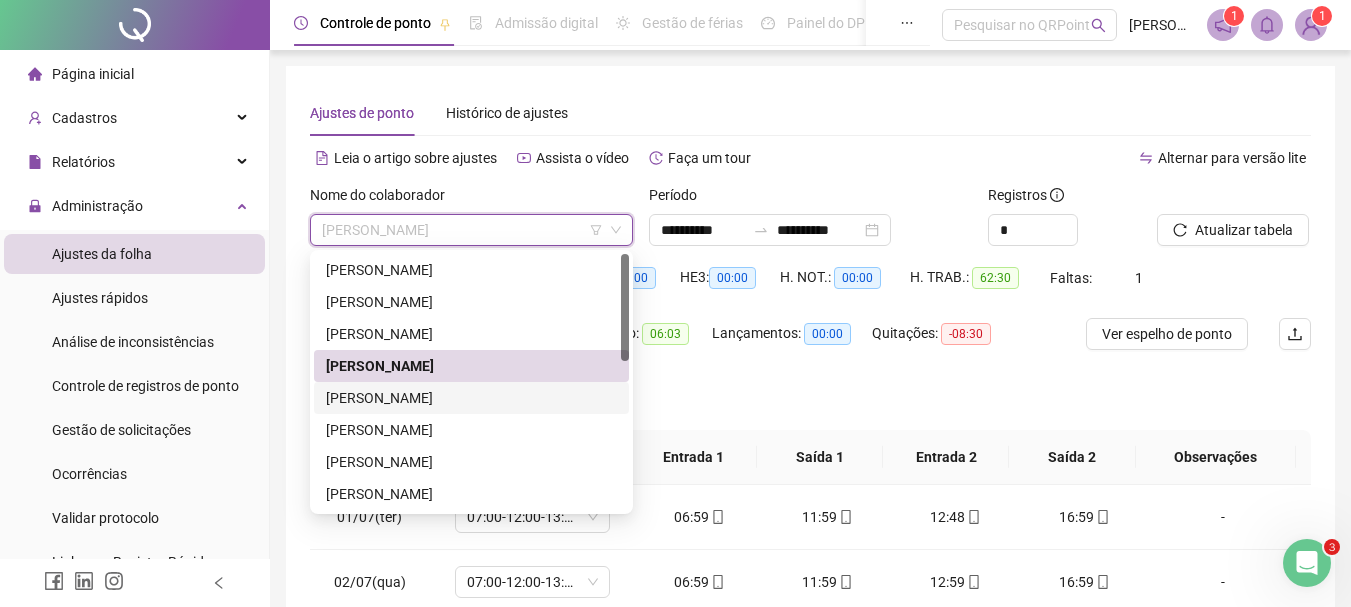 click on "[PERSON_NAME]" at bounding box center [471, 398] 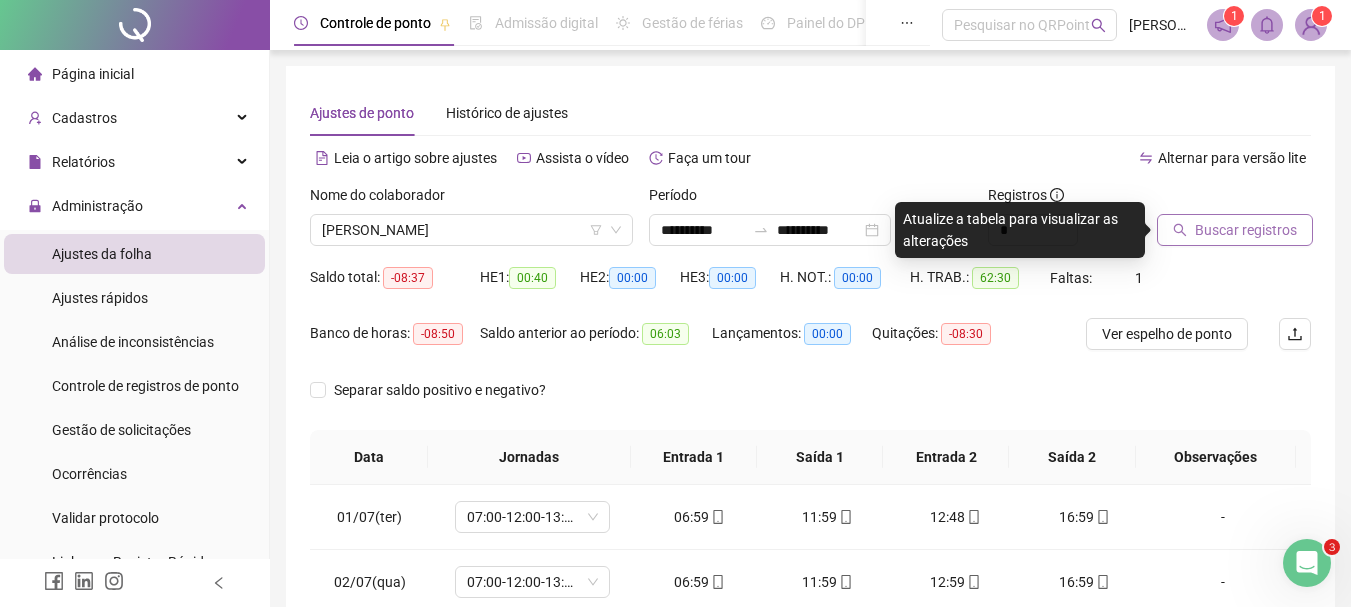 click on "Buscar registros" at bounding box center [1246, 230] 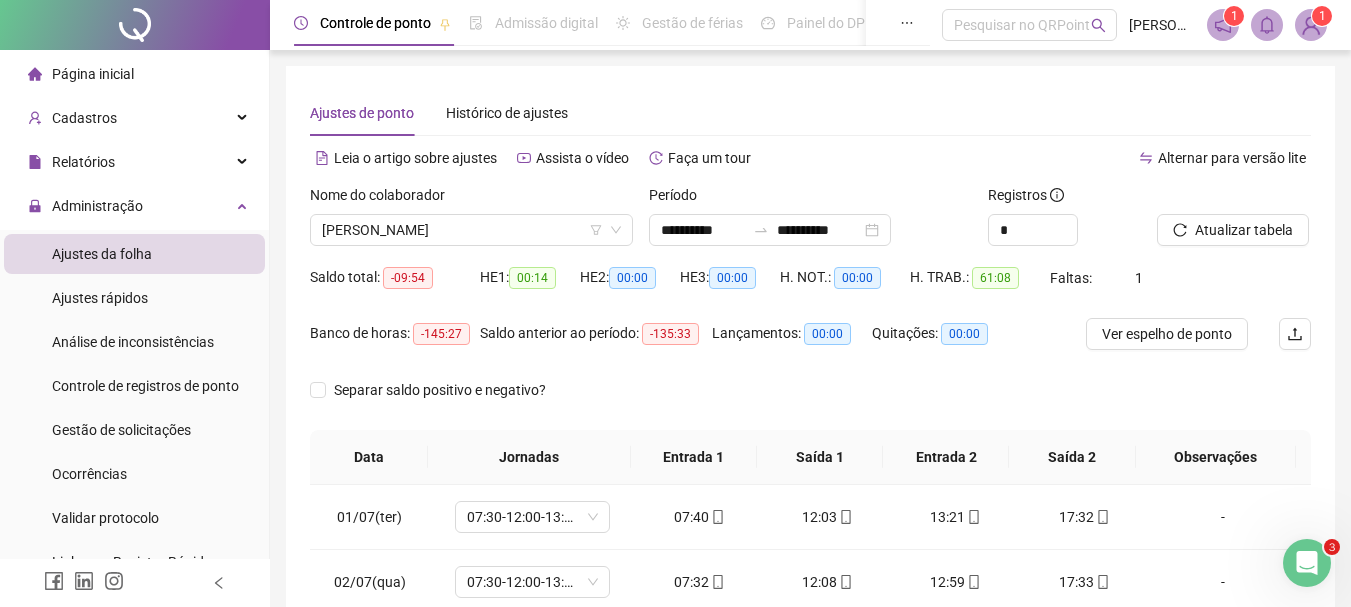 scroll, scrollTop: 300, scrollLeft: 0, axis: vertical 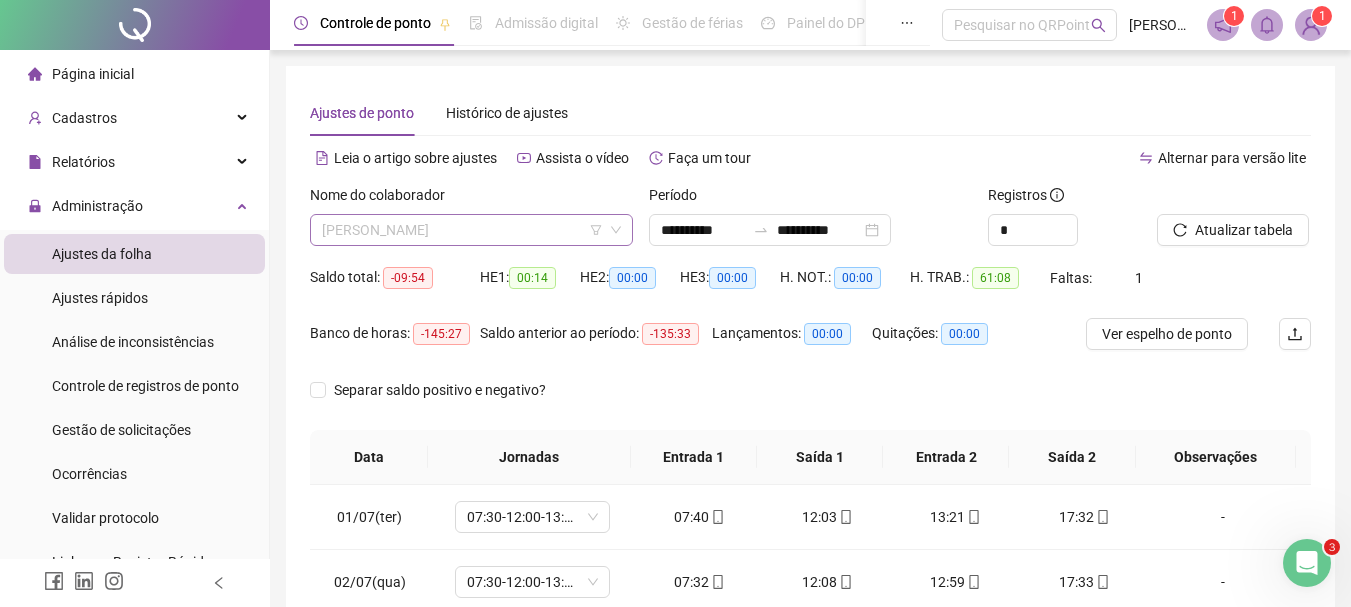click on "[PERSON_NAME]" at bounding box center [471, 230] 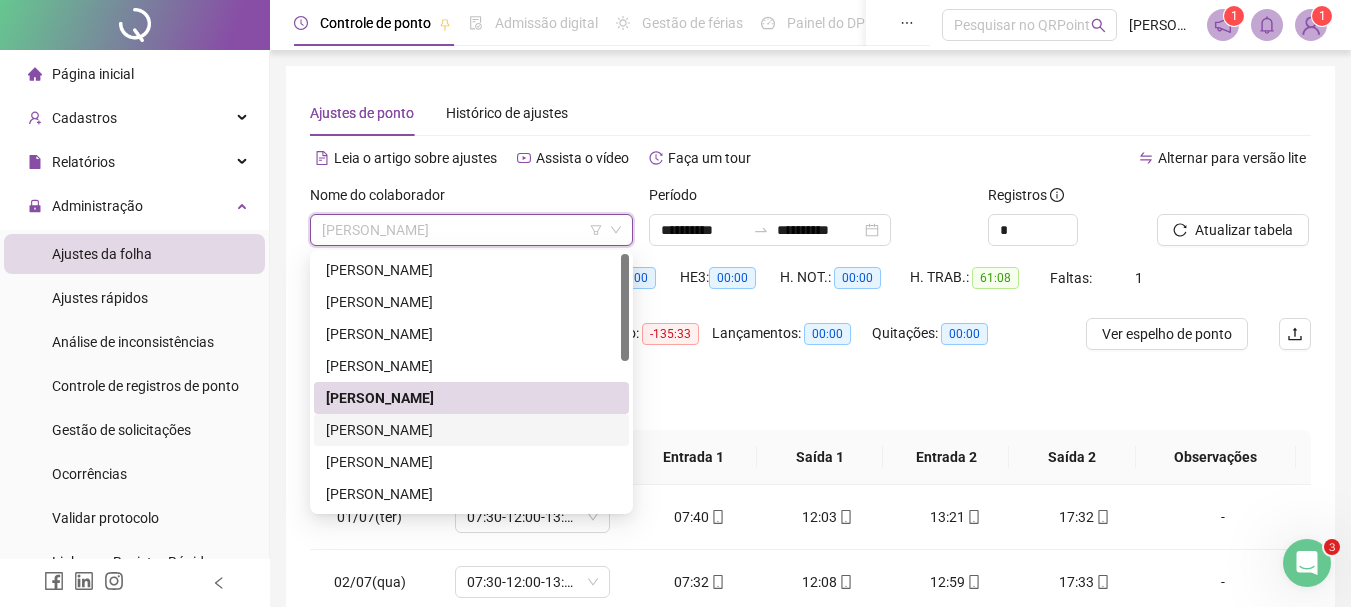 click on "[PERSON_NAME]" at bounding box center [471, 430] 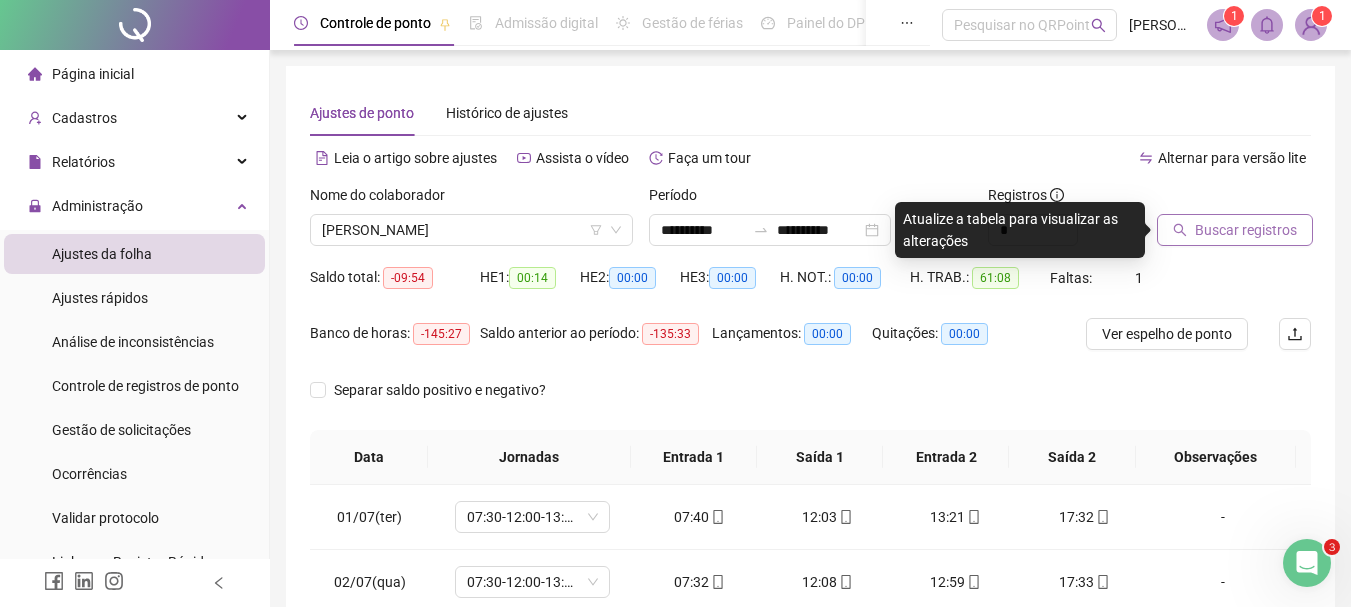 click on "Buscar registros" at bounding box center (1235, 230) 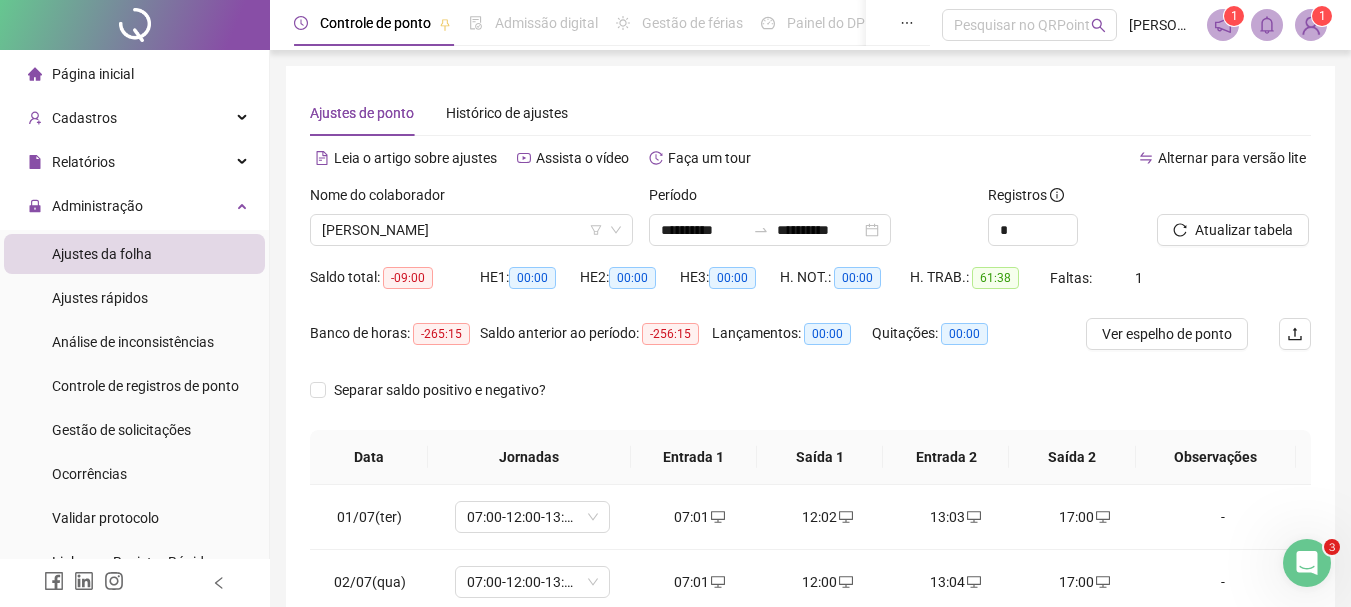 scroll, scrollTop: 415, scrollLeft: 0, axis: vertical 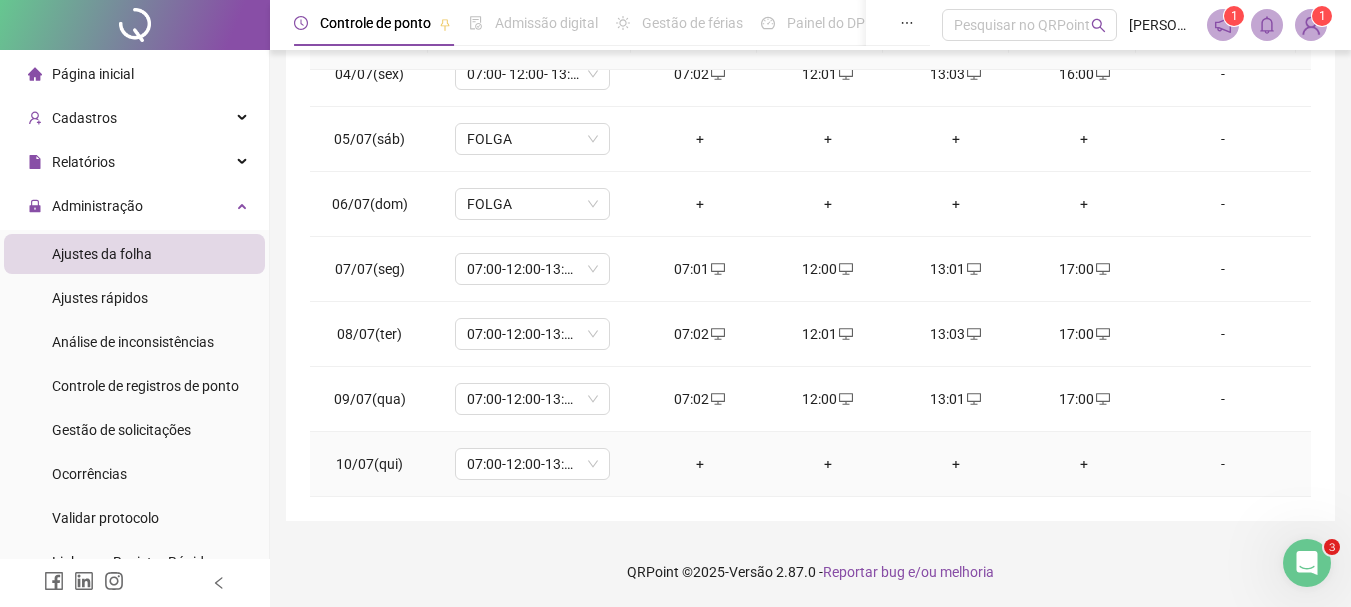 click on "+" at bounding box center [700, 464] 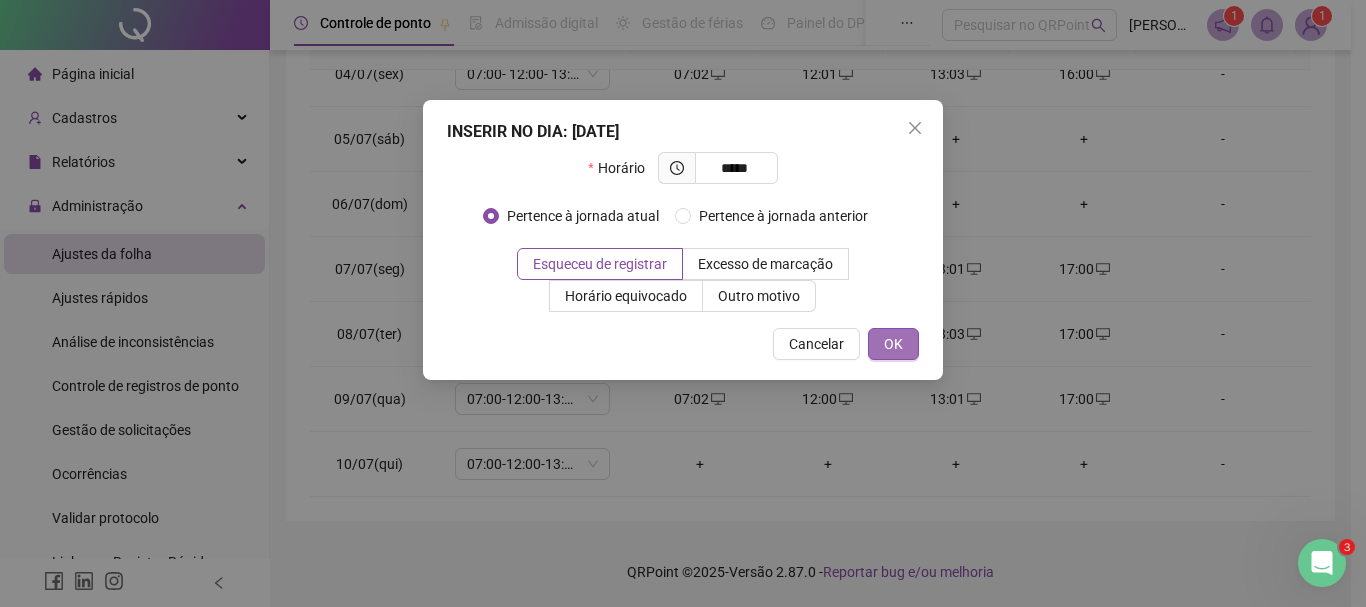 type on "*****" 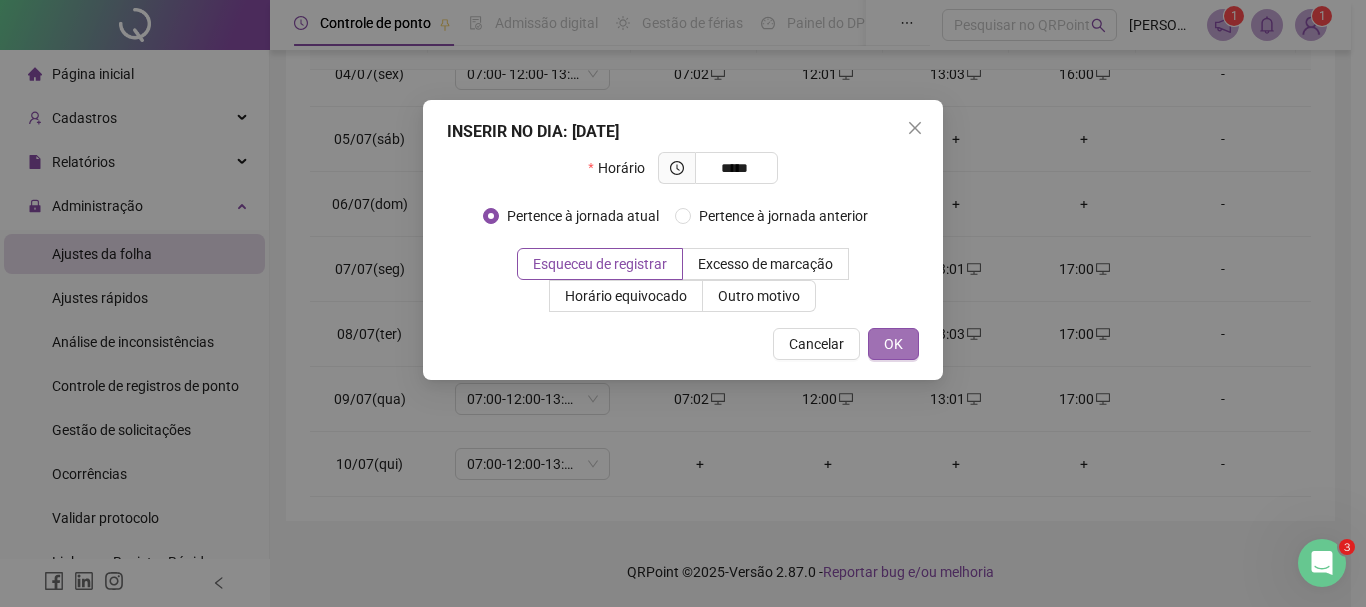 click on "OK" at bounding box center [893, 344] 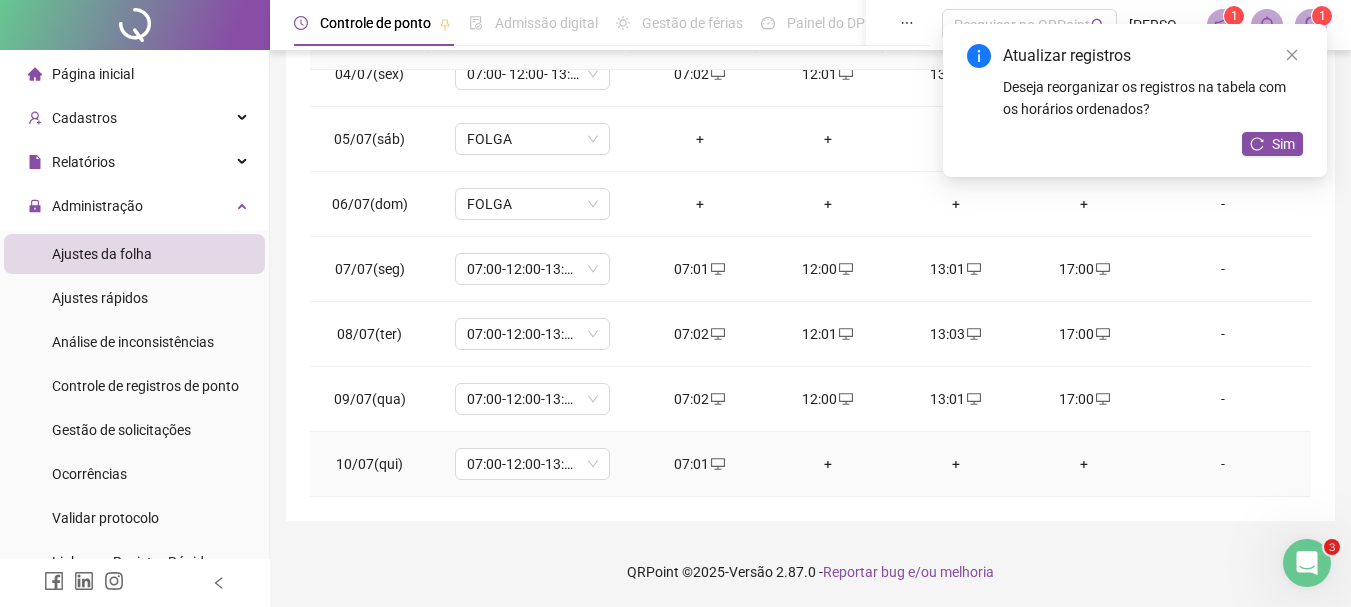 click on "+" at bounding box center (828, 464) 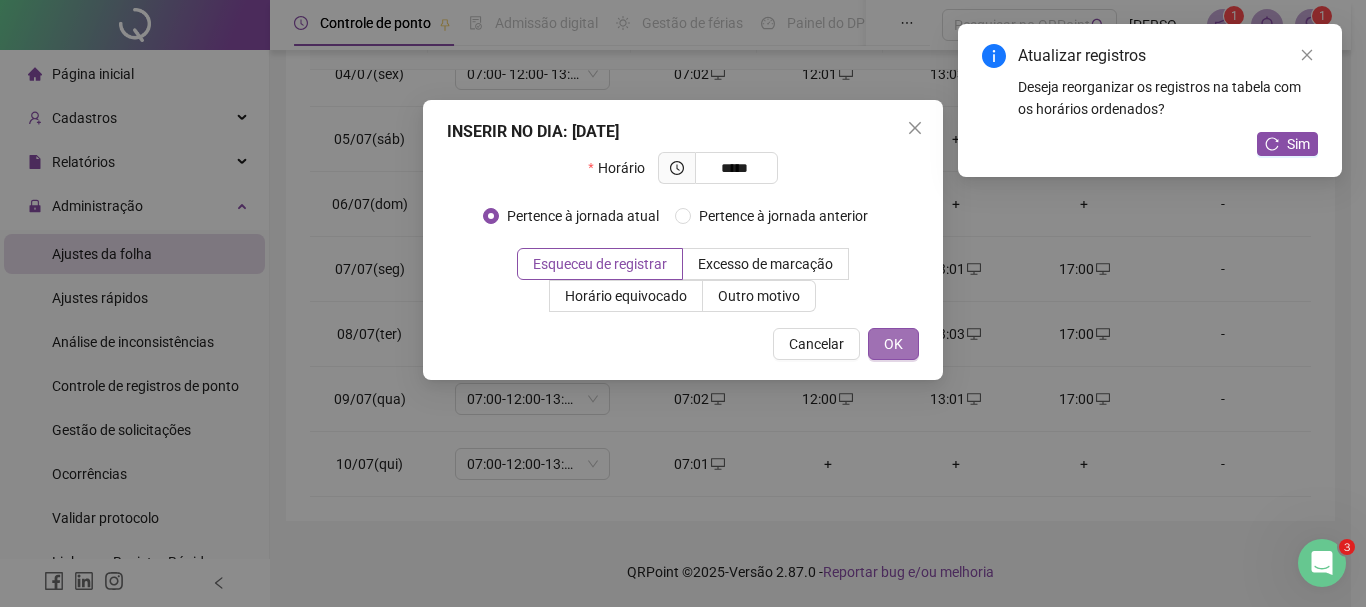 type on "*****" 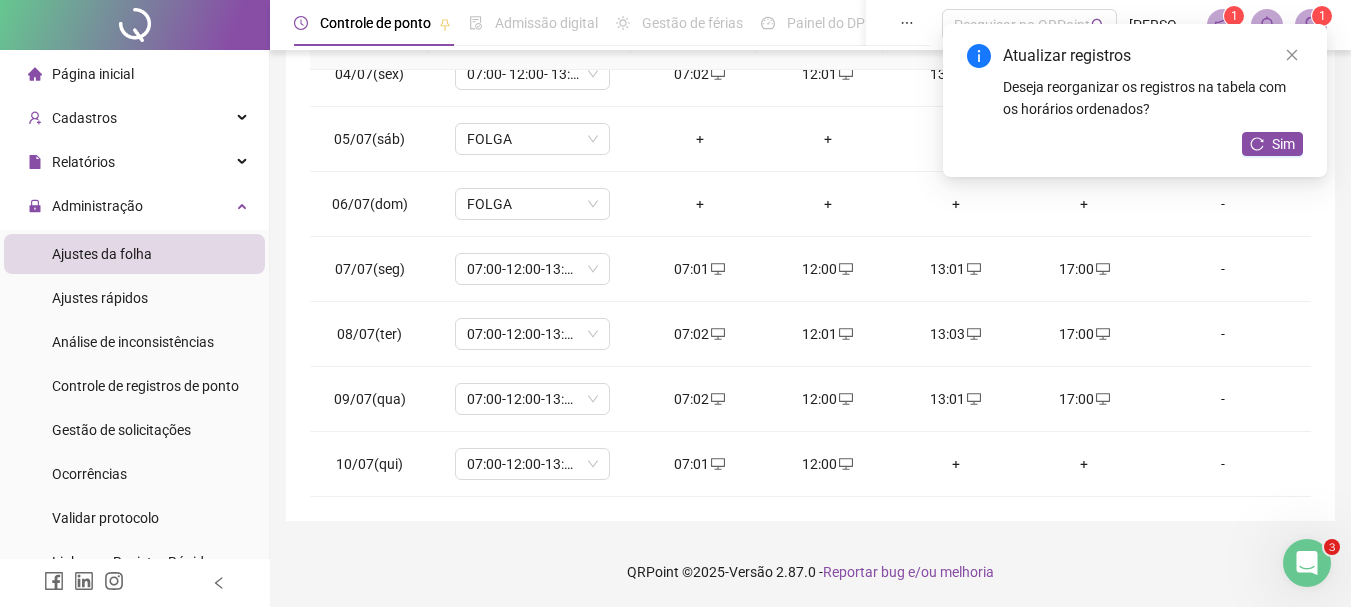 drag, startPoint x: 1252, startPoint y: 133, endPoint x: 1205, endPoint y: 183, distance: 68.622154 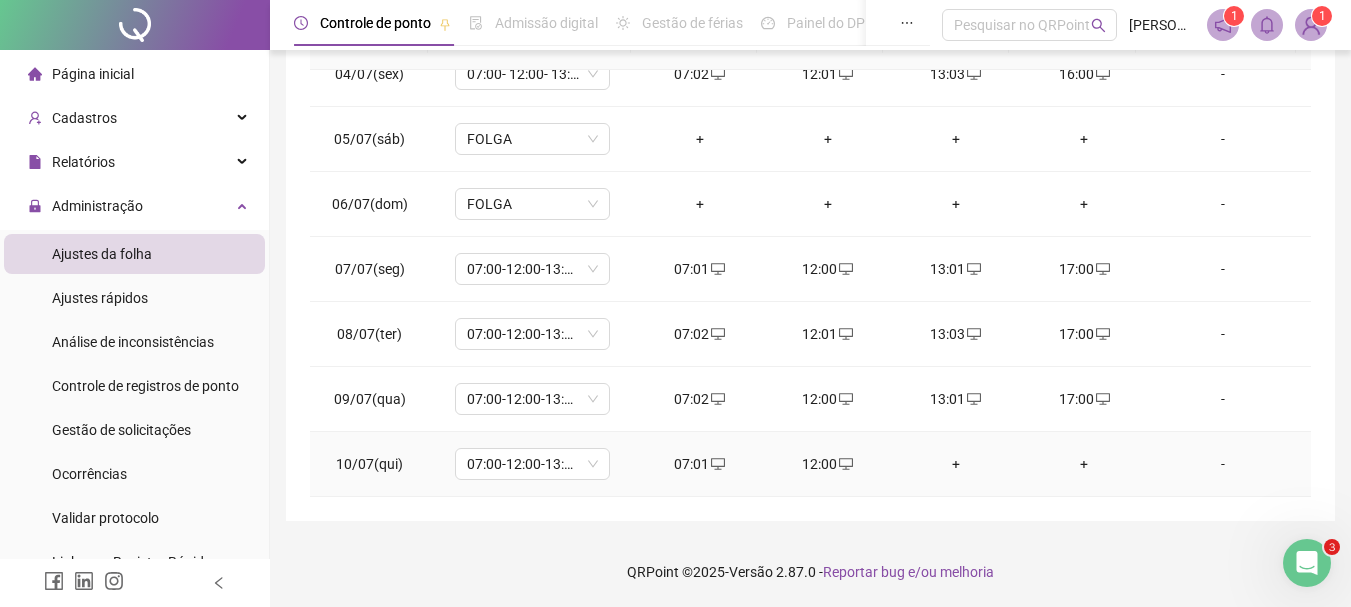 click on "+" at bounding box center [956, 464] 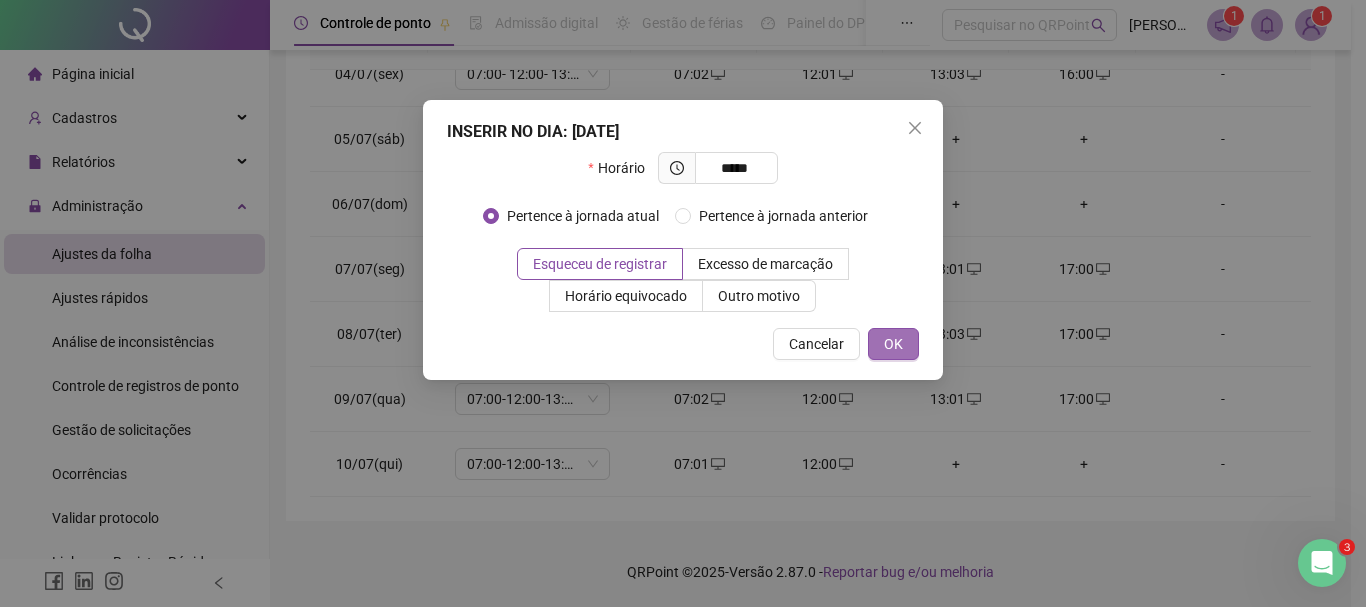 type on "*****" 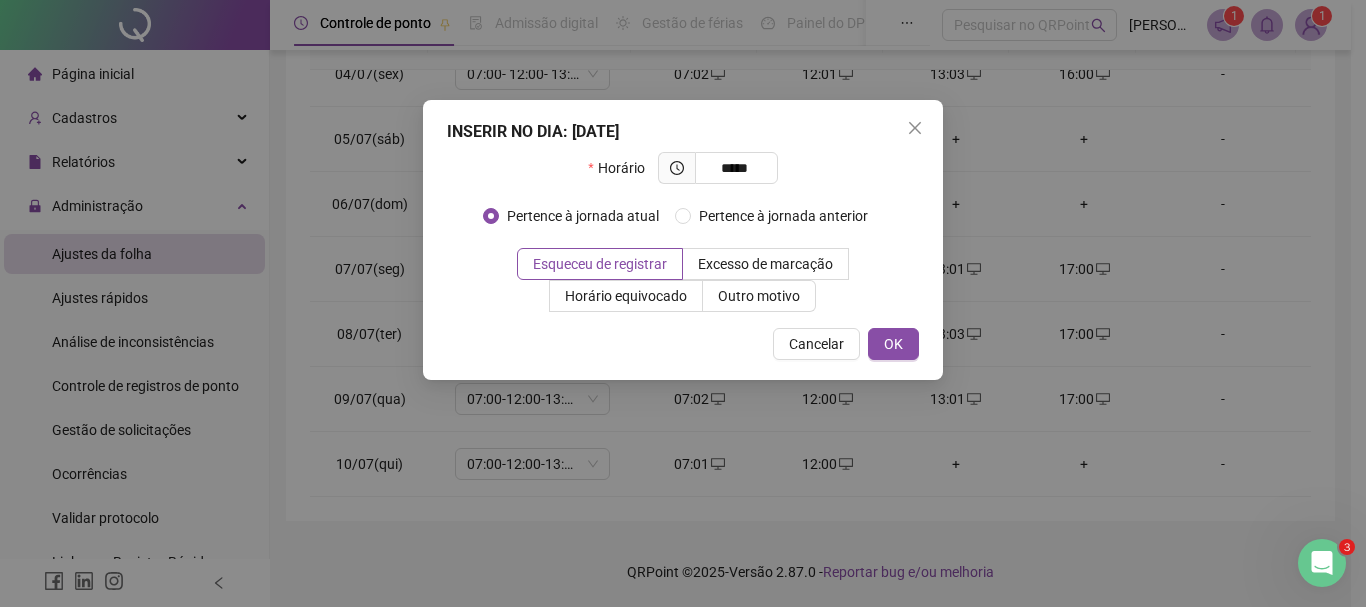 drag, startPoint x: 893, startPoint y: 335, endPoint x: 1073, endPoint y: 396, distance: 190.05525 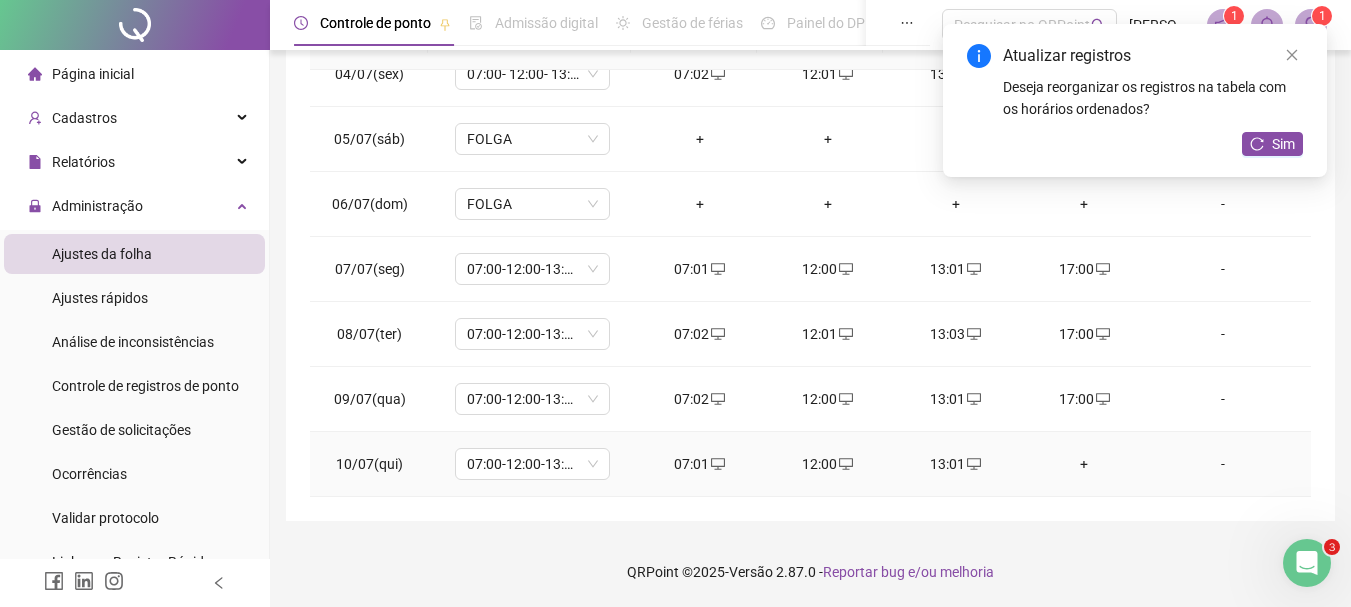 click on "+" at bounding box center [1084, 464] 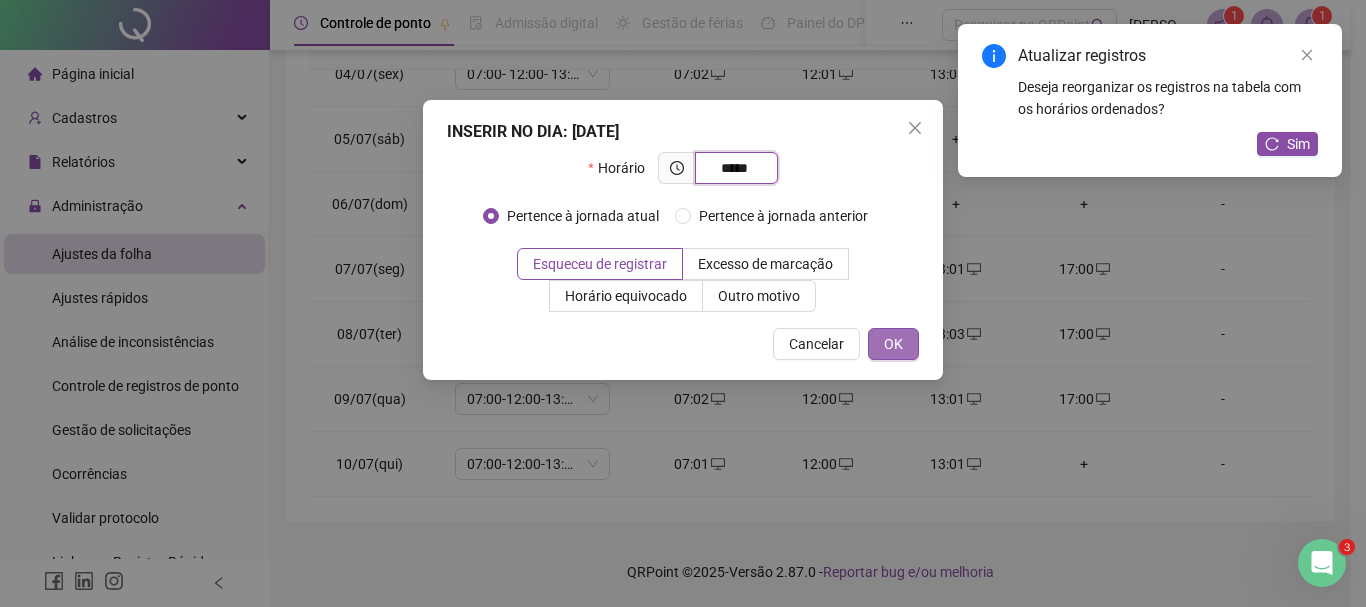 type on "*****" 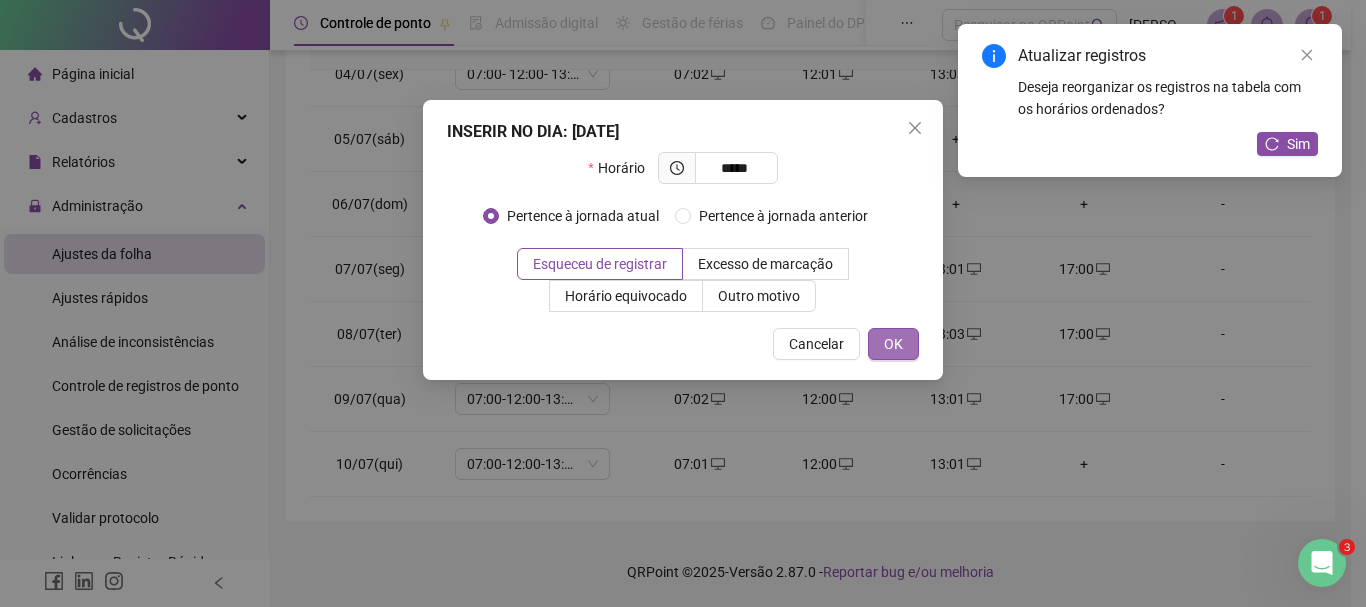 click on "OK" at bounding box center [893, 344] 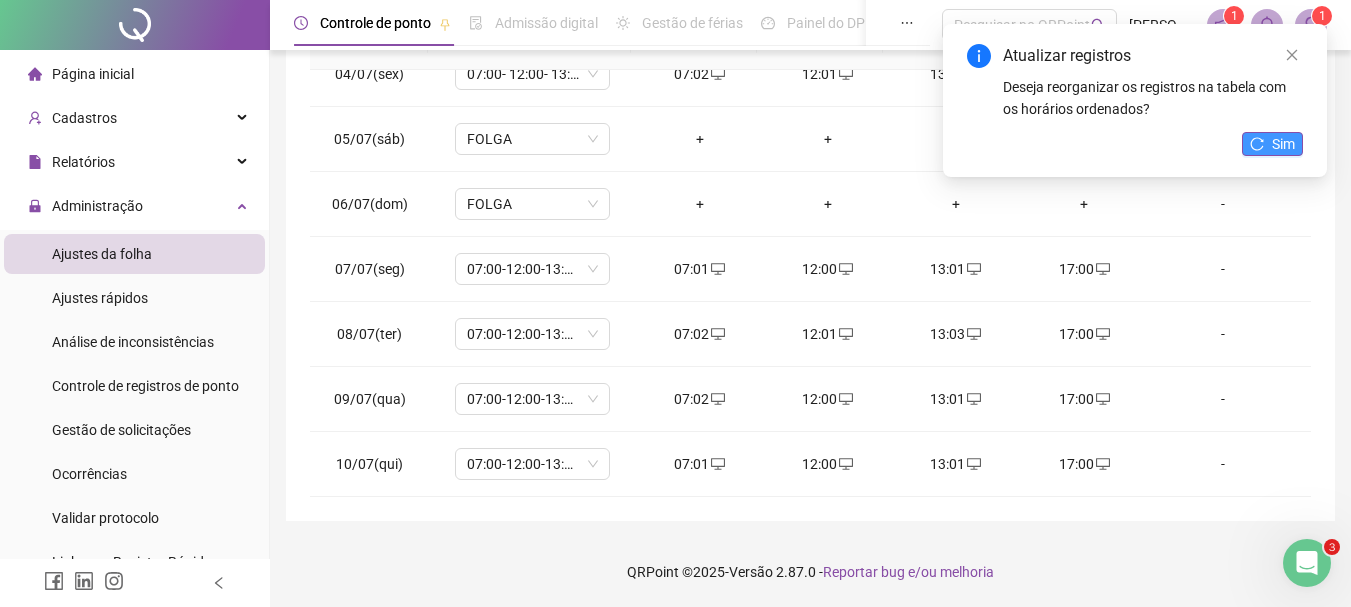 click on "Sim" at bounding box center [1272, 144] 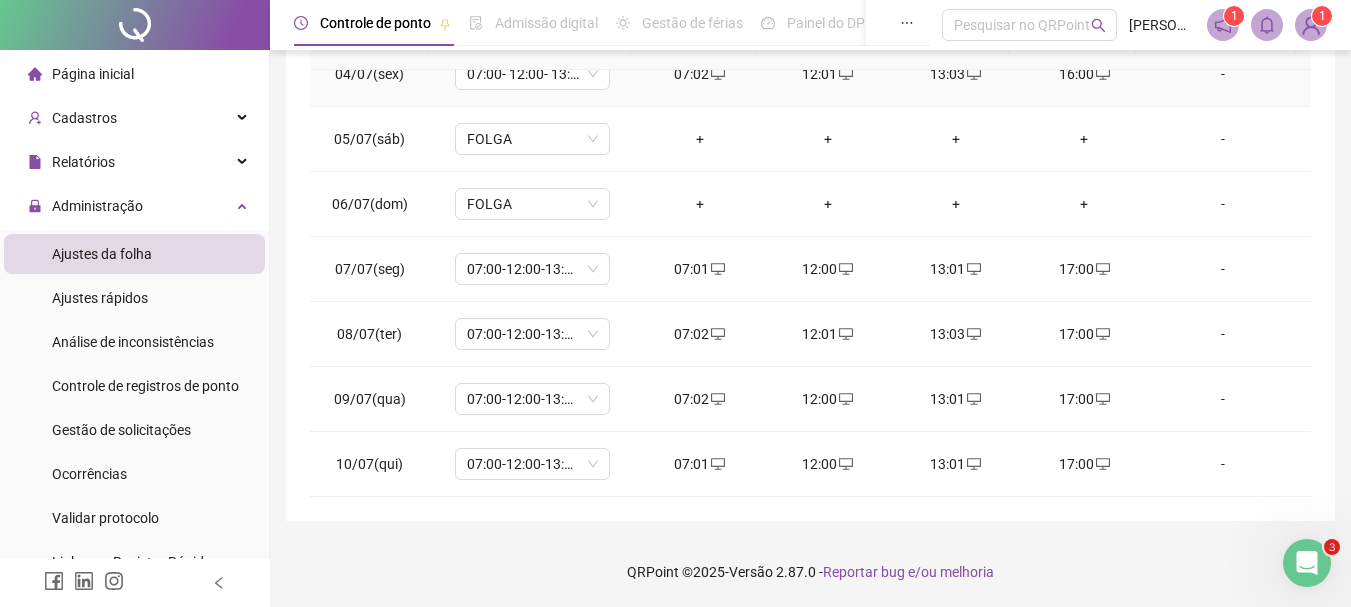 scroll, scrollTop: 23, scrollLeft: 0, axis: vertical 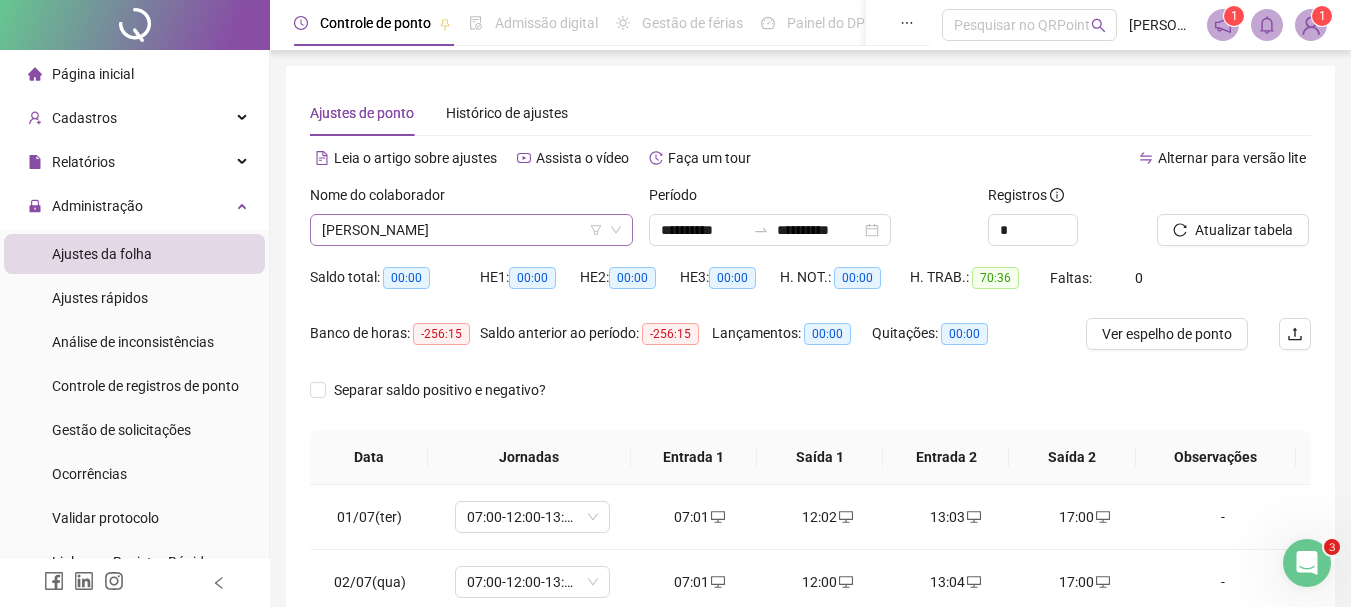 click on "[PERSON_NAME]" at bounding box center [471, 230] 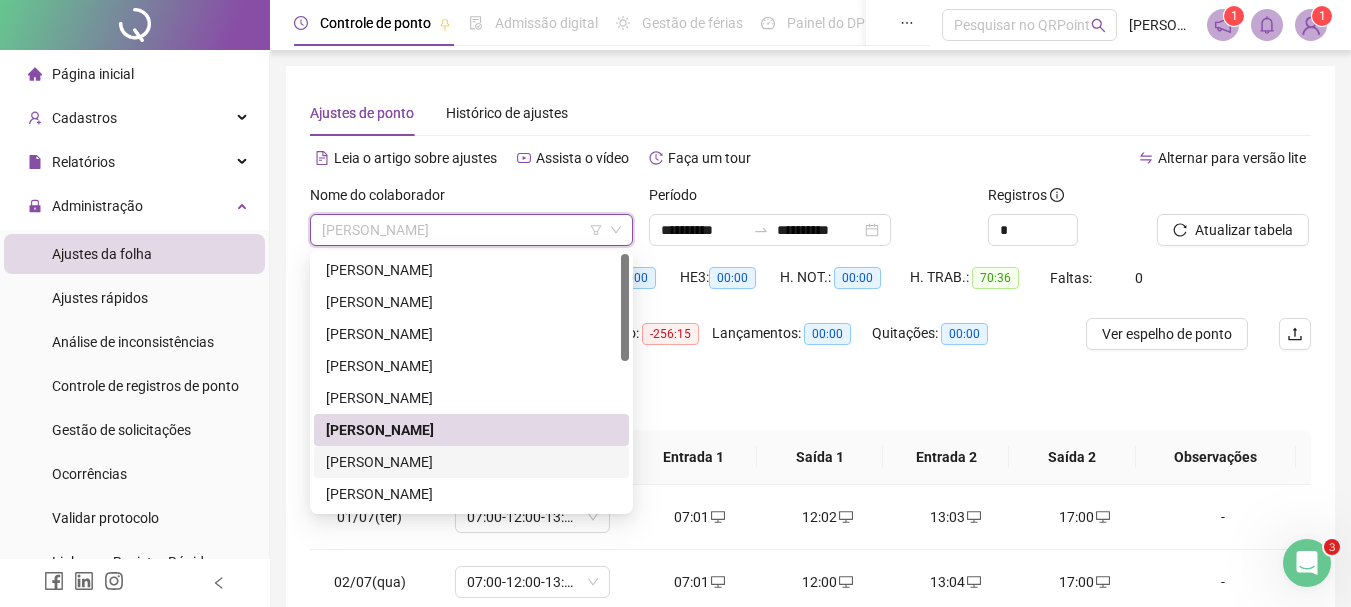 drag, startPoint x: 420, startPoint y: 465, endPoint x: 532, endPoint y: 466, distance: 112.00446 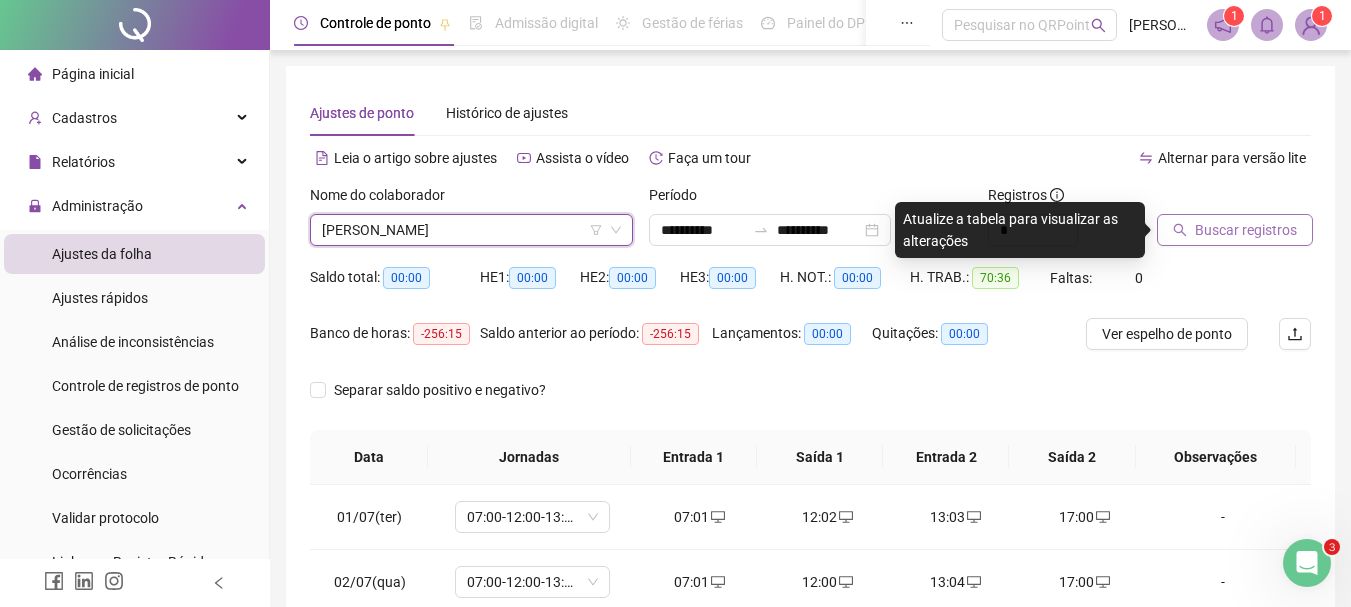 click on "Buscar registros" at bounding box center [1246, 230] 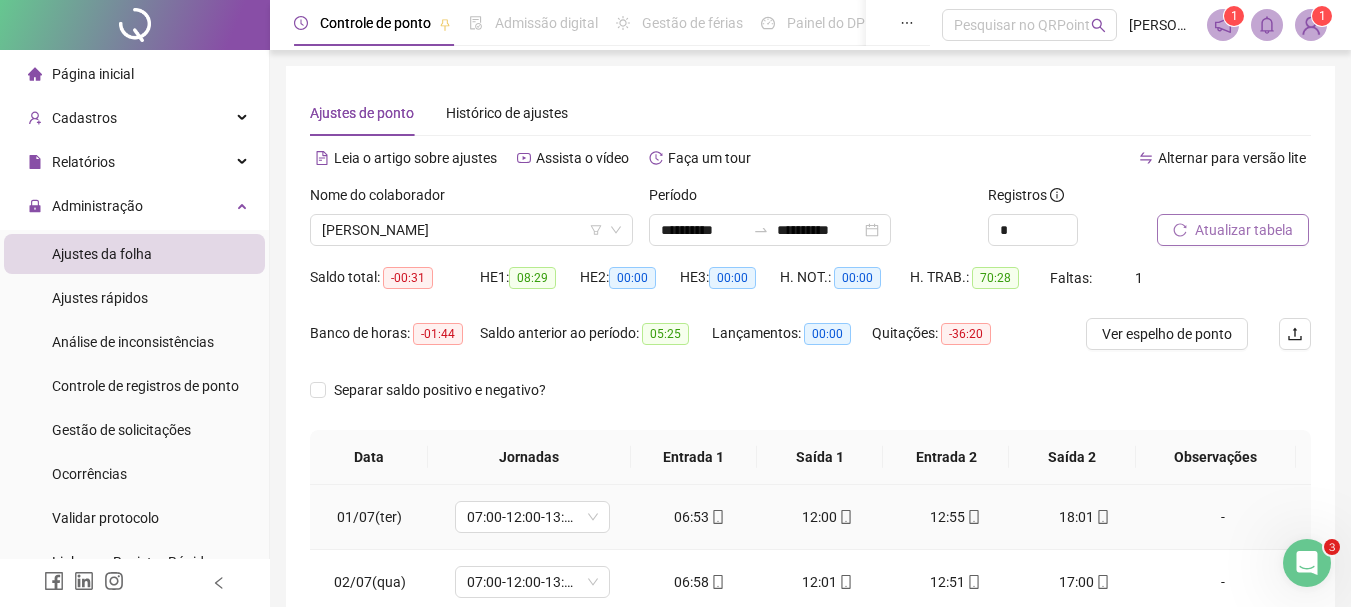 scroll, scrollTop: 415, scrollLeft: 0, axis: vertical 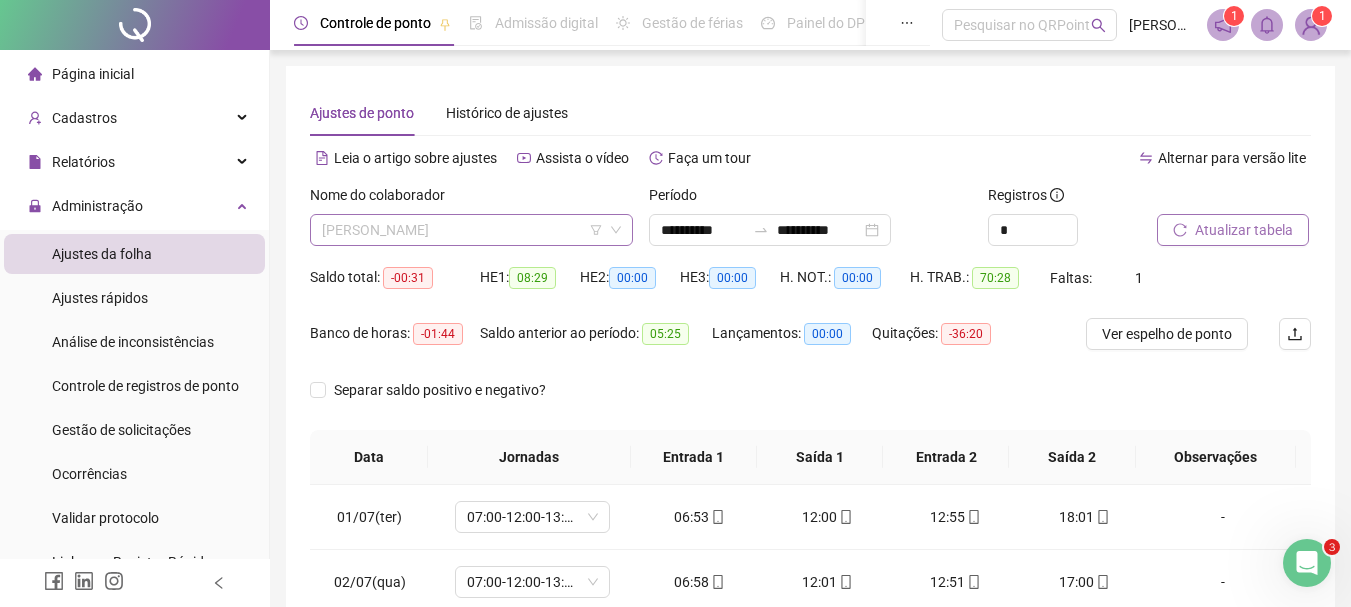 click on "[PERSON_NAME]" at bounding box center (471, 230) 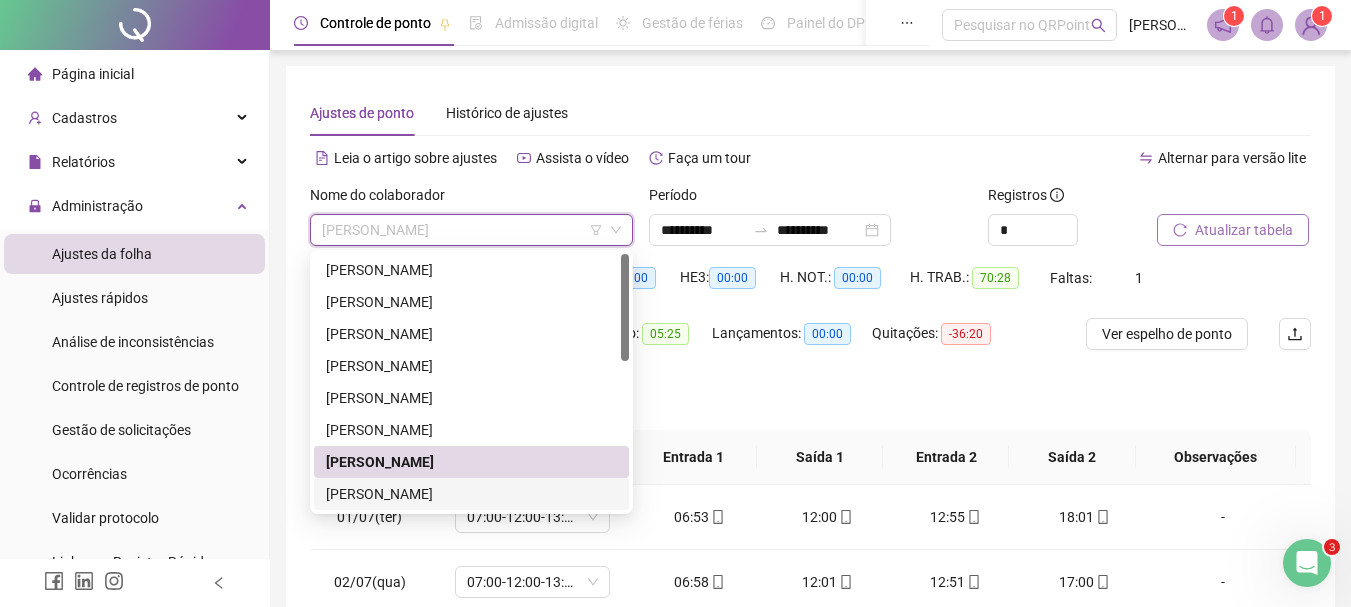 click on "[PERSON_NAME]" at bounding box center (471, 494) 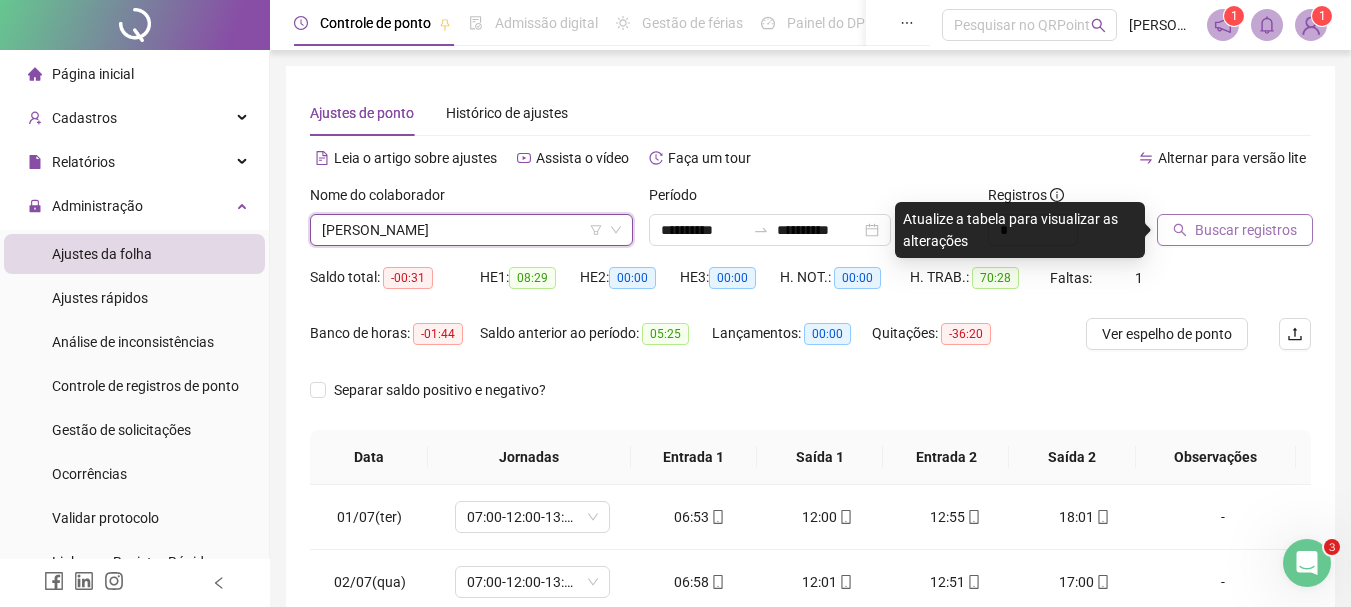 click on "Buscar registros" at bounding box center [1246, 230] 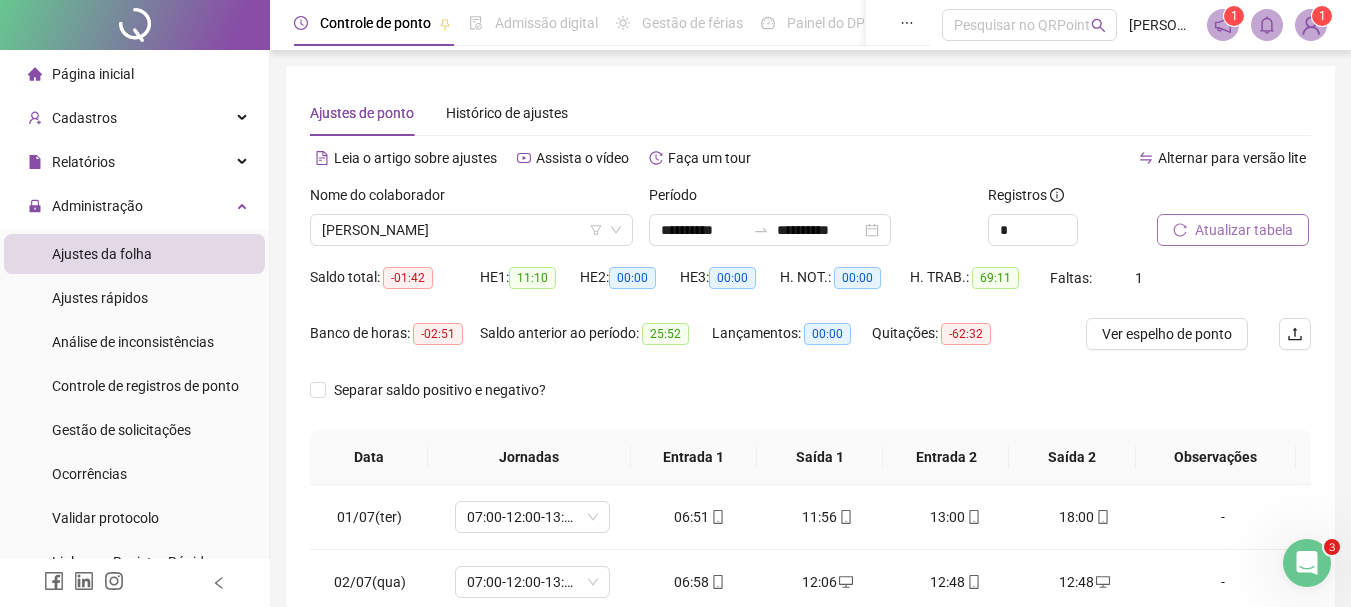 scroll, scrollTop: 300, scrollLeft: 0, axis: vertical 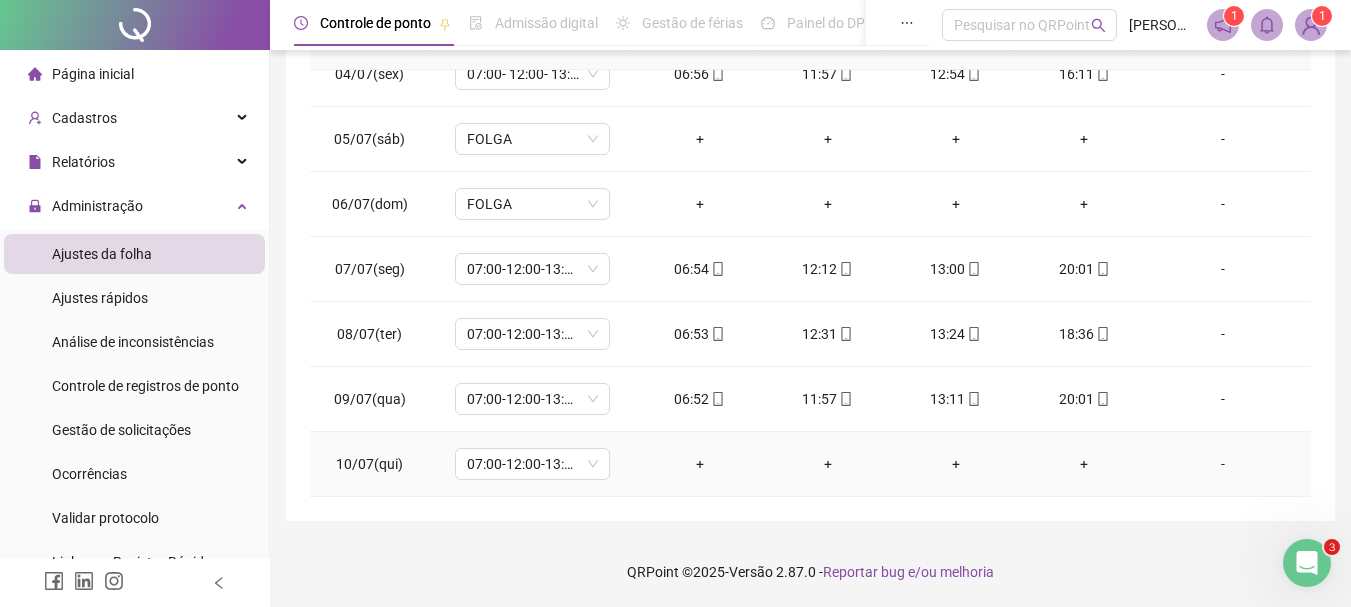 click on "+" at bounding box center (700, 464) 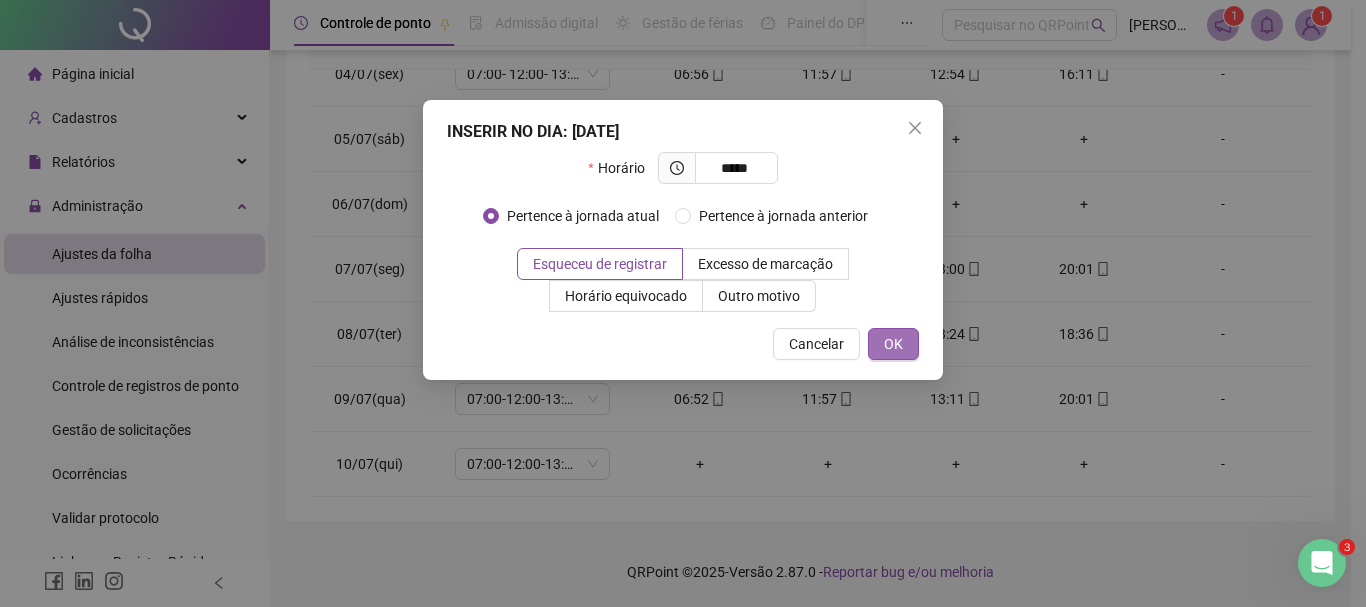 type on "*****" 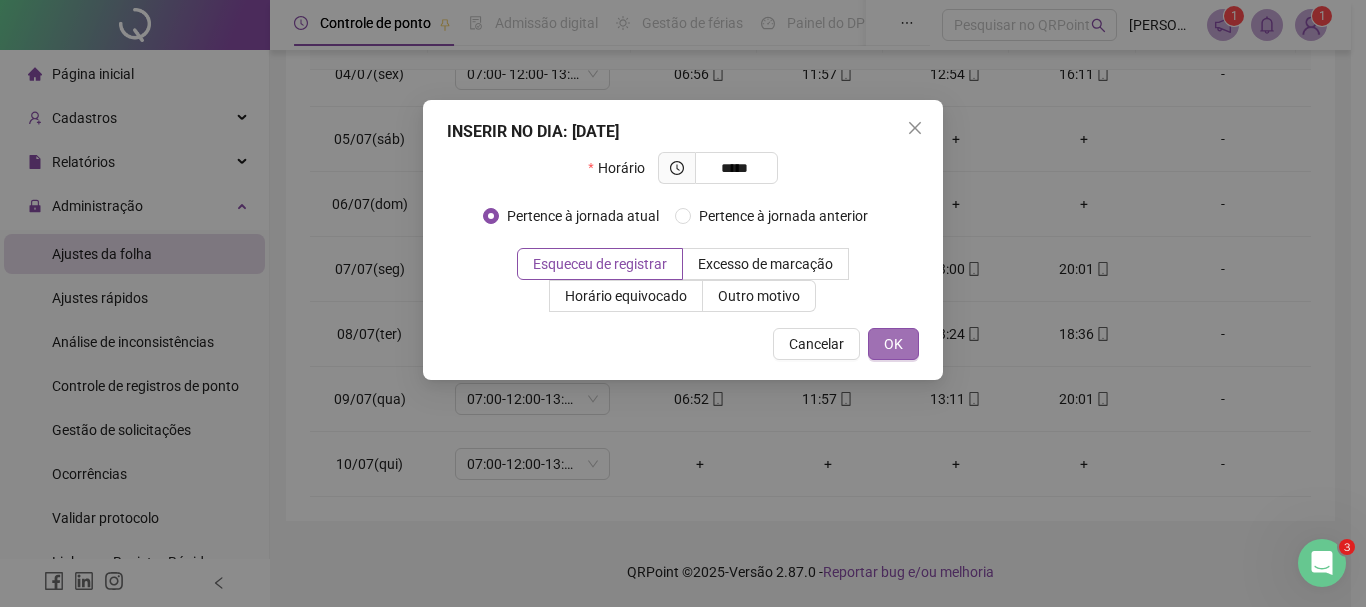 click on "OK" at bounding box center [893, 344] 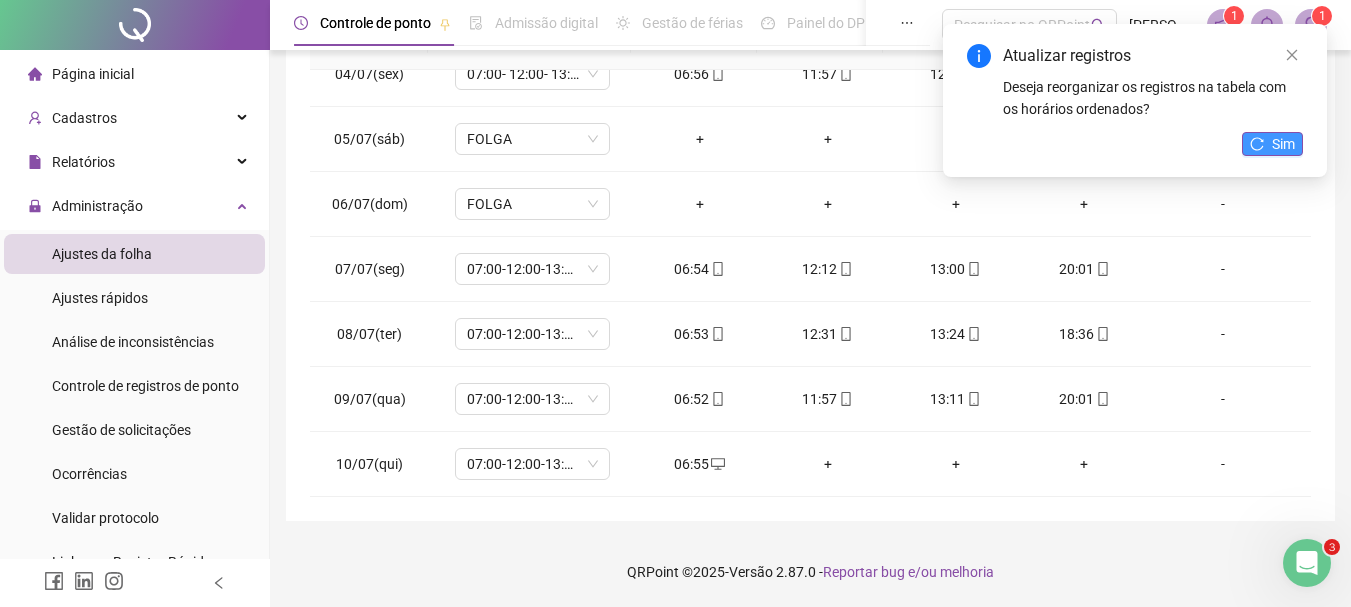 click on "Sim" at bounding box center (1283, 144) 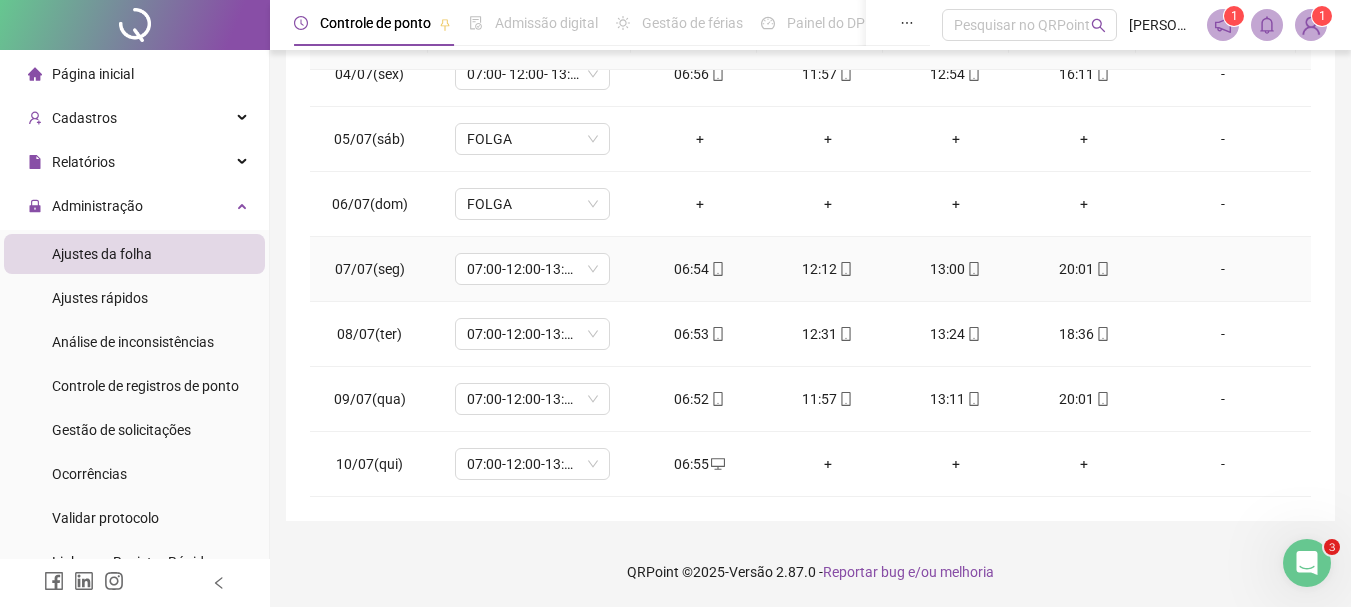 scroll, scrollTop: 0, scrollLeft: 0, axis: both 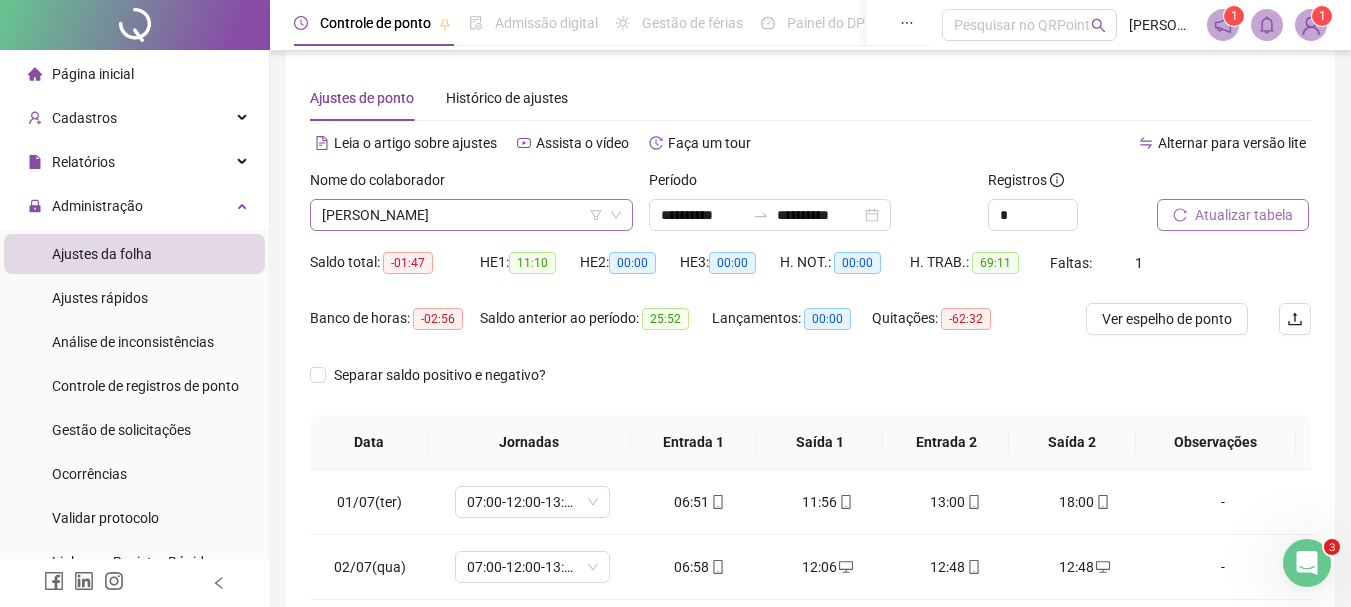 click on "Nome do colaborador [PERSON_NAME]" at bounding box center [471, 200] 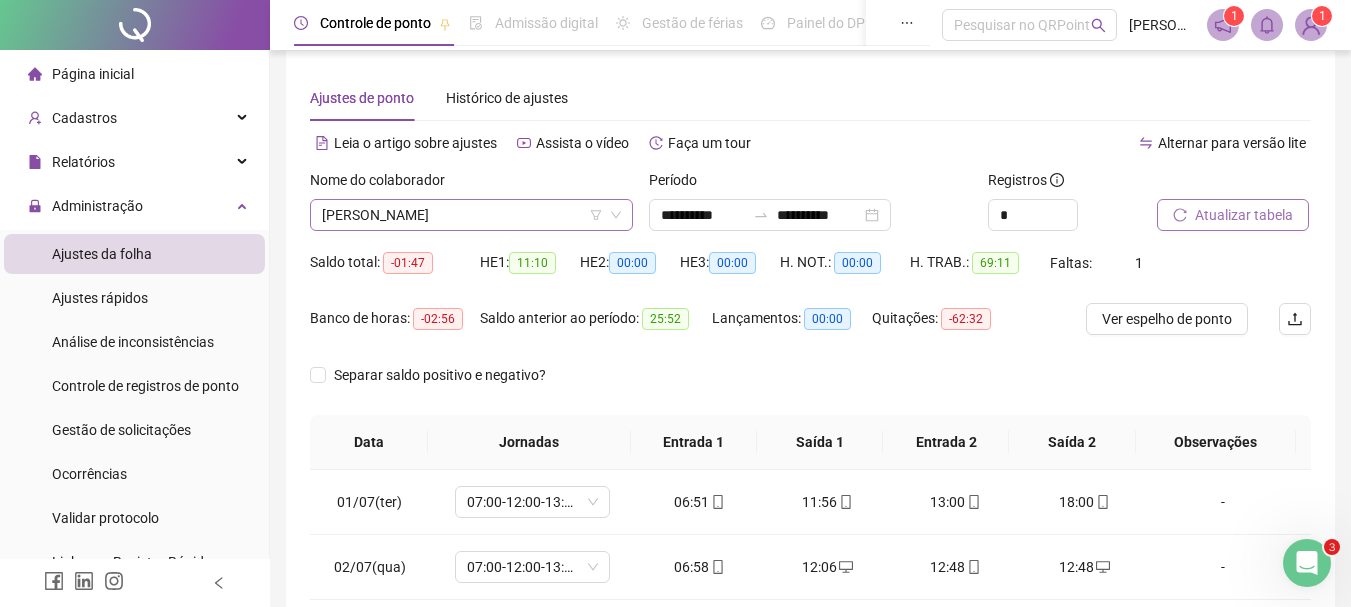 click on "[PERSON_NAME]" at bounding box center (471, 215) 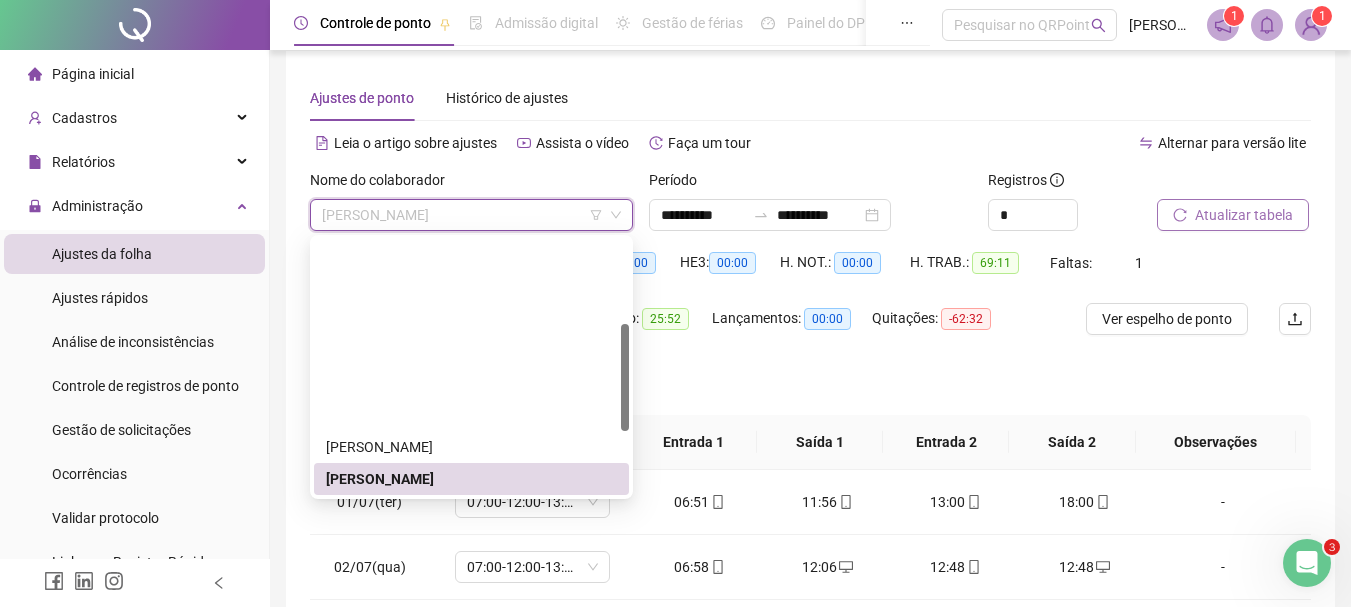 scroll, scrollTop: 200, scrollLeft: 0, axis: vertical 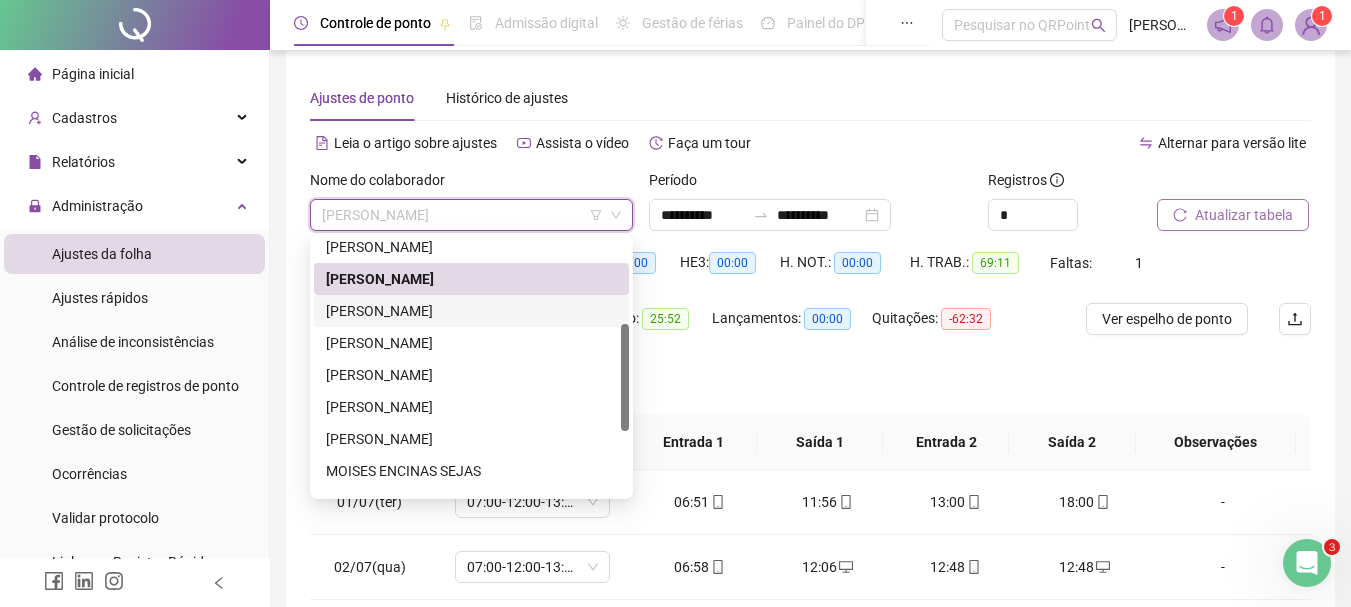 click on "[PERSON_NAME]" at bounding box center (471, 311) 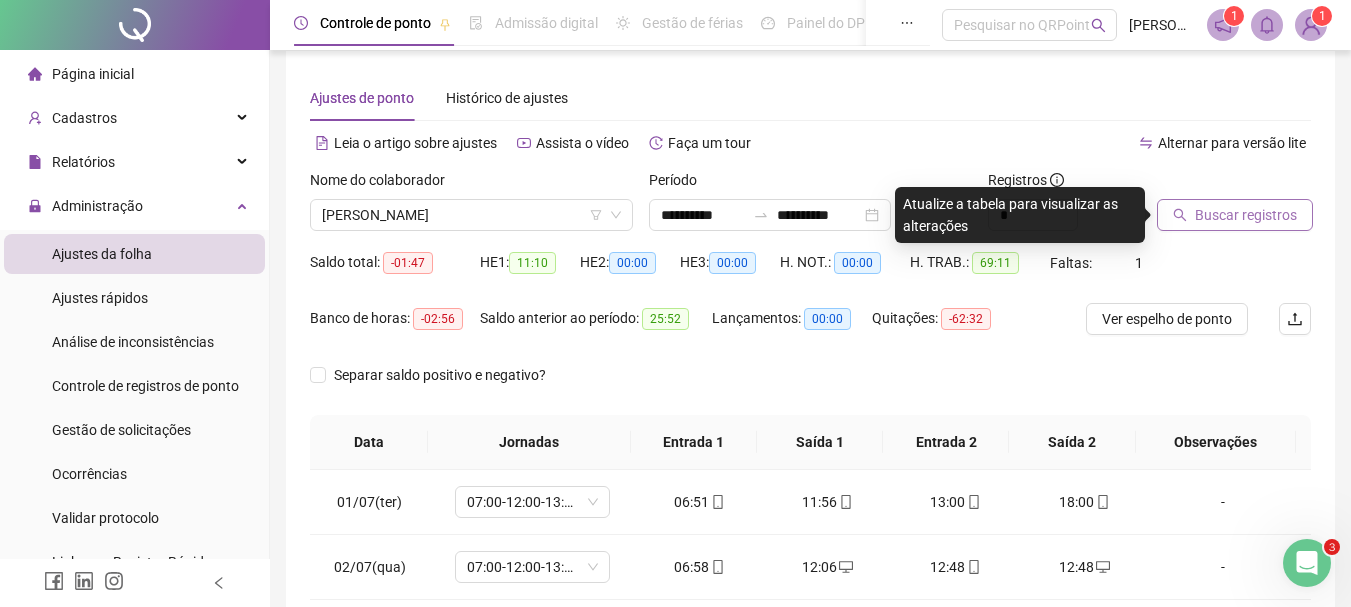 click on "Buscar registros" at bounding box center [1235, 215] 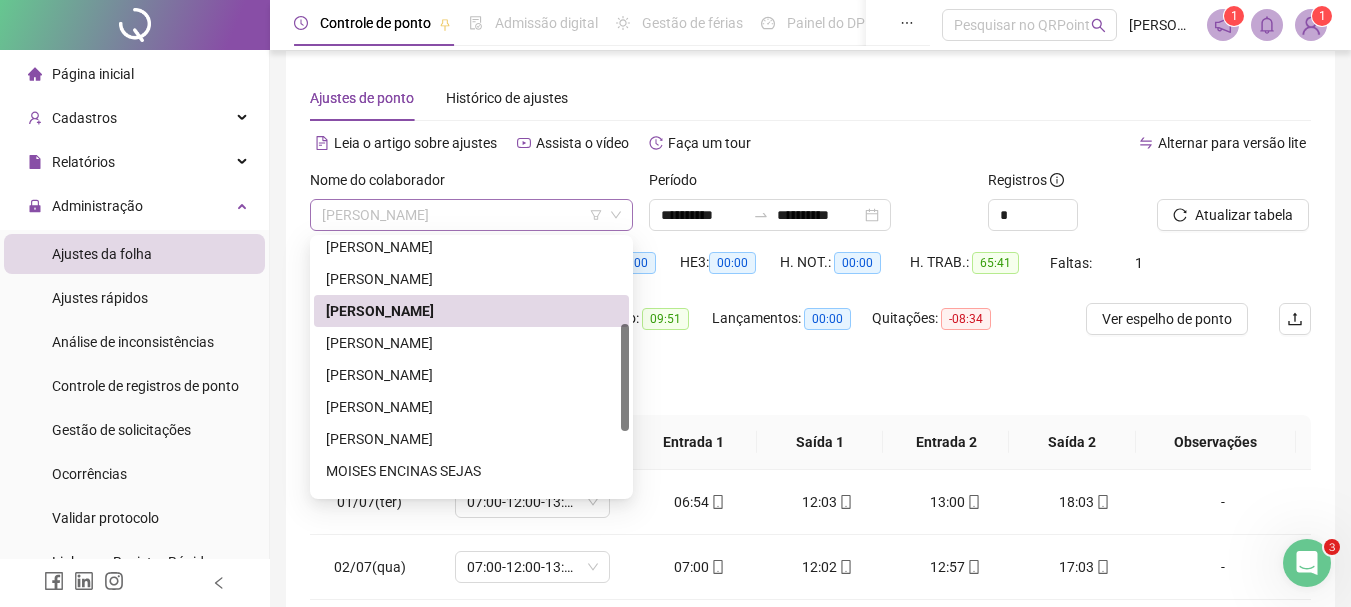 click on "[PERSON_NAME]" at bounding box center (471, 215) 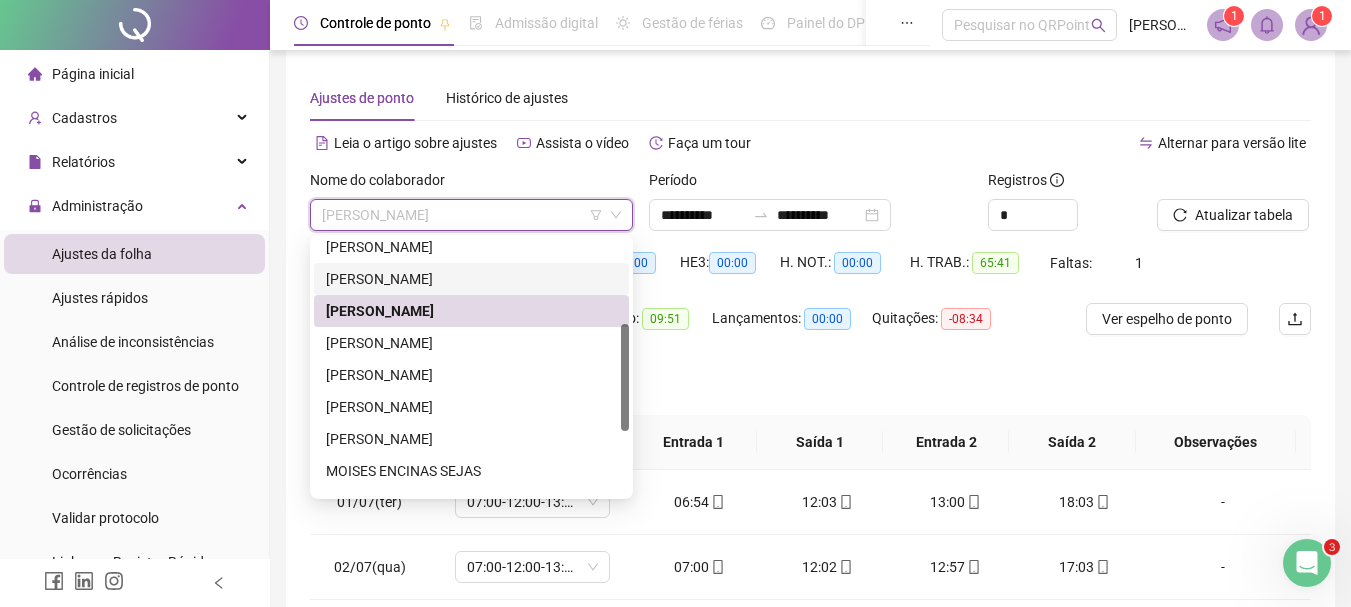 click on "[PERSON_NAME]" at bounding box center [471, 279] 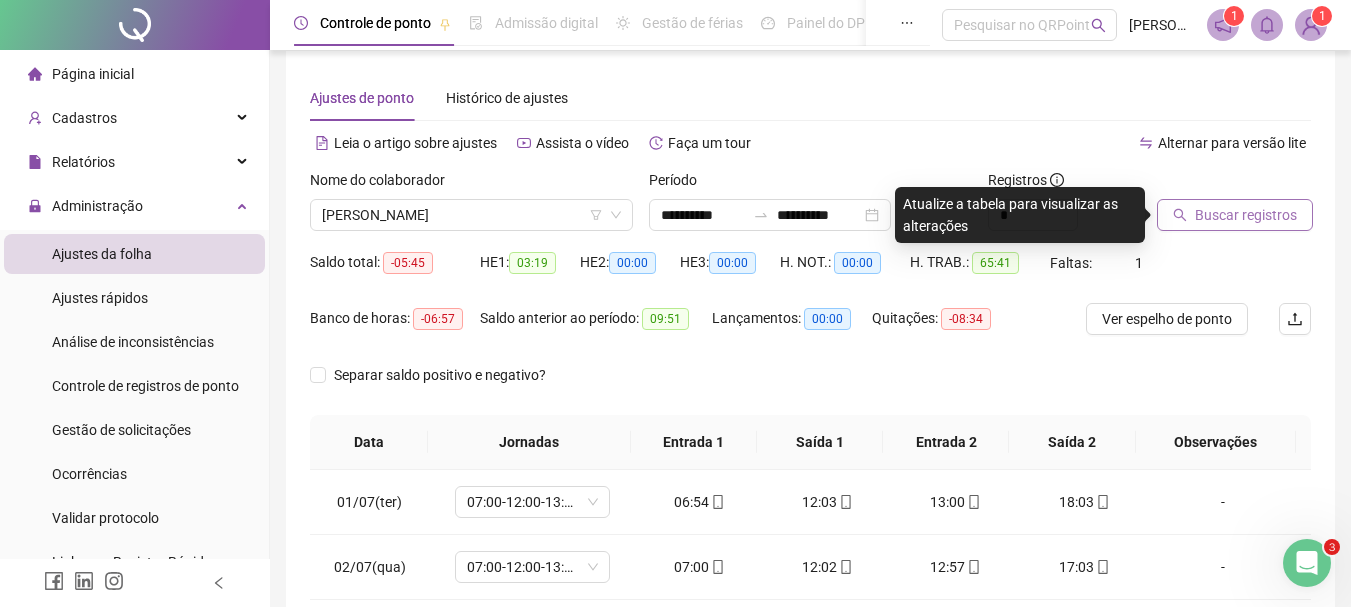 click on "Buscar registros" at bounding box center [1246, 215] 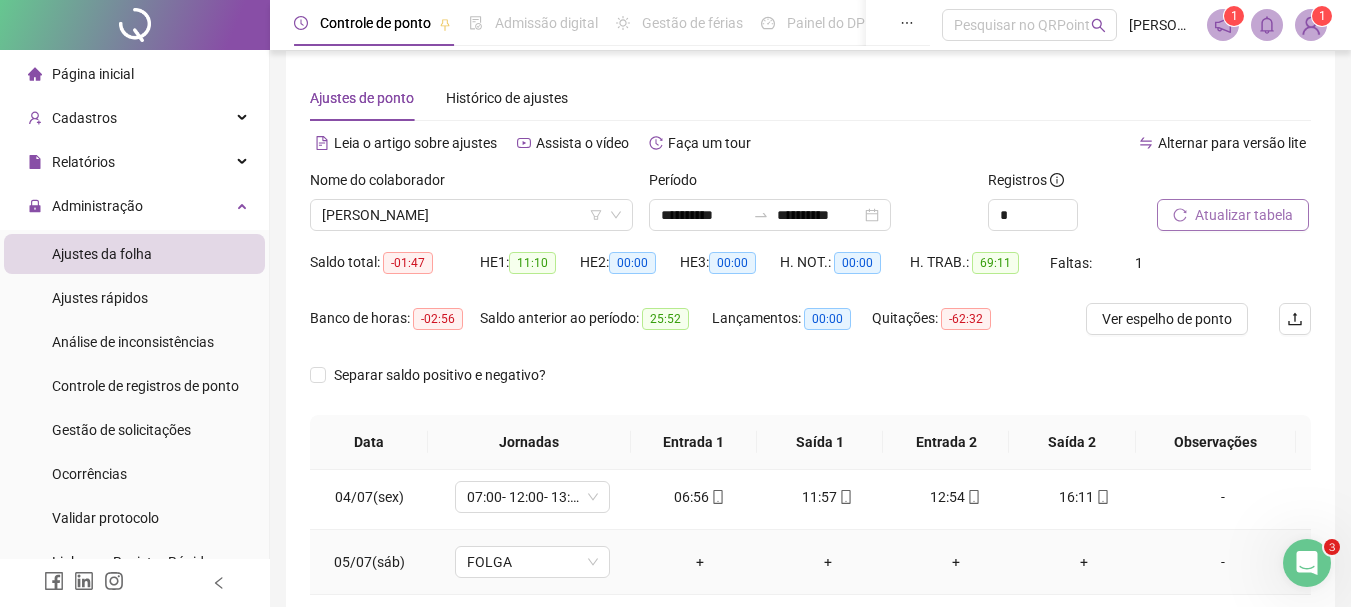 scroll, scrollTop: 0, scrollLeft: 0, axis: both 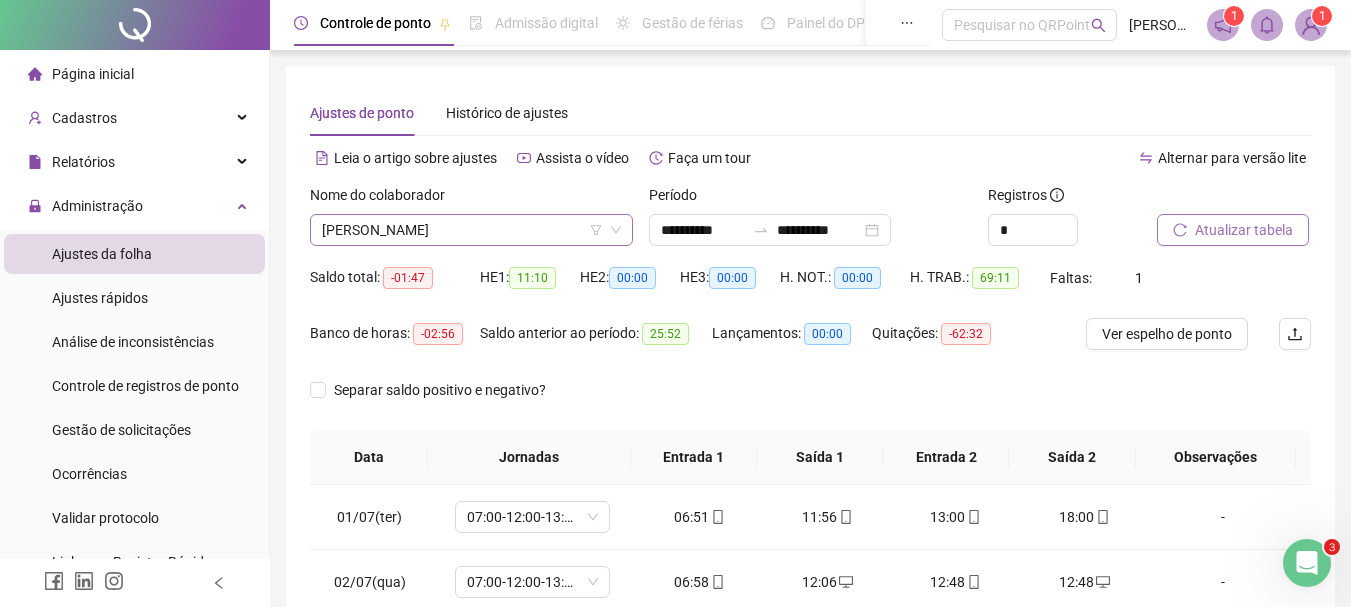 click on "[PERSON_NAME]" at bounding box center (471, 230) 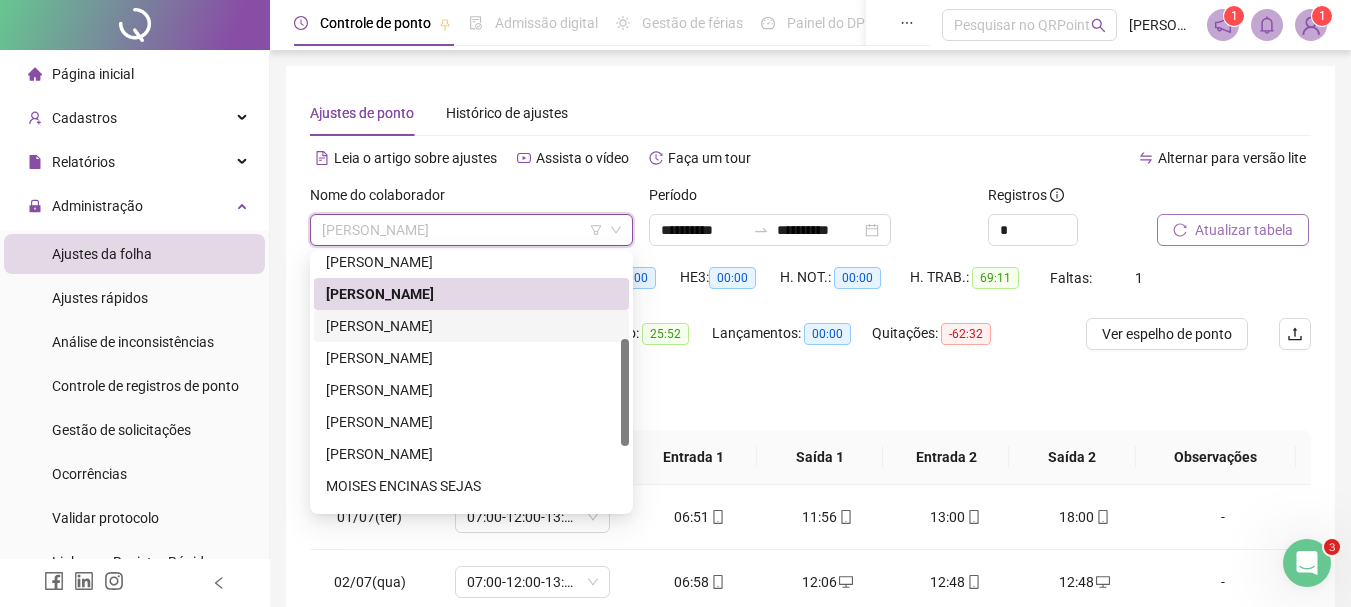 click on "[PERSON_NAME]" at bounding box center [471, 326] 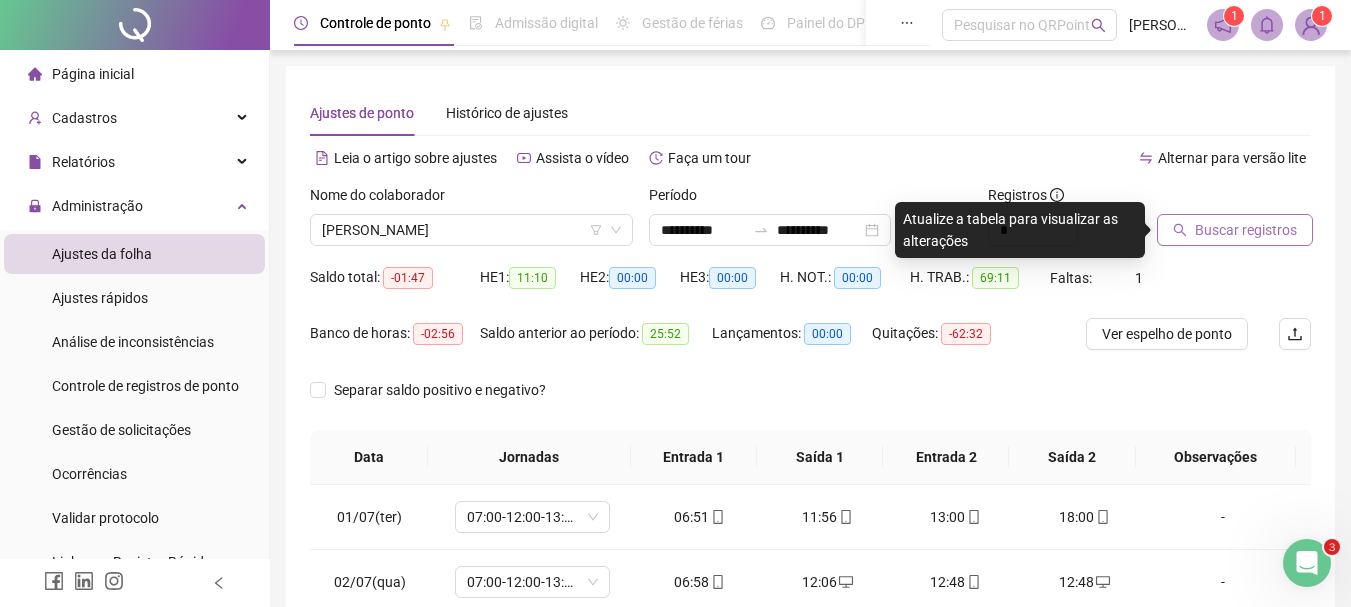 click on "Buscar registros" at bounding box center [1246, 230] 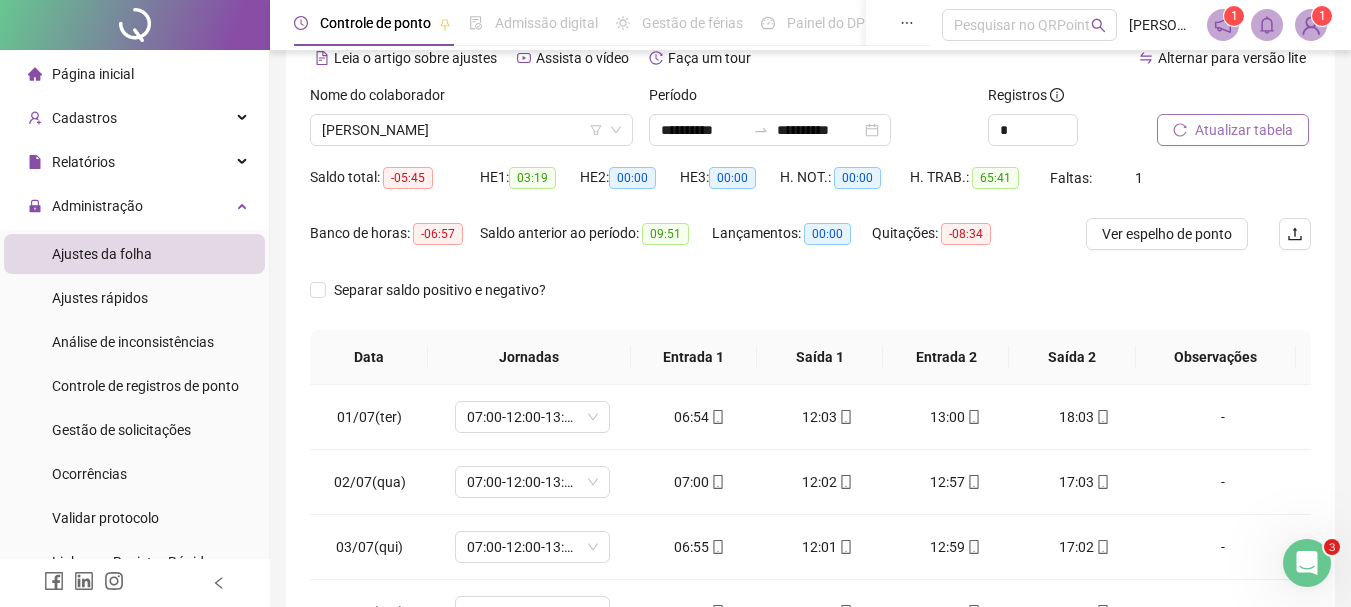 scroll, scrollTop: 415, scrollLeft: 0, axis: vertical 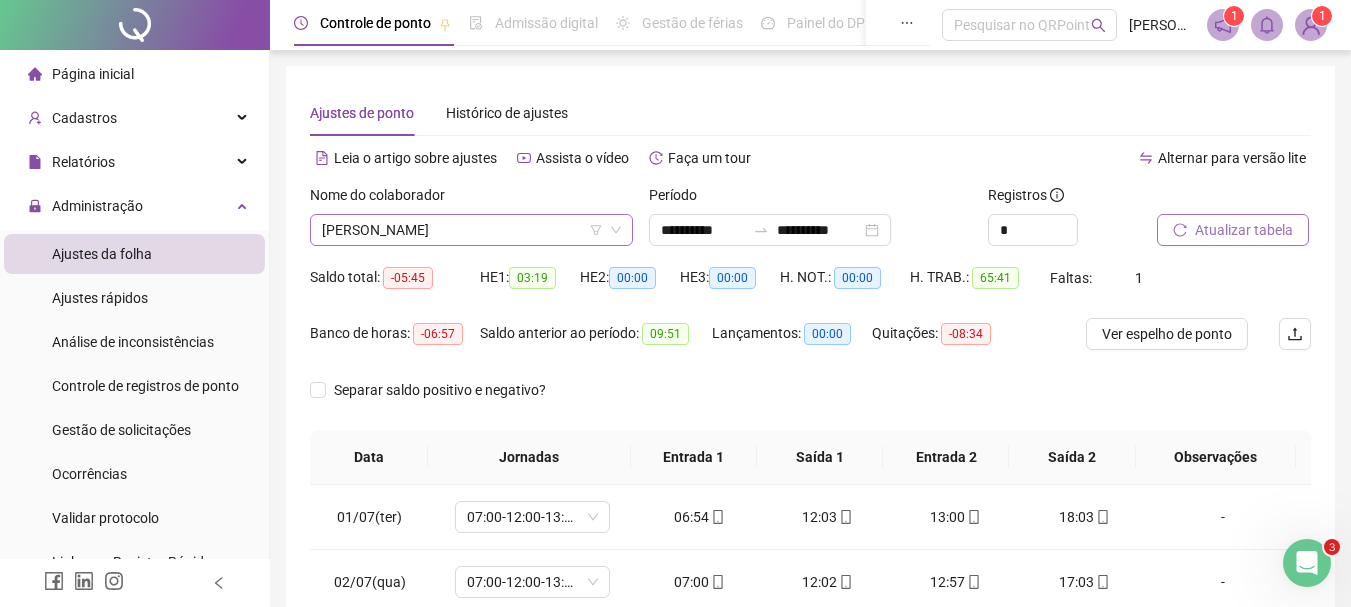 click on "[PERSON_NAME]" at bounding box center (471, 230) 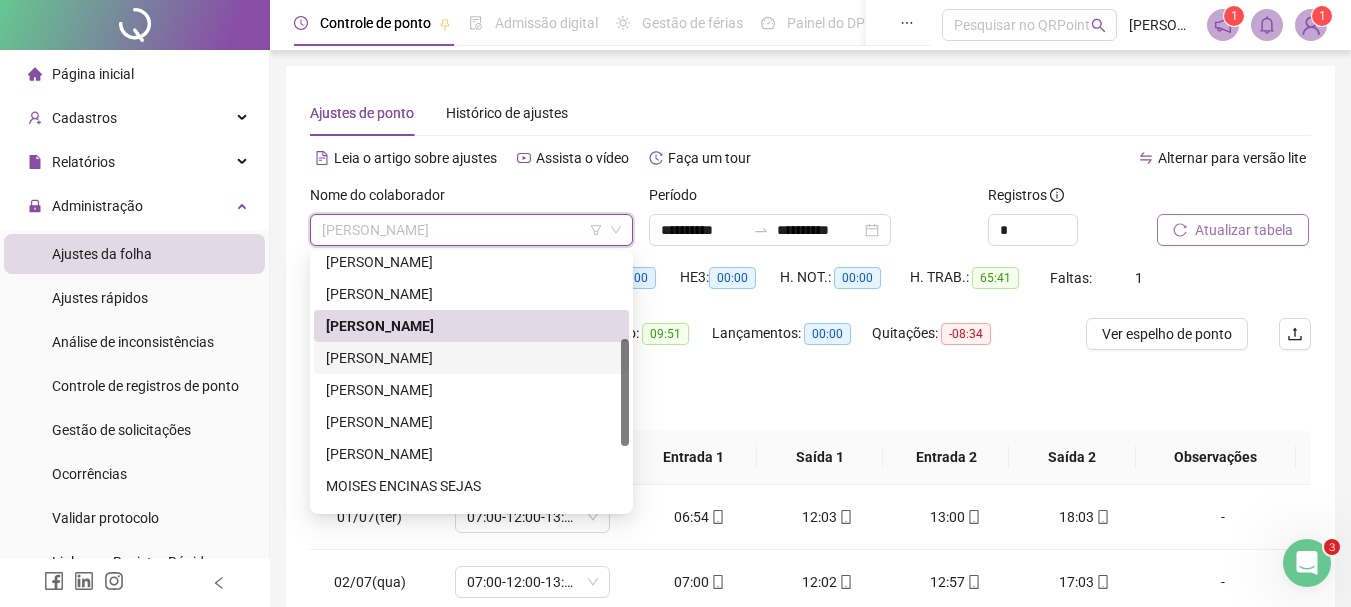 click on "[PERSON_NAME]" at bounding box center (471, 358) 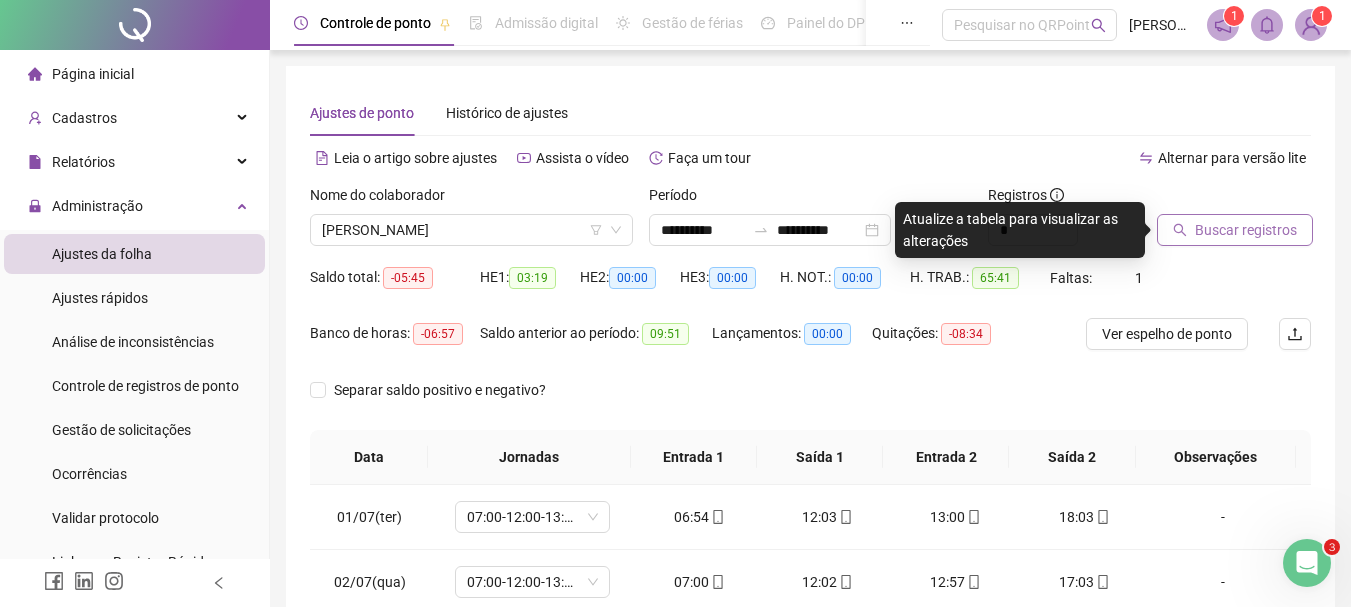 click on "Buscar registros" at bounding box center (1246, 230) 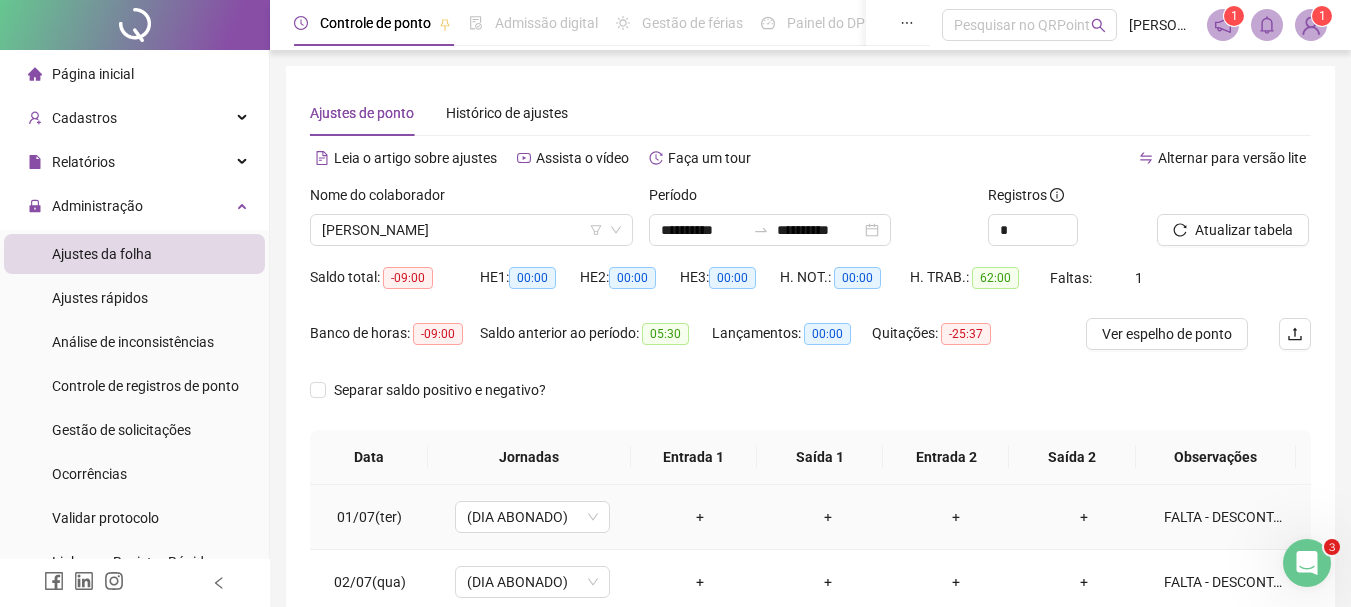 scroll, scrollTop: 400, scrollLeft: 0, axis: vertical 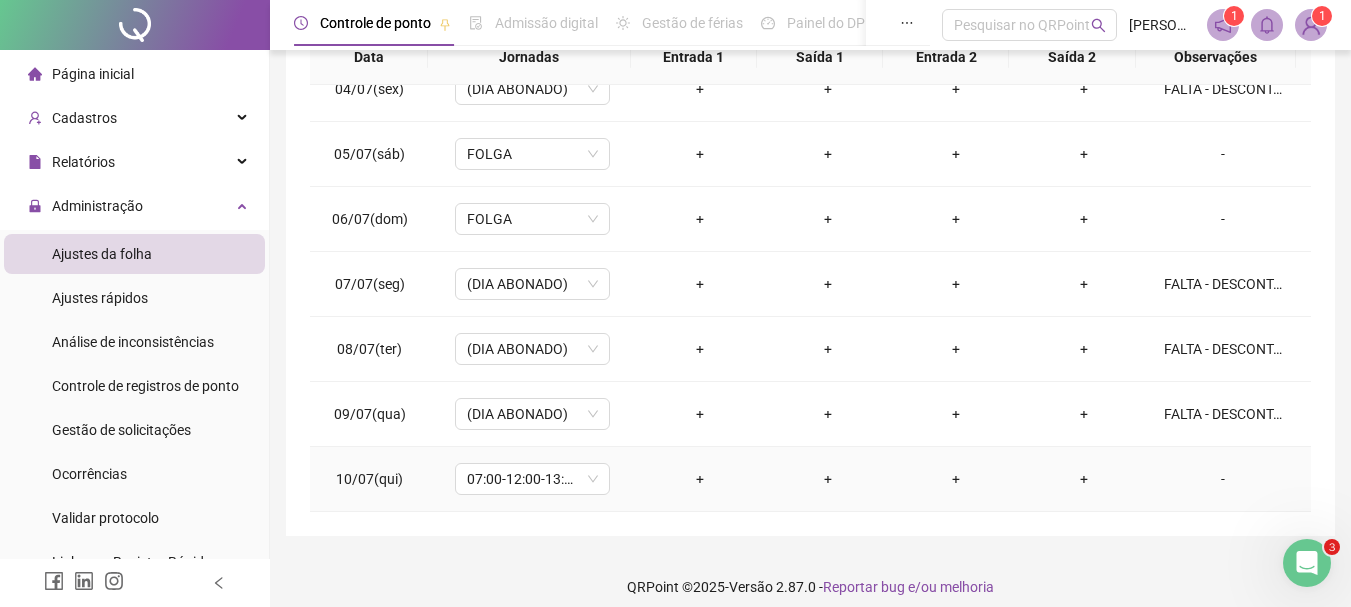 click on "-" at bounding box center (1223, 479) 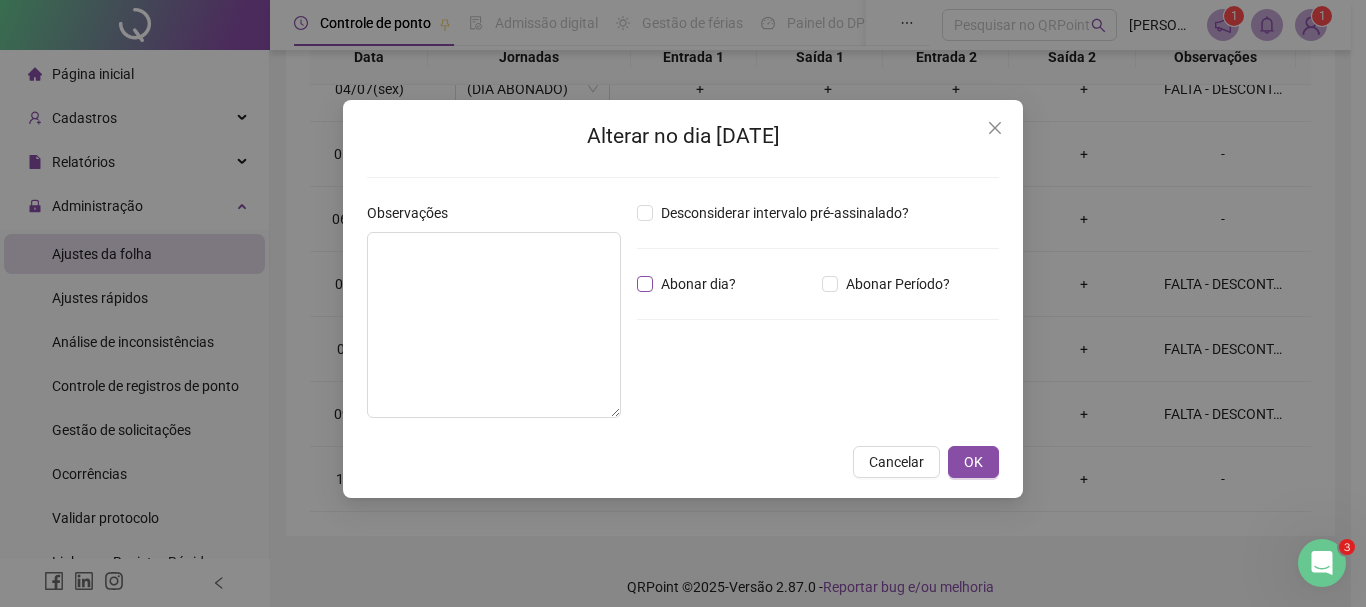 click on "Abonar dia?" at bounding box center (698, 284) 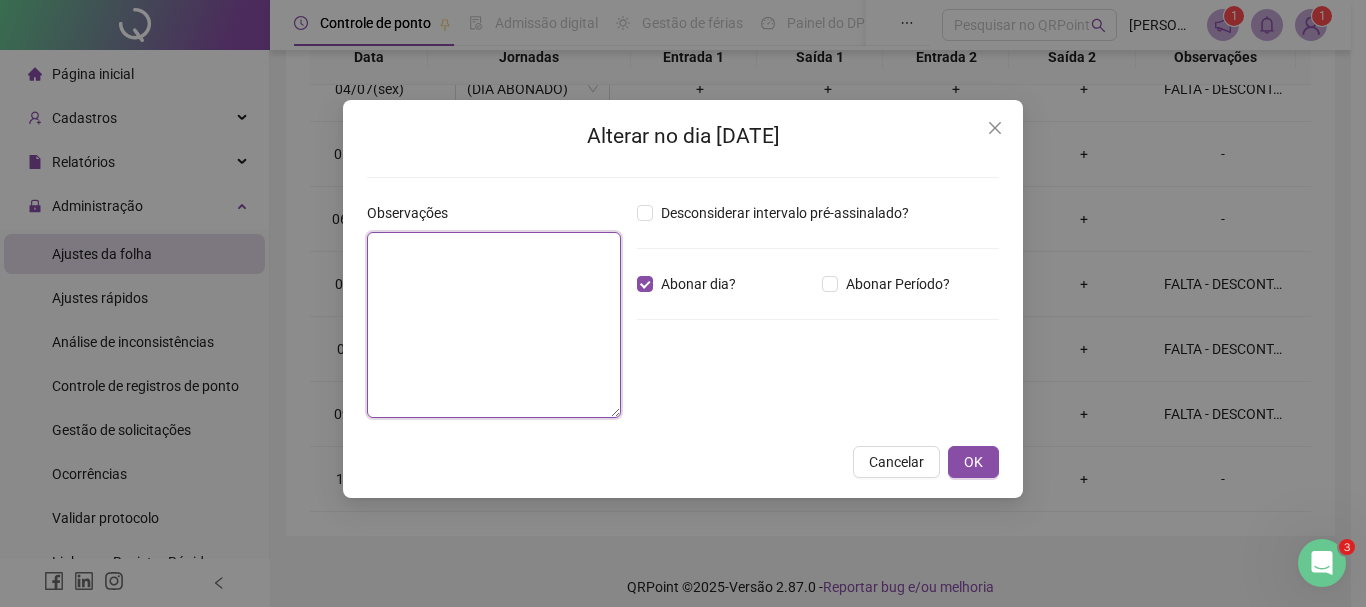click at bounding box center [494, 325] 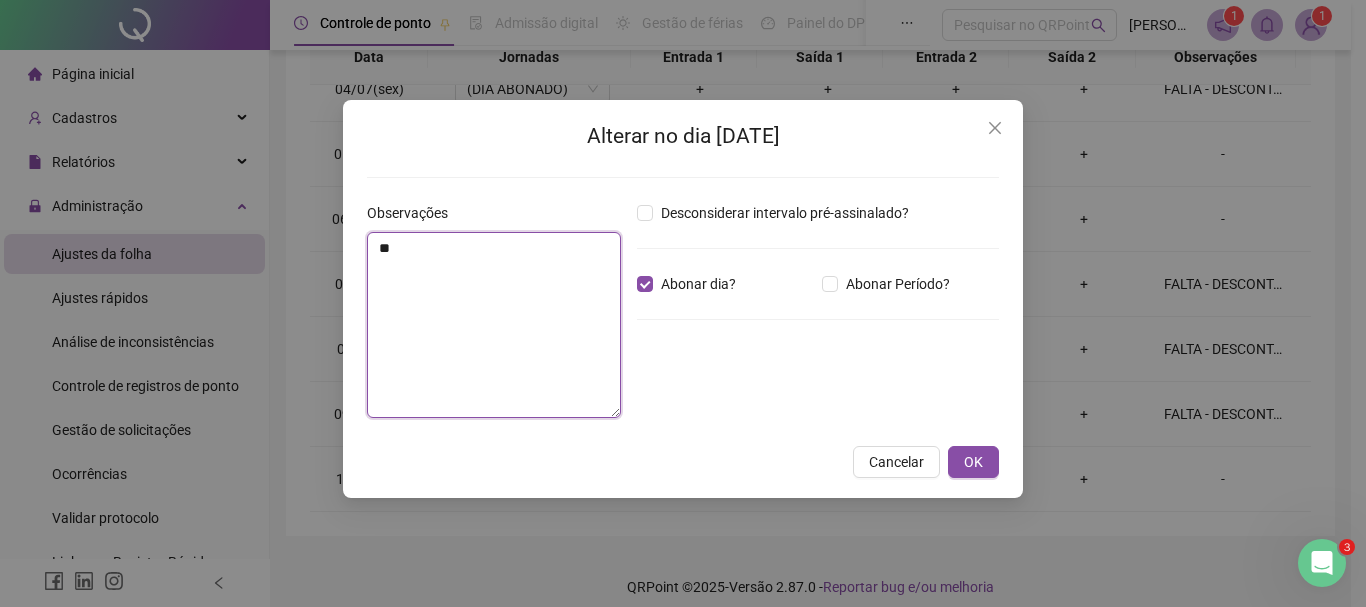 type on "*" 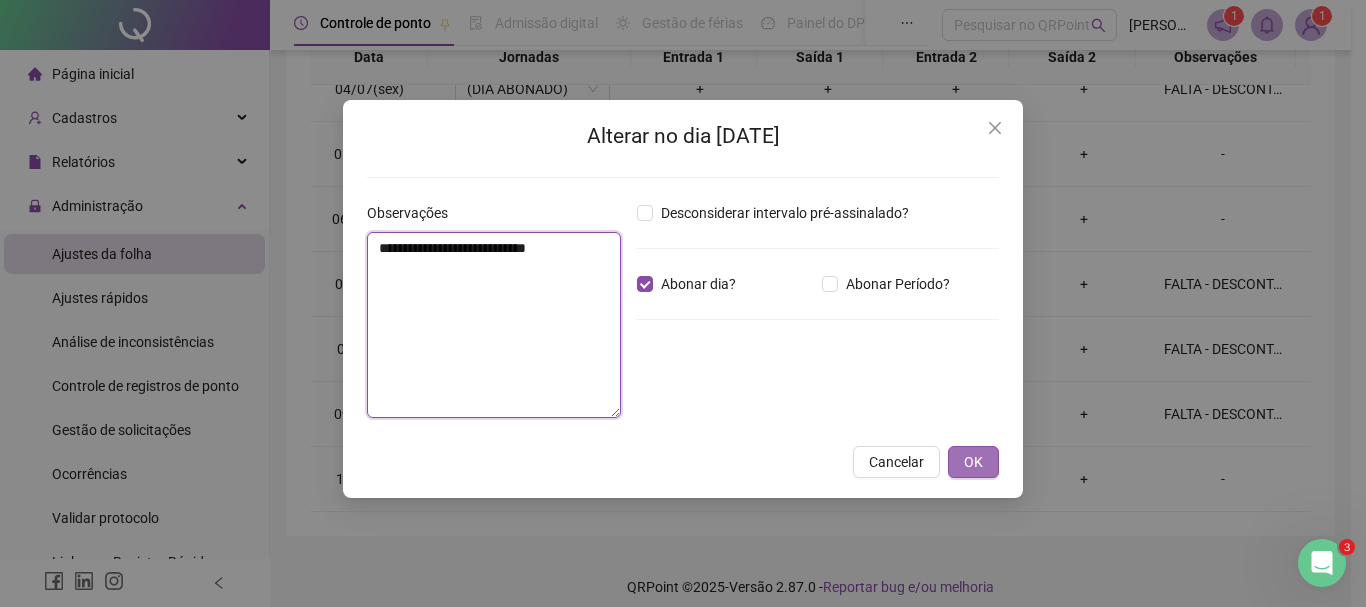 type on "**********" 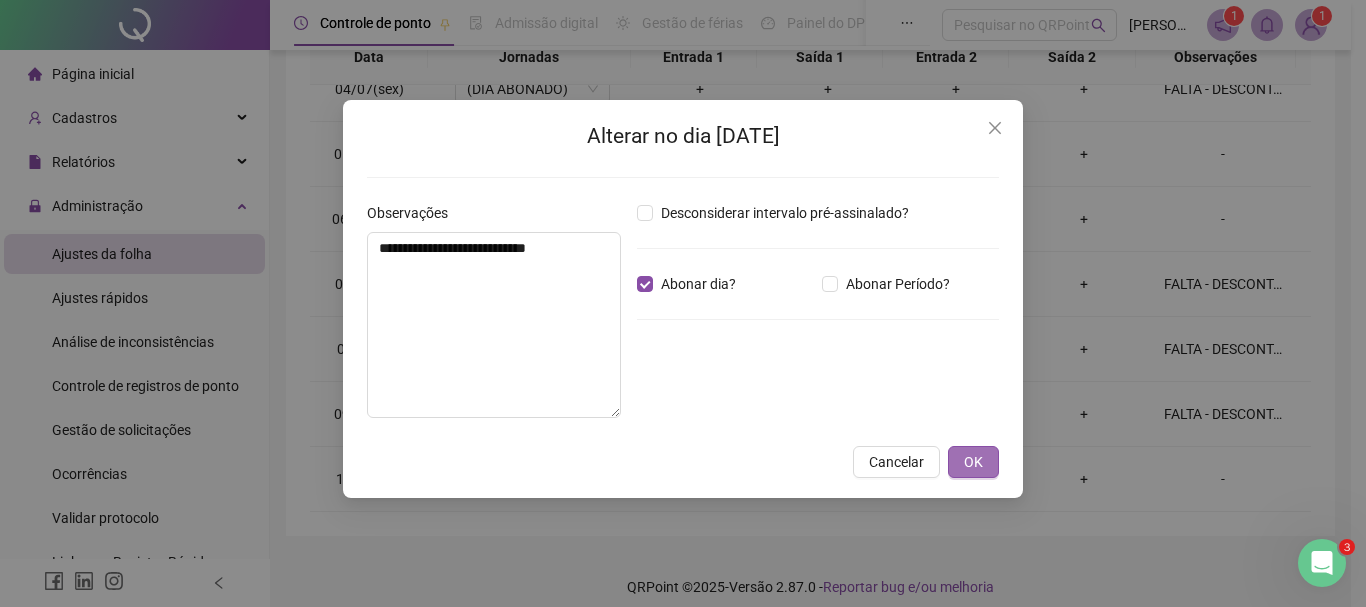 click on "OK" at bounding box center (973, 462) 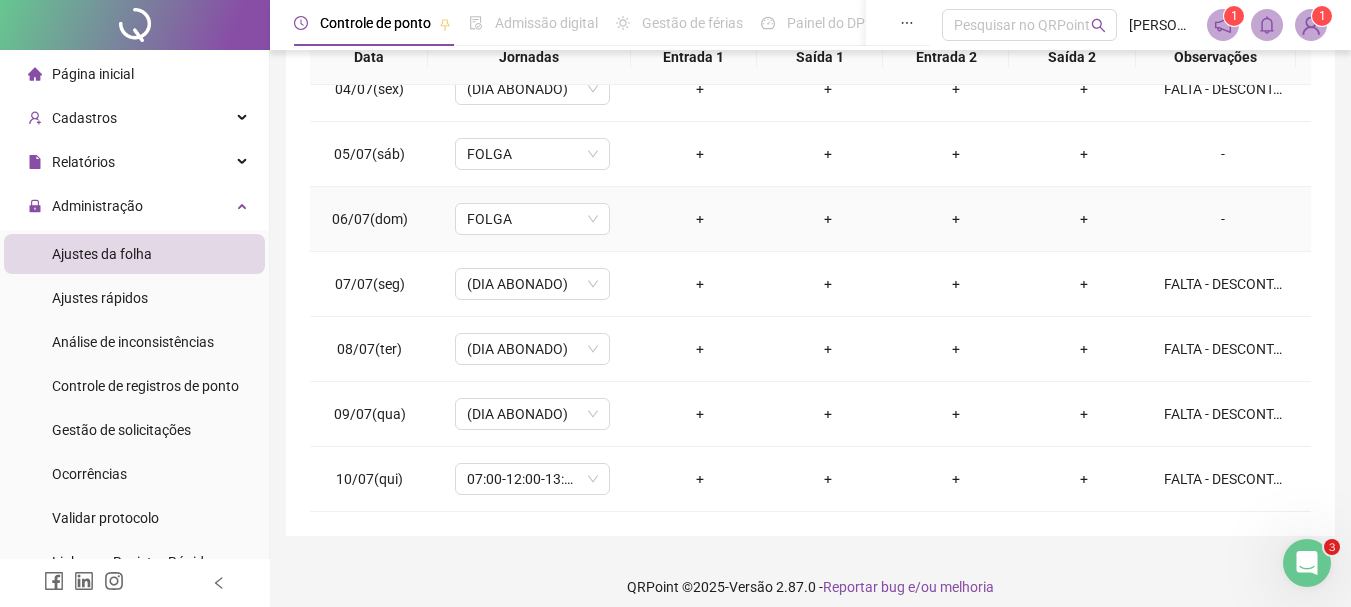 scroll, scrollTop: 0, scrollLeft: 0, axis: both 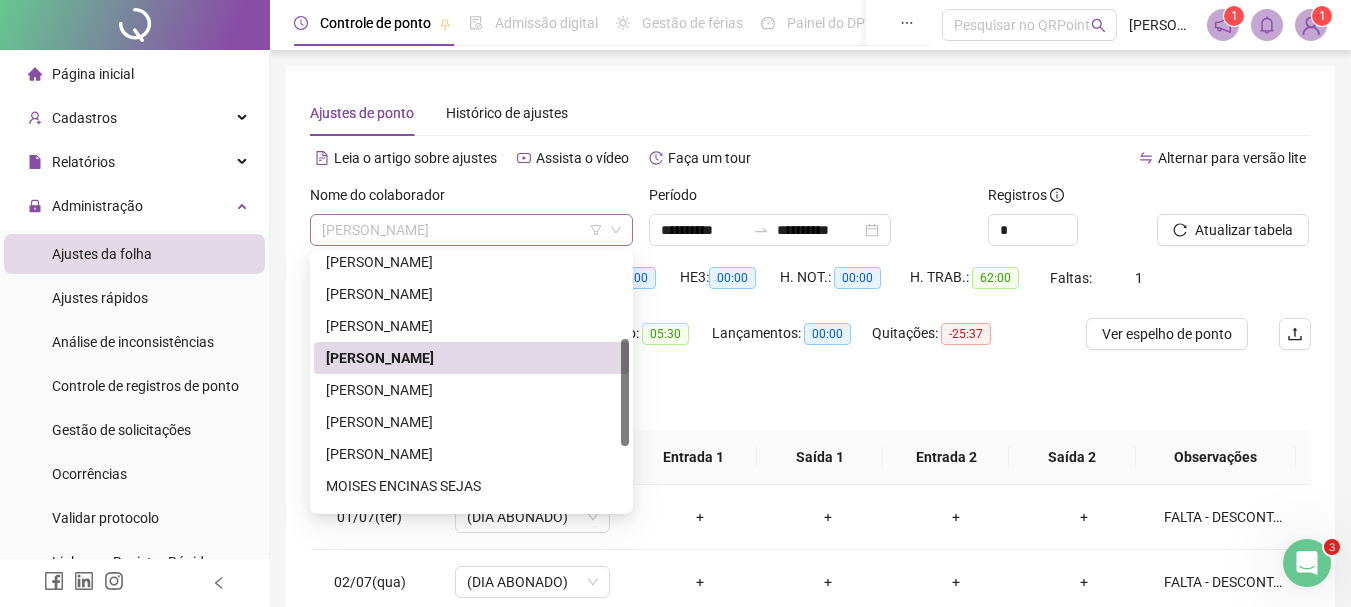 click on "[PERSON_NAME]" at bounding box center (471, 230) 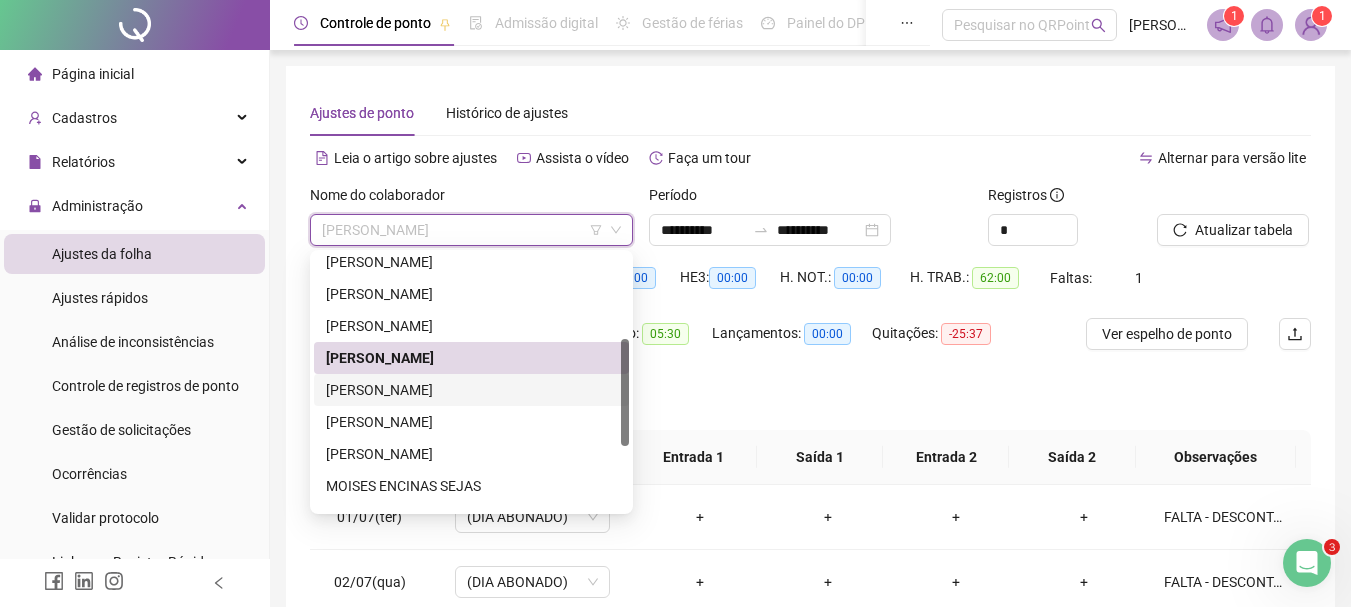 click on "[PERSON_NAME]" at bounding box center [471, 390] 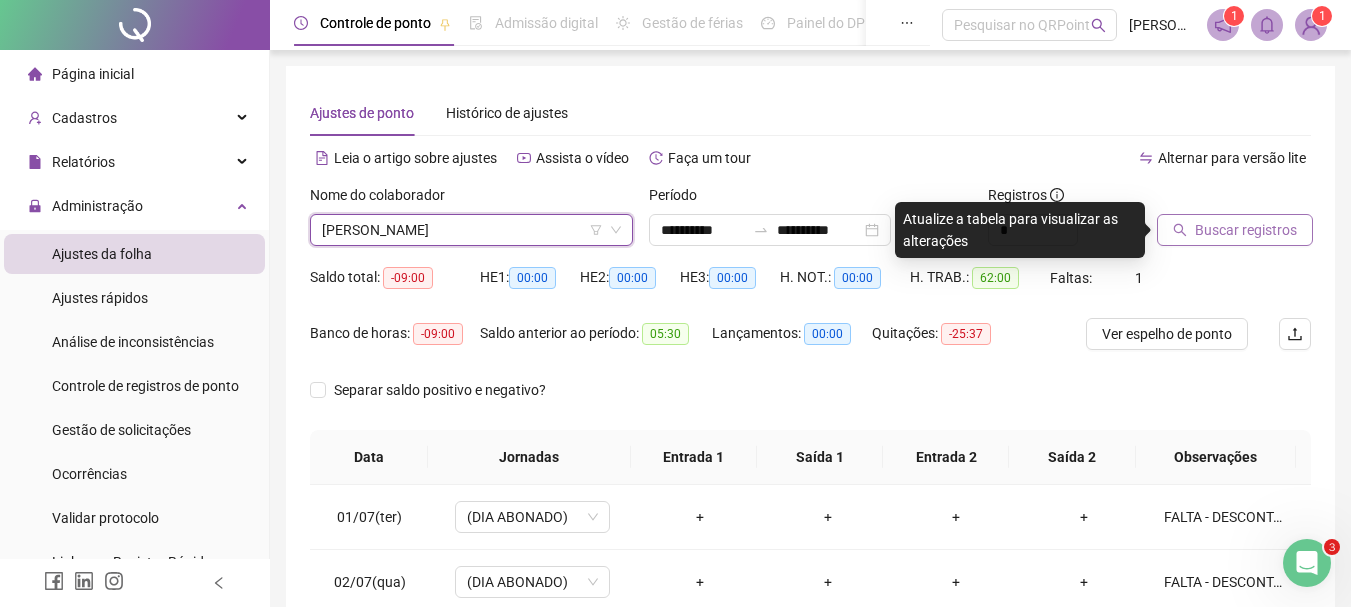 click on "Buscar registros" at bounding box center [1246, 230] 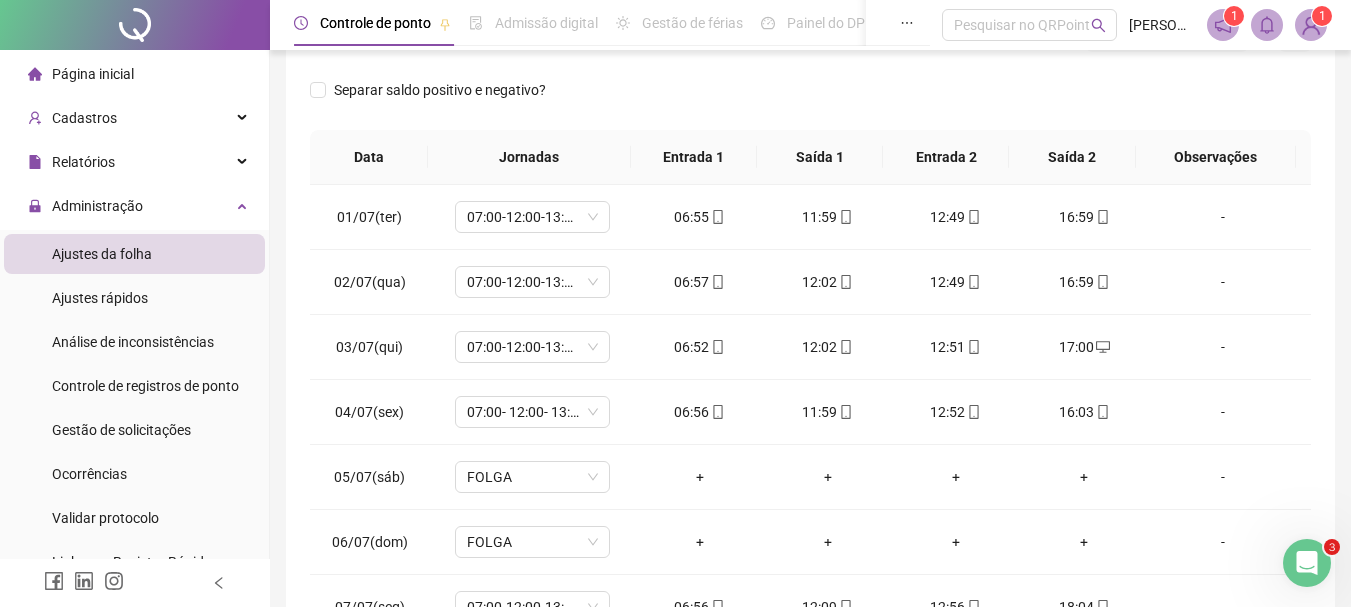 scroll, scrollTop: 415, scrollLeft: 0, axis: vertical 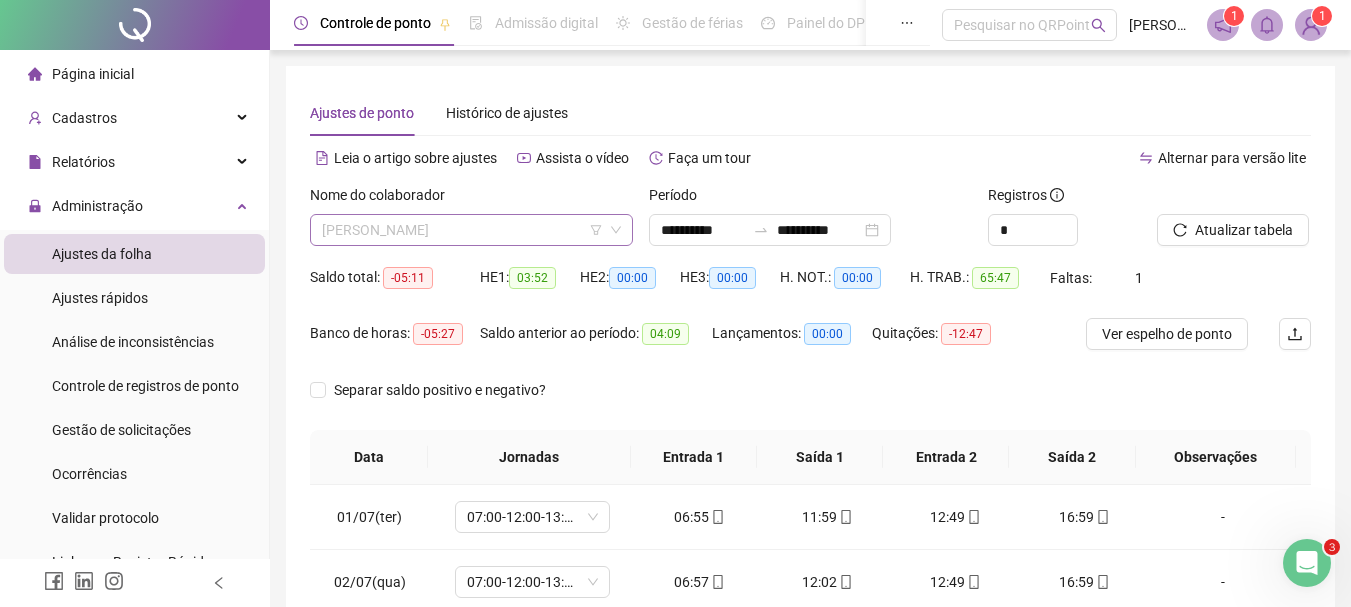 click on "[PERSON_NAME]" at bounding box center (471, 230) 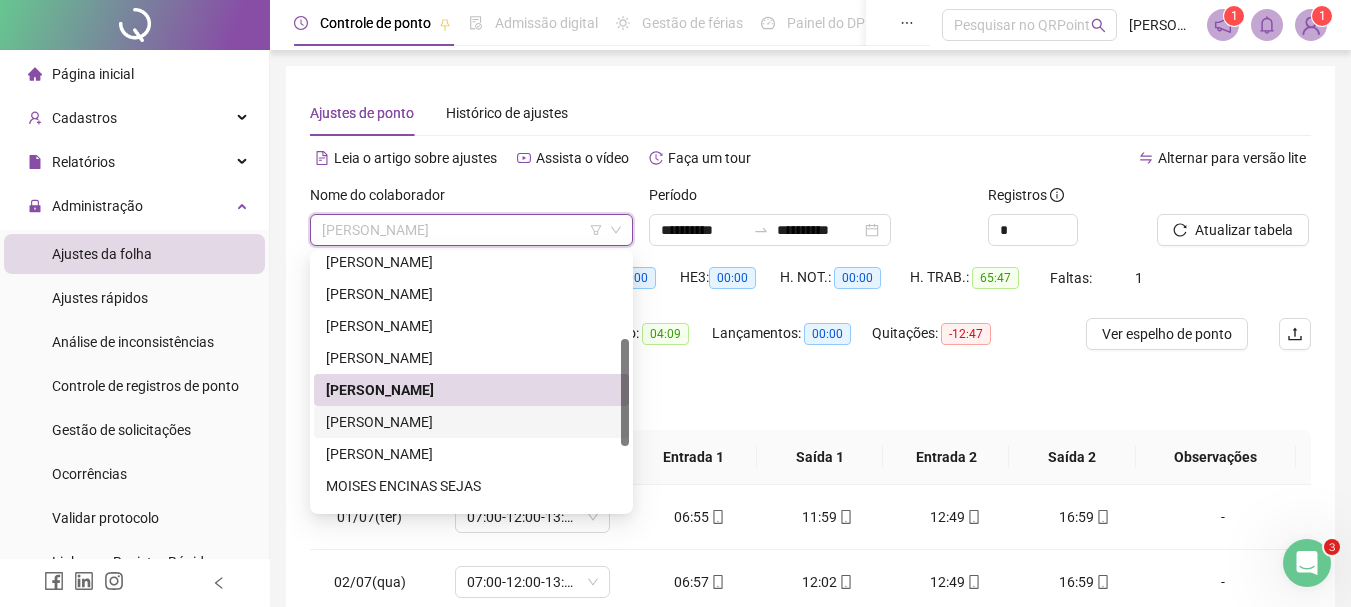 click on "[PERSON_NAME]" at bounding box center (471, 422) 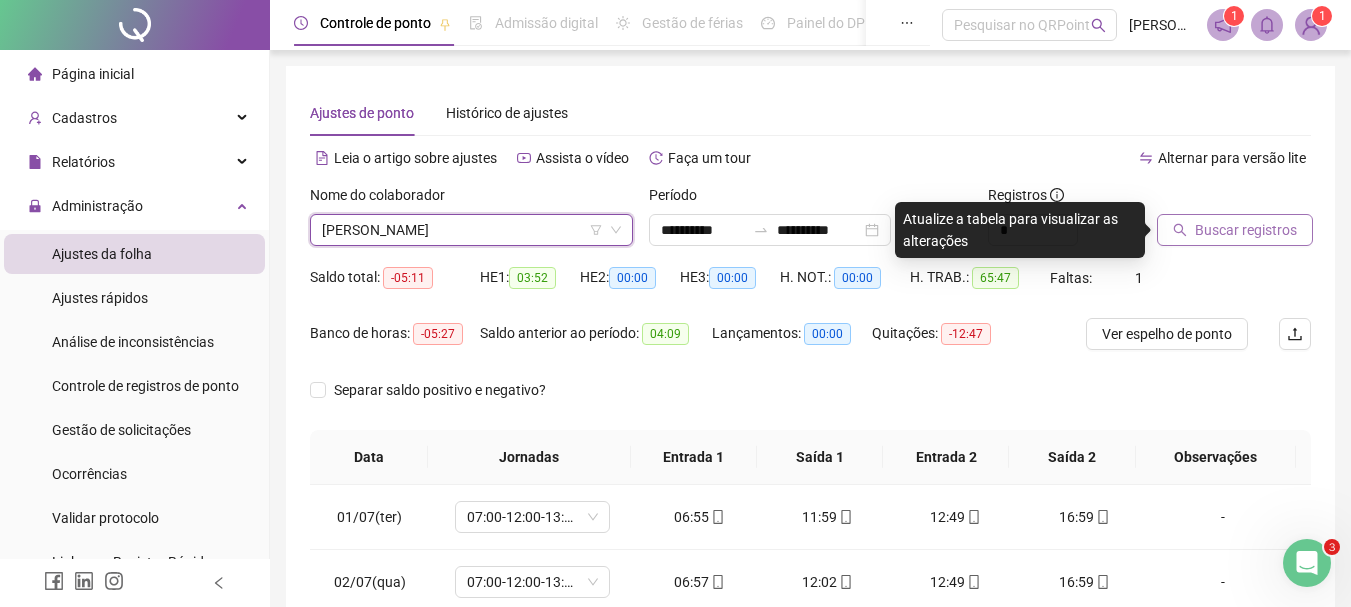 click on "Buscar registros" at bounding box center [1246, 230] 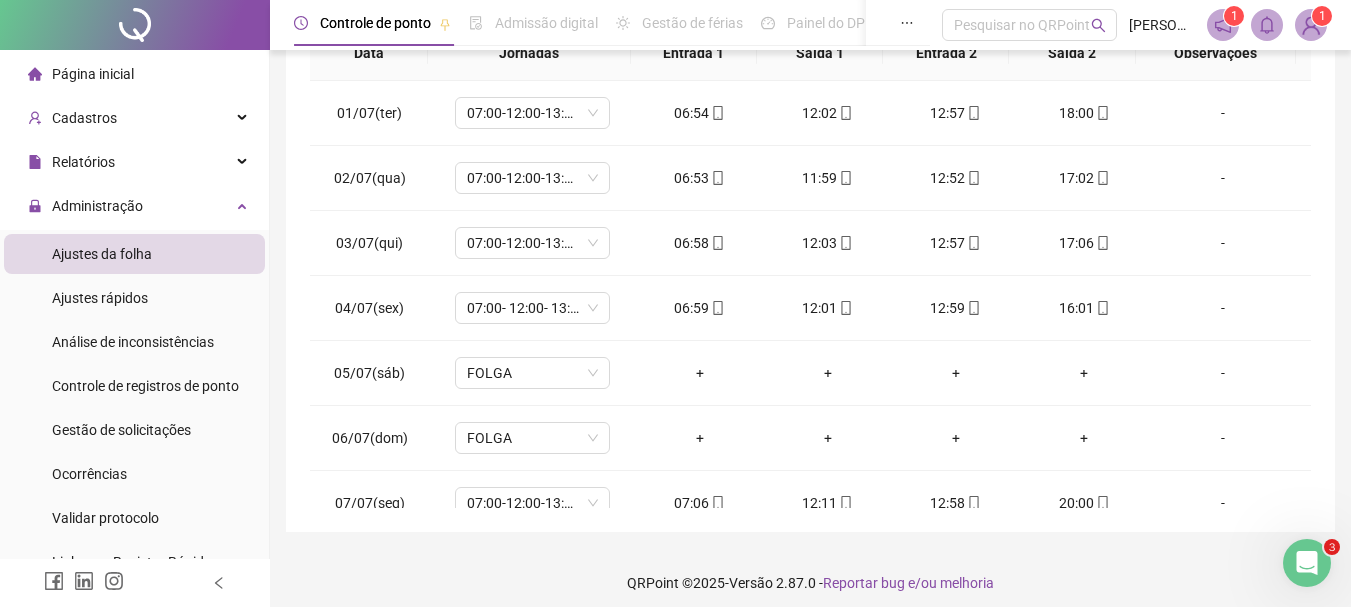 scroll, scrollTop: 415, scrollLeft: 0, axis: vertical 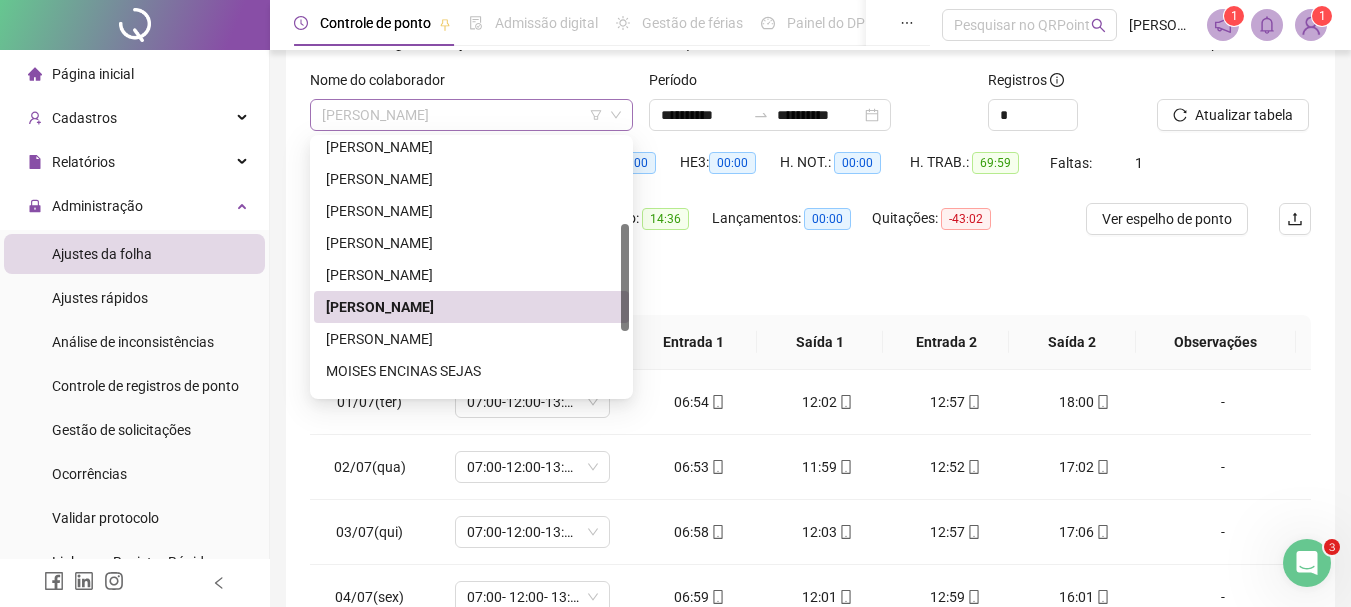 click on "[PERSON_NAME]" at bounding box center [471, 115] 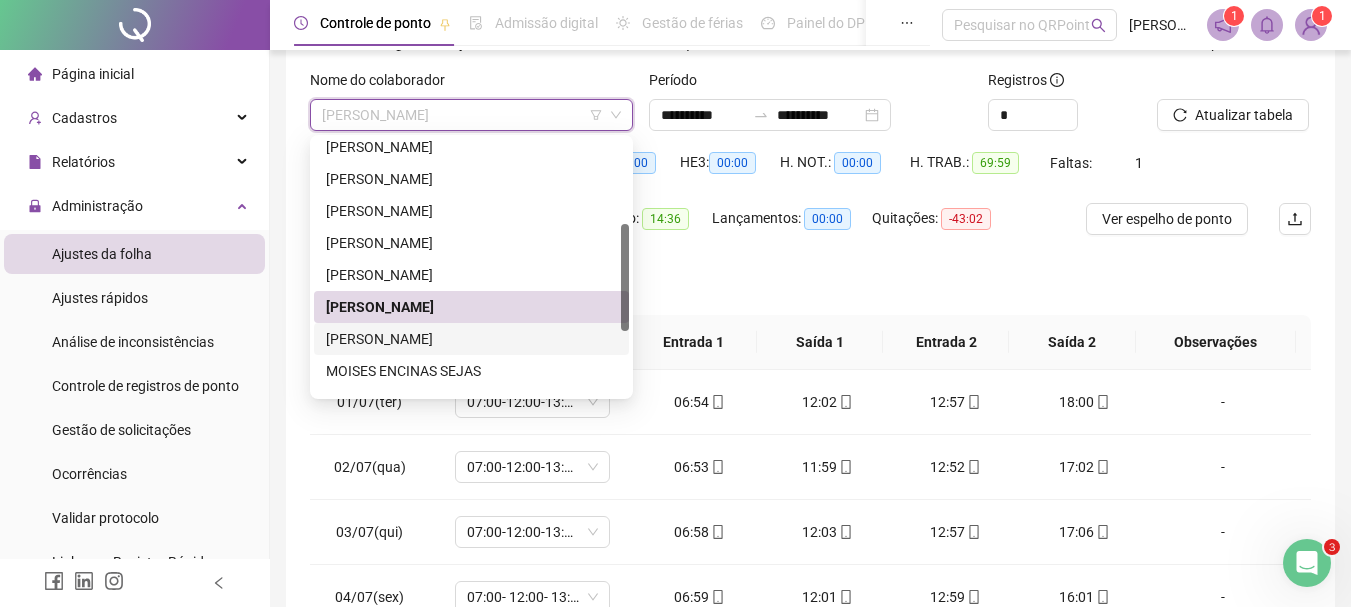 click on "[PERSON_NAME]" at bounding box center [471, 339] 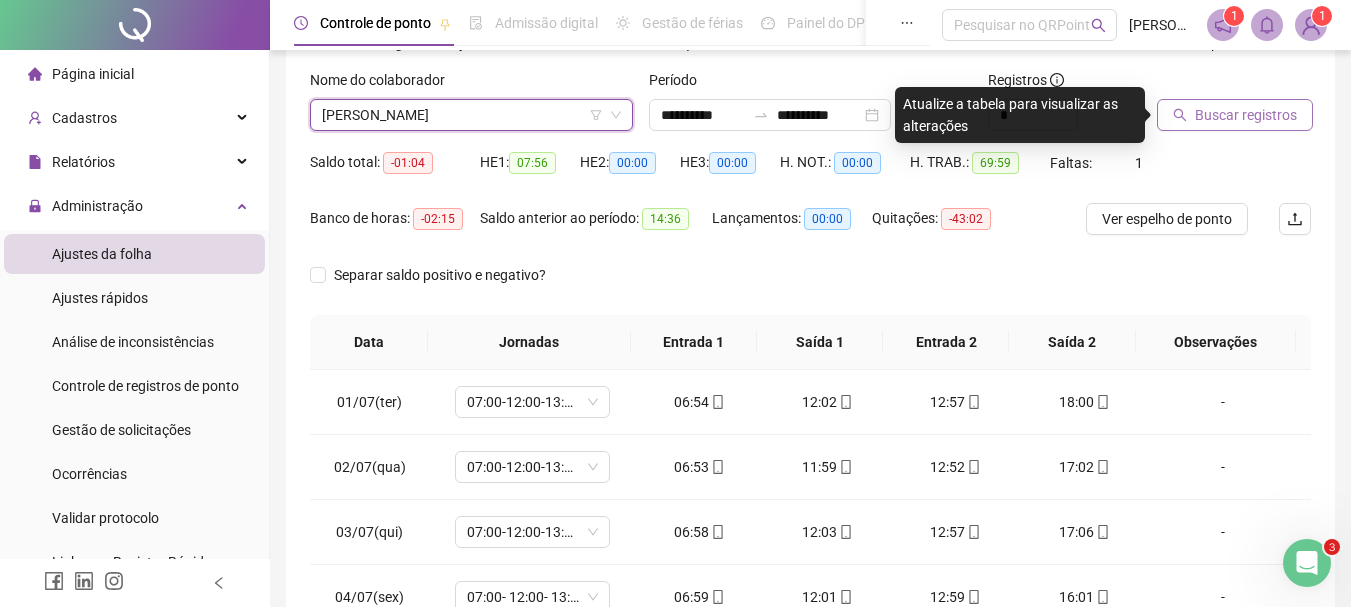 click on "Buscar registros" at bounding box center (1246, 115) 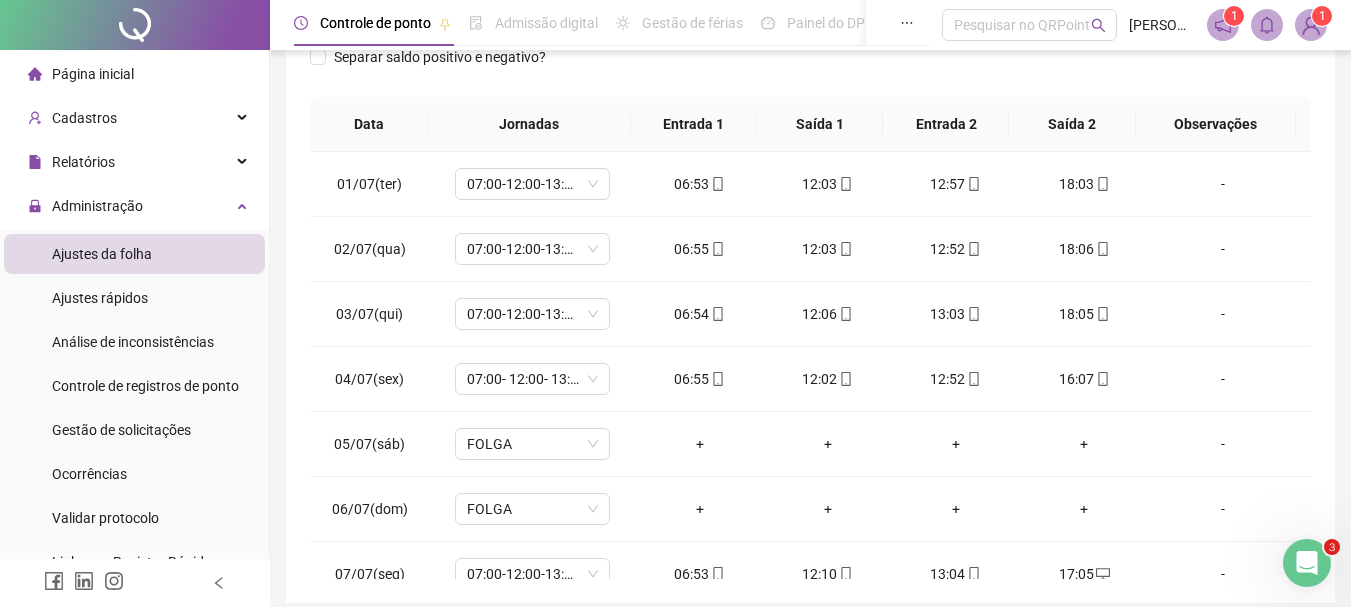scroll, scrollTop: 415, scrollLeft: 0, axis: vertical 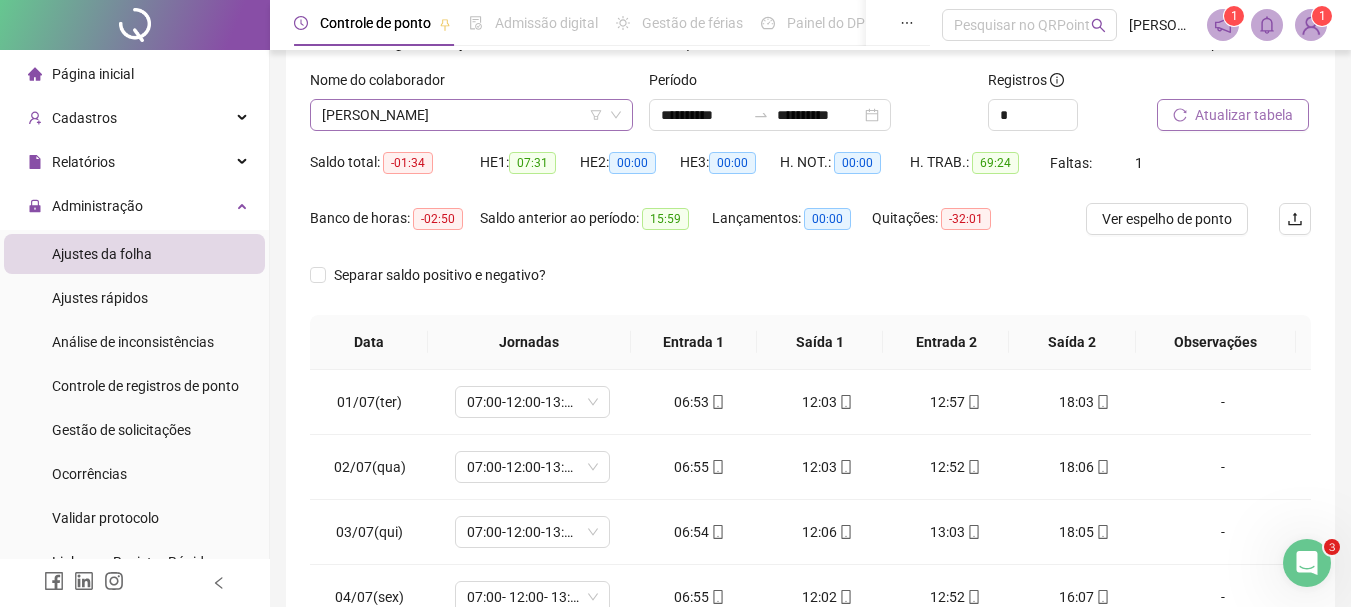 click on "[PERSON_NAME]" at bounding box center [471, 115] 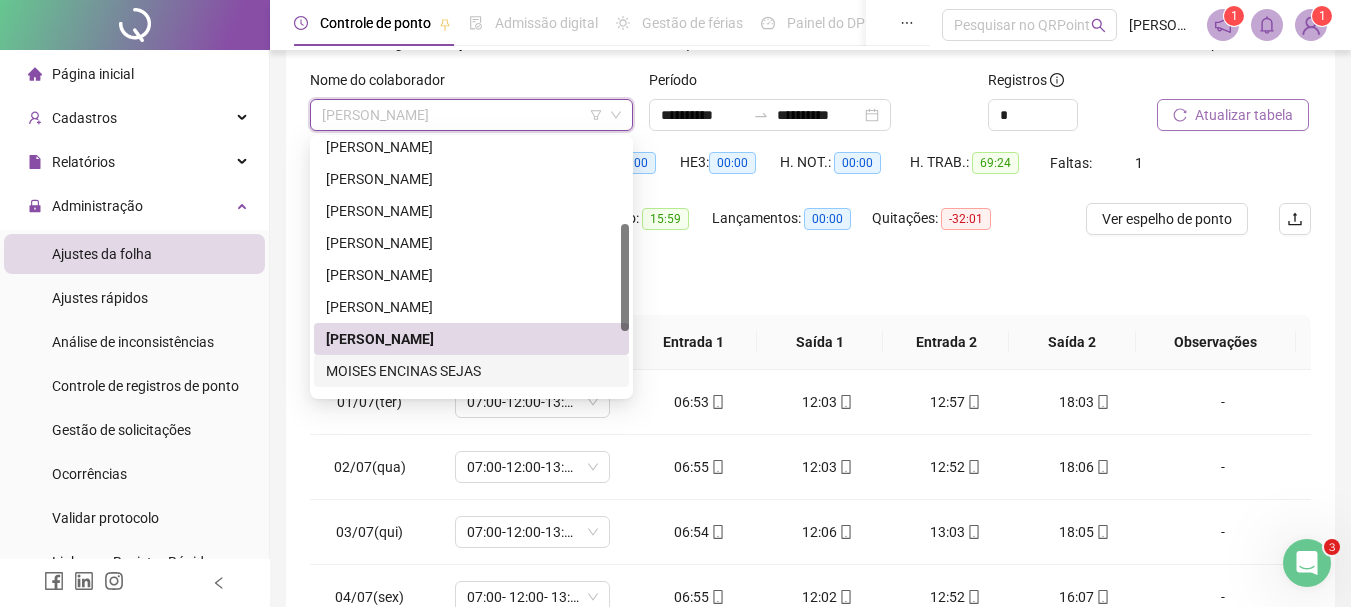 drag, startPoint x: 346, startPoint y: 370, endPoint x: 463, endPoint y: 368, distance: 117.01709 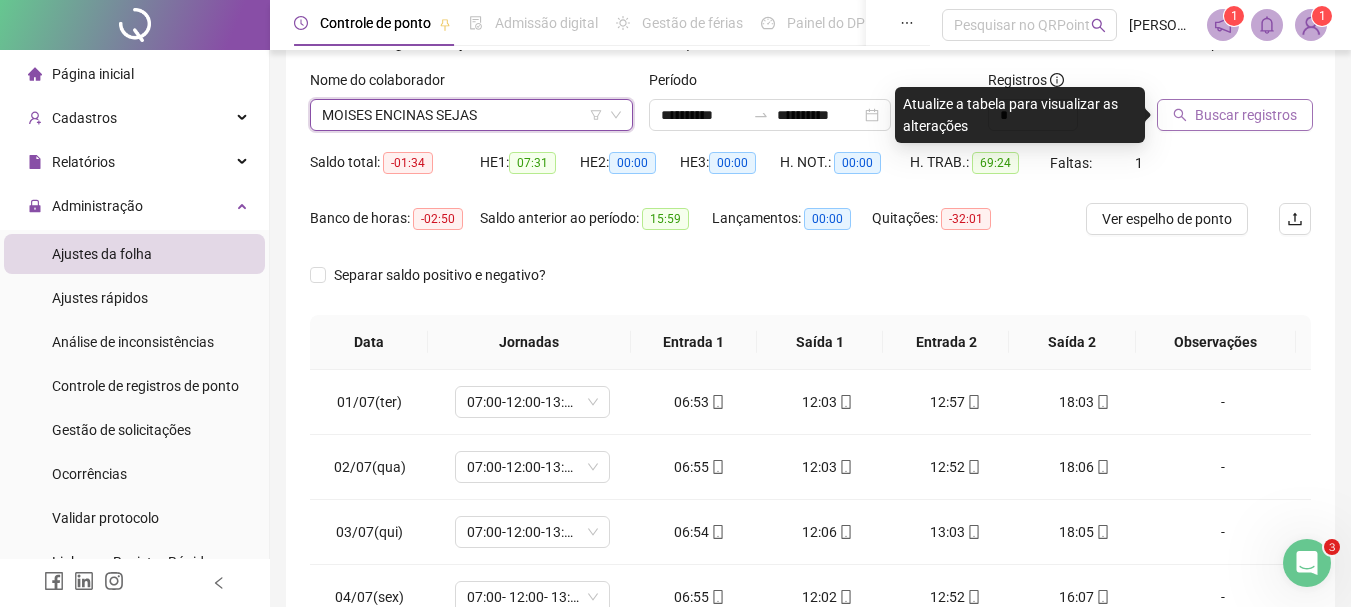 click on "Buscar registros" at bounding box center (1246, 115) 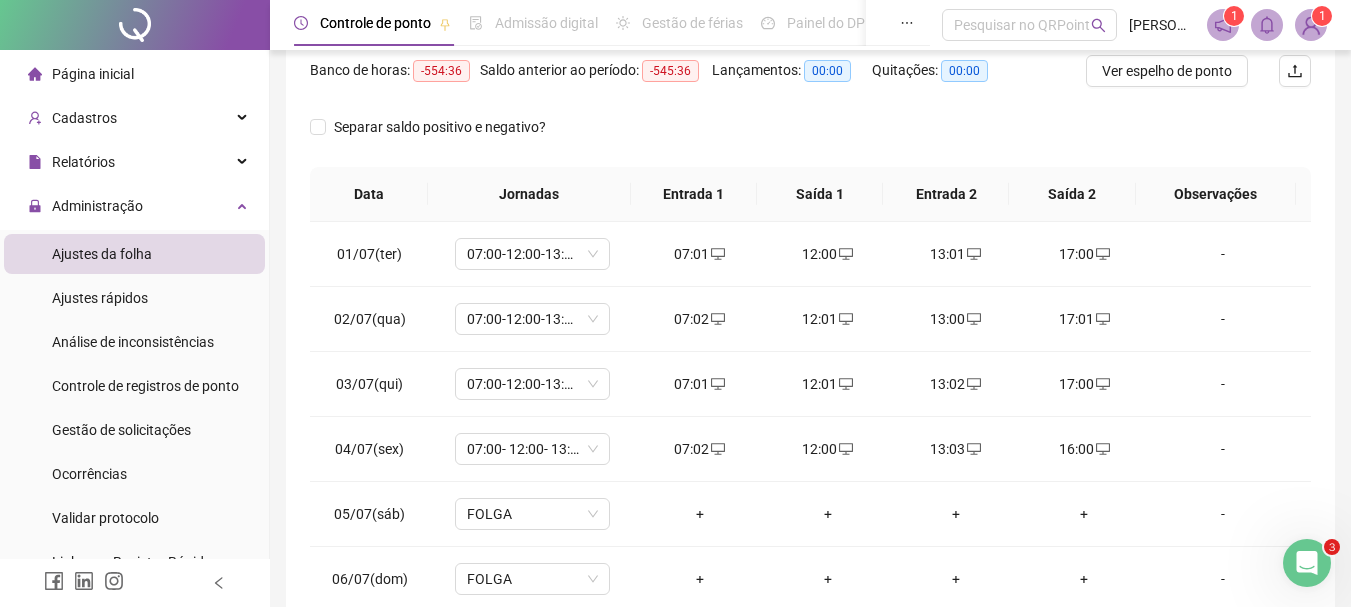 scroll, scrollTop: 415, scrollLeft: 0, axis: vertical 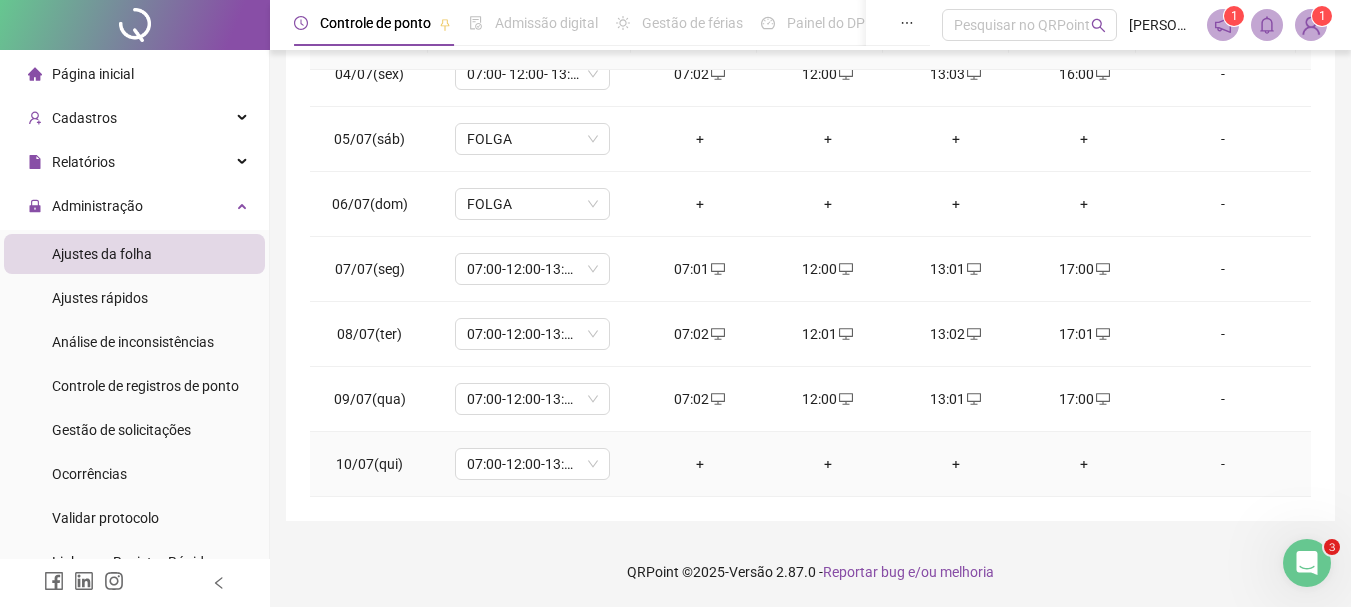 click on "+" at bounding box center (700, 464) 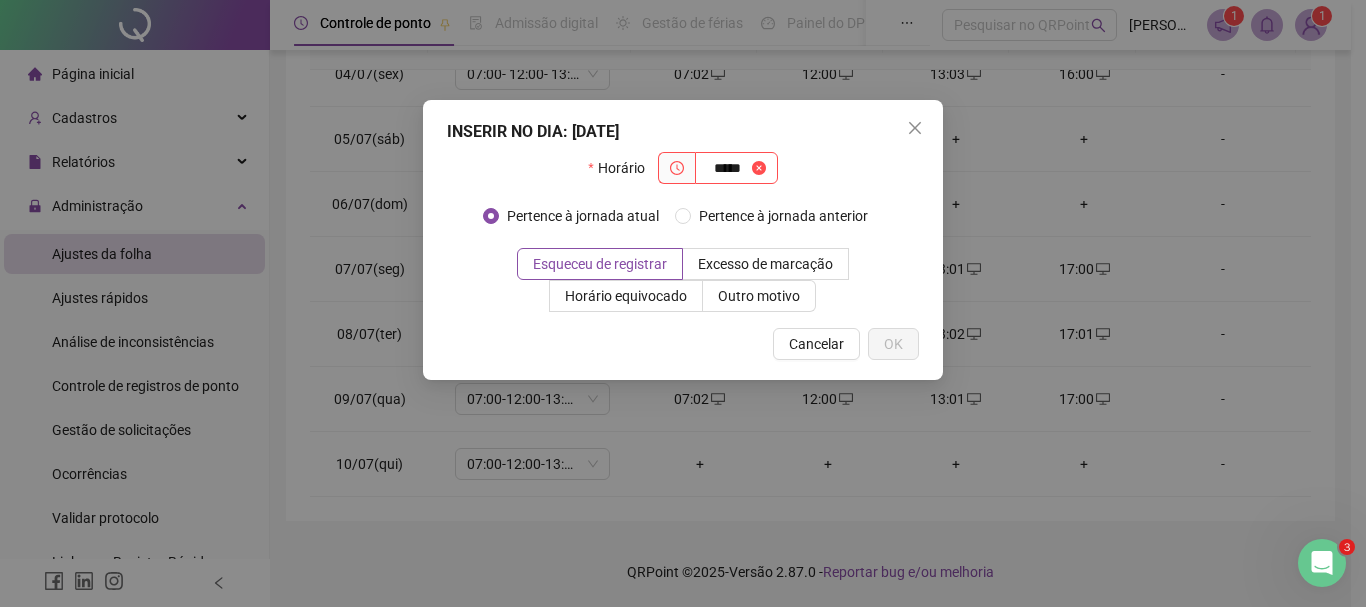 type on "*****" 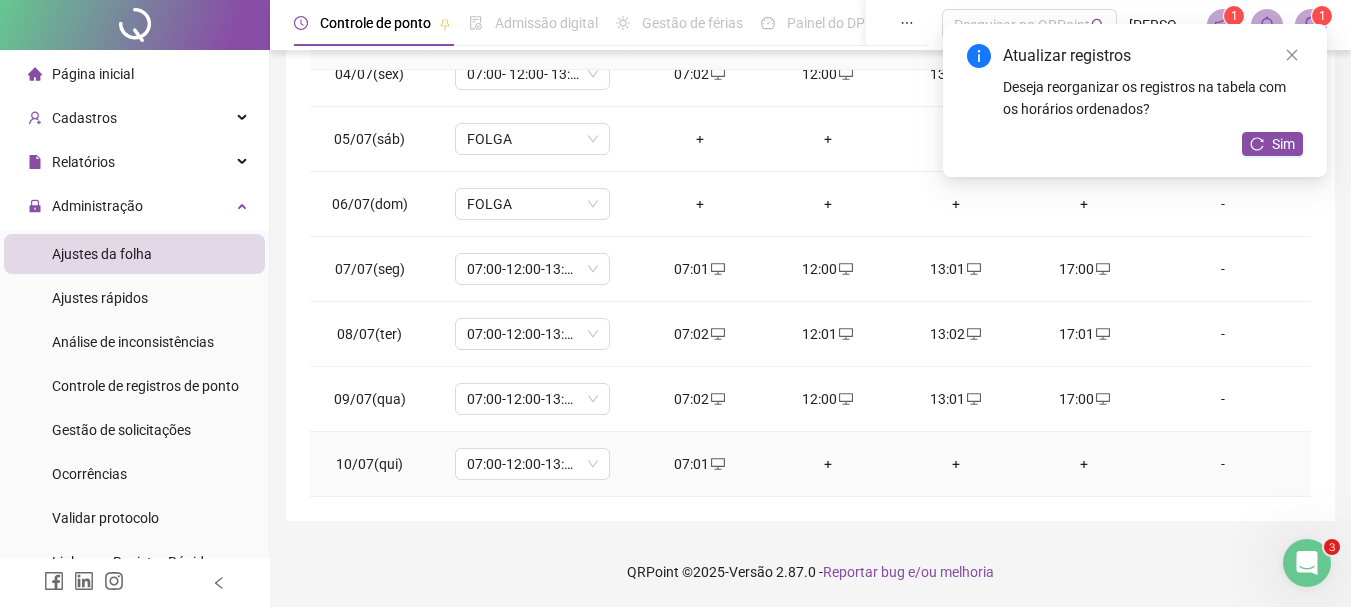 click on "+" at bounding box center [828, 464] 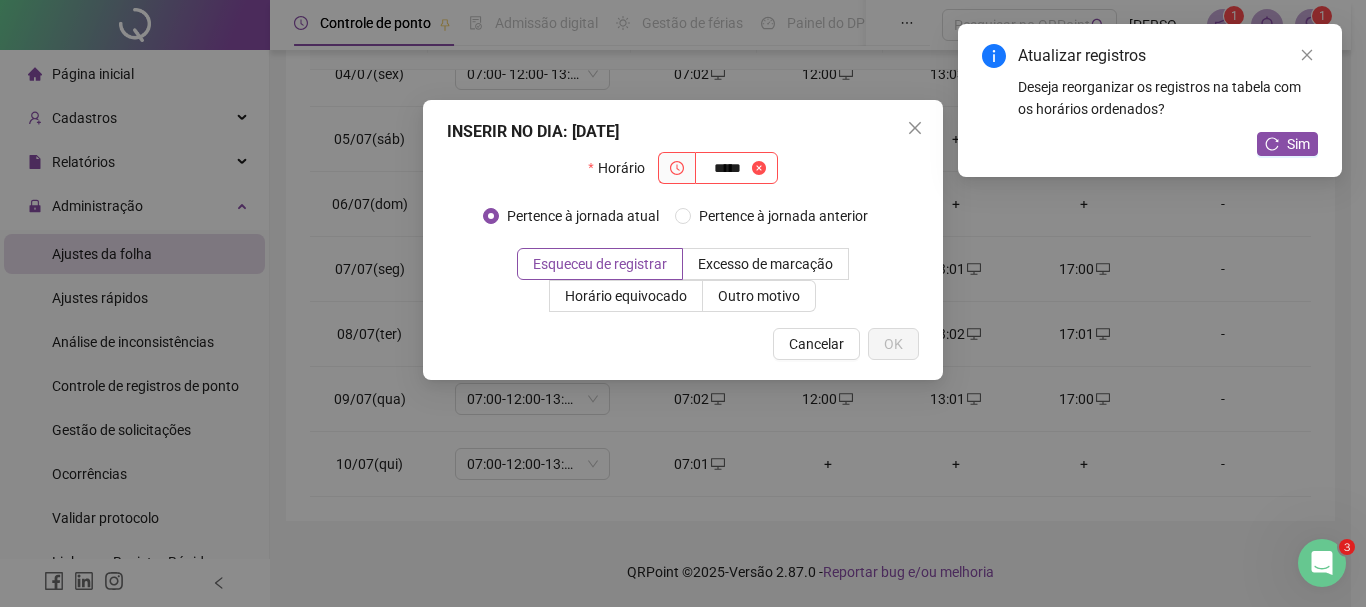 type on "*****" 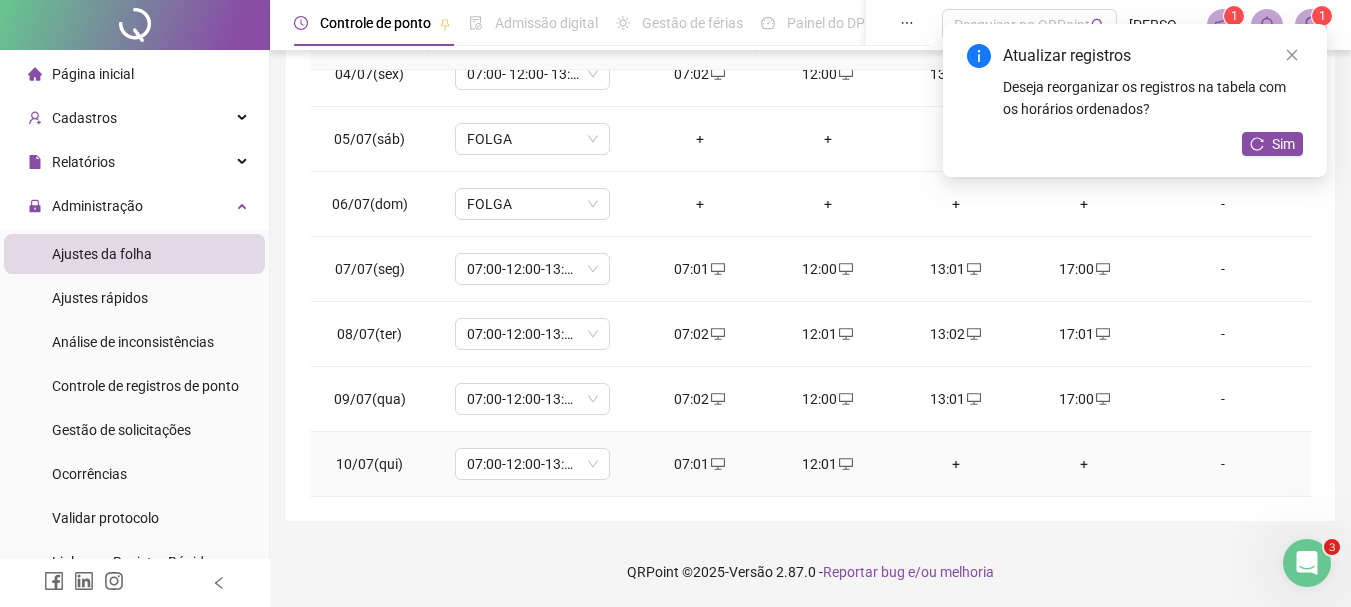 click on "+" at bounding box center [956, 464] 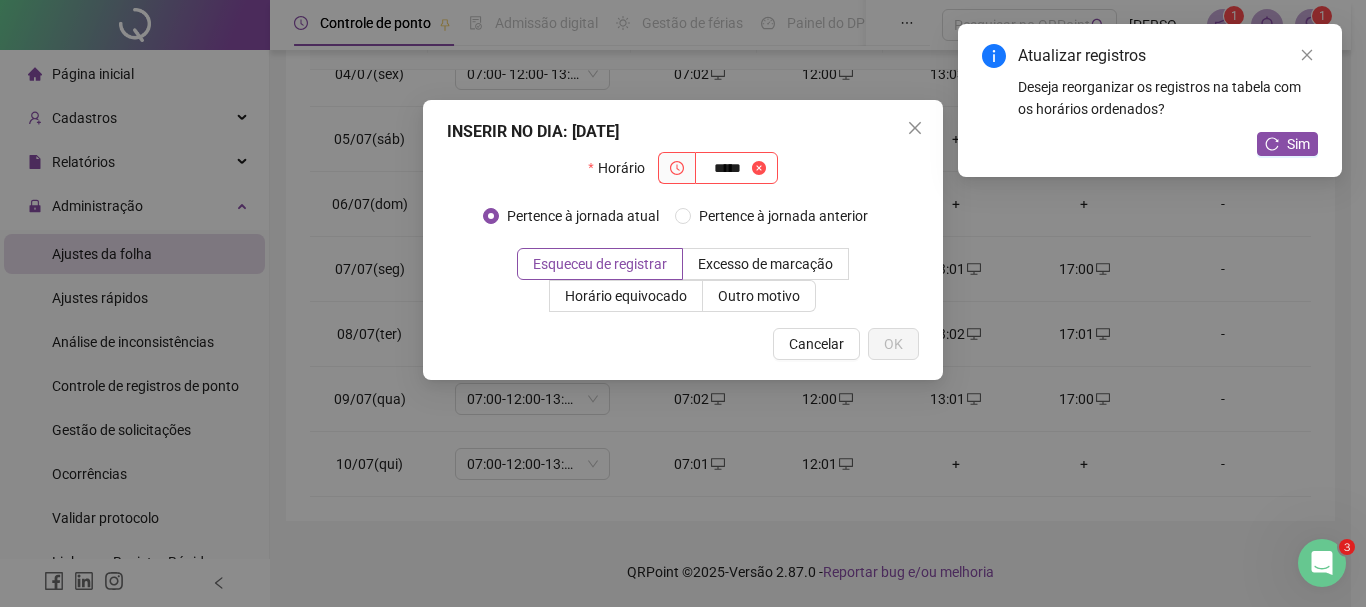 type on "*****" 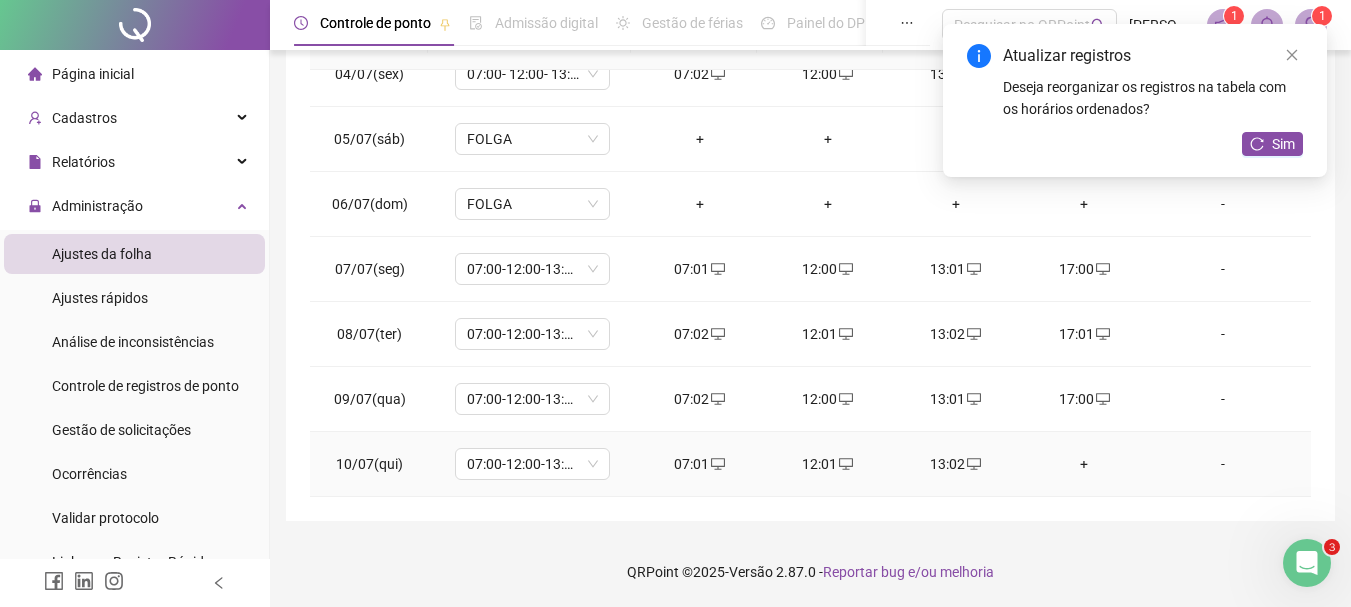 click on "+" at bounding box center (1084, 464) 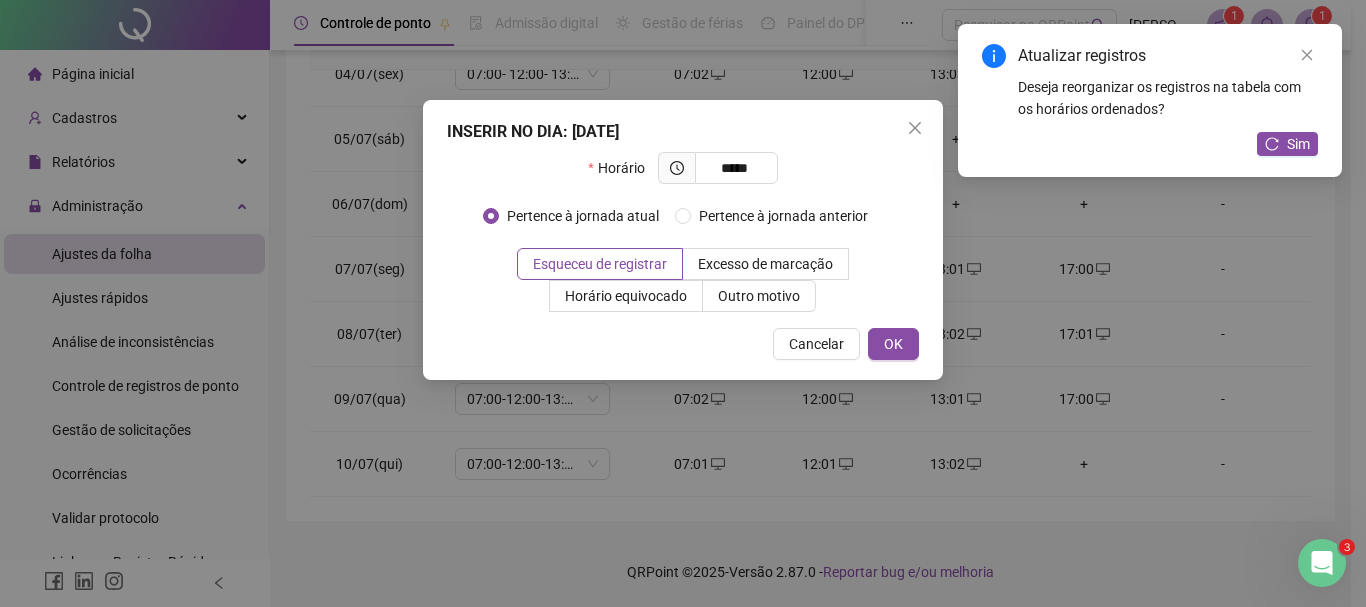 type on "*****" 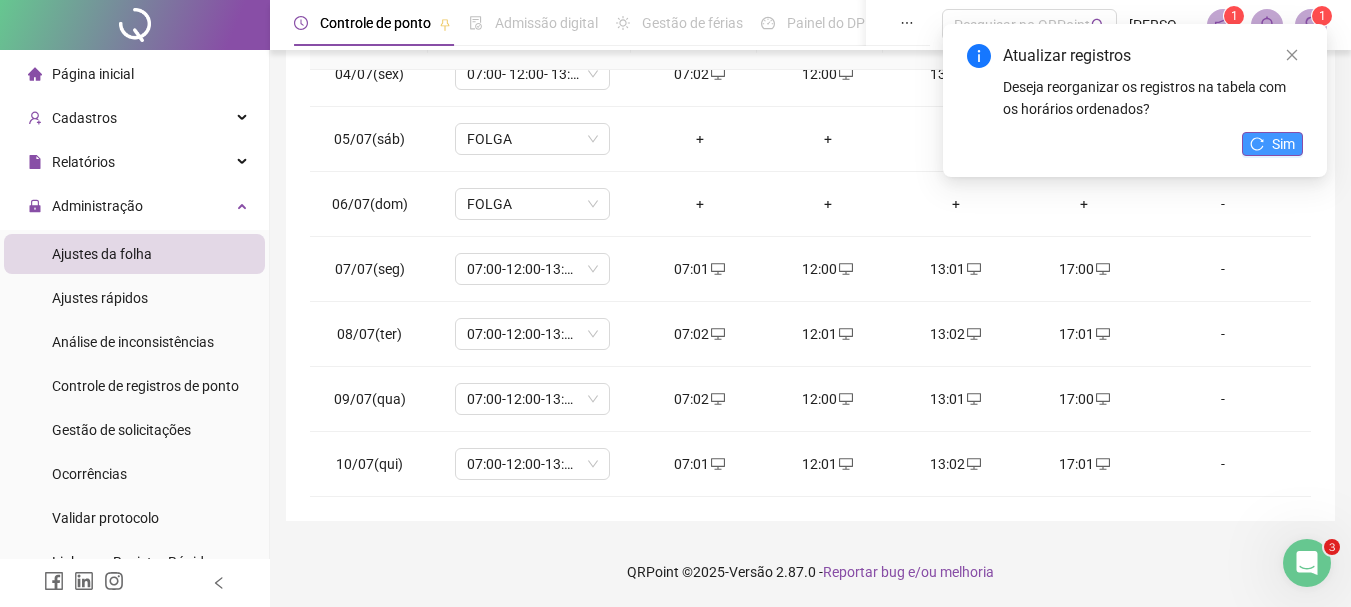 click on "Sim" at bounding box center (1283, 144) 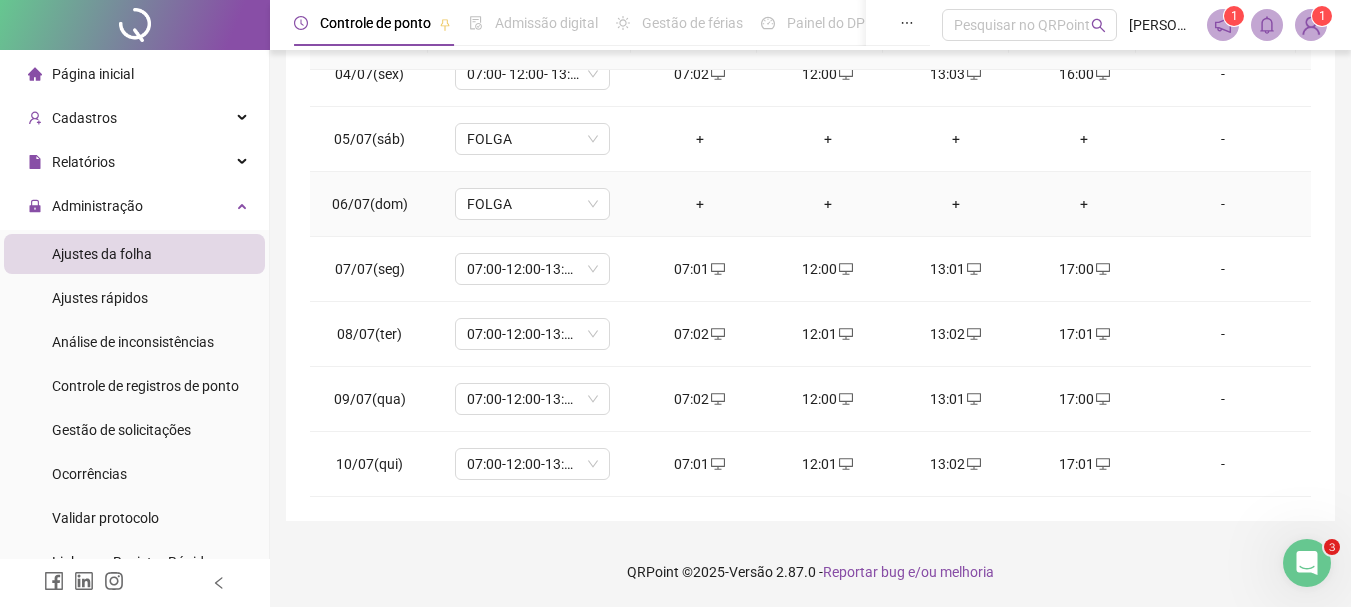 scroll, scrollTop: 0, scrollLeft: 0, axis: both 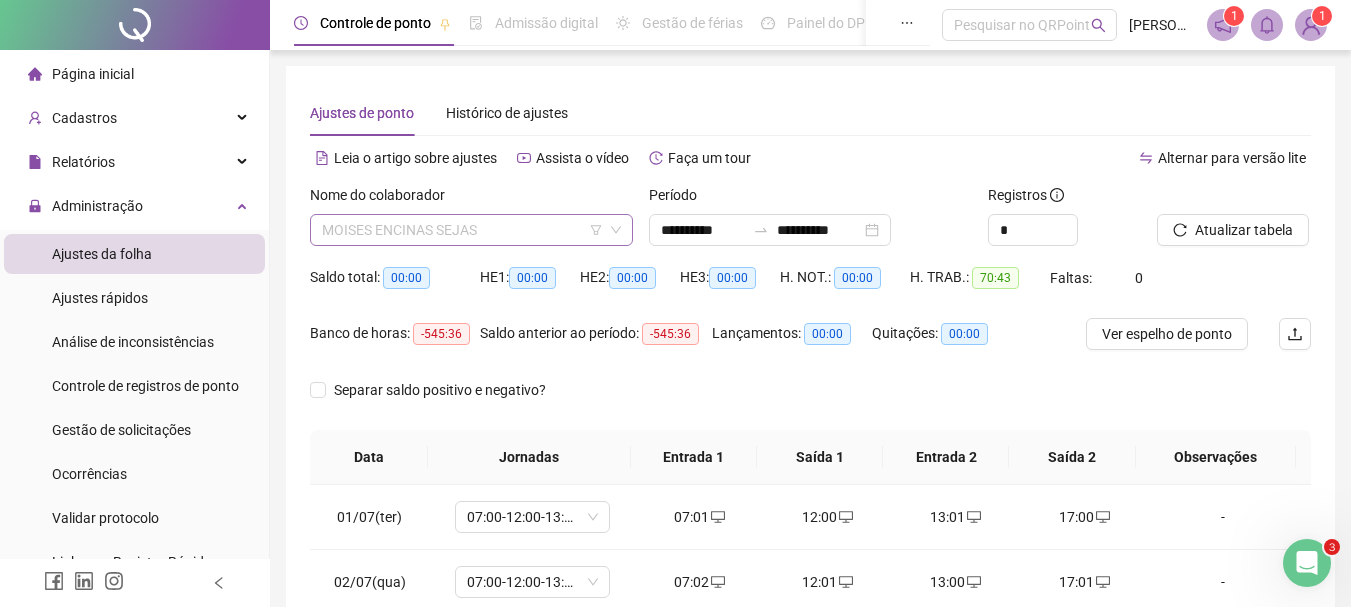 click on "MOISES ENCINAS SEJAS" at bounding box center (471, 230) 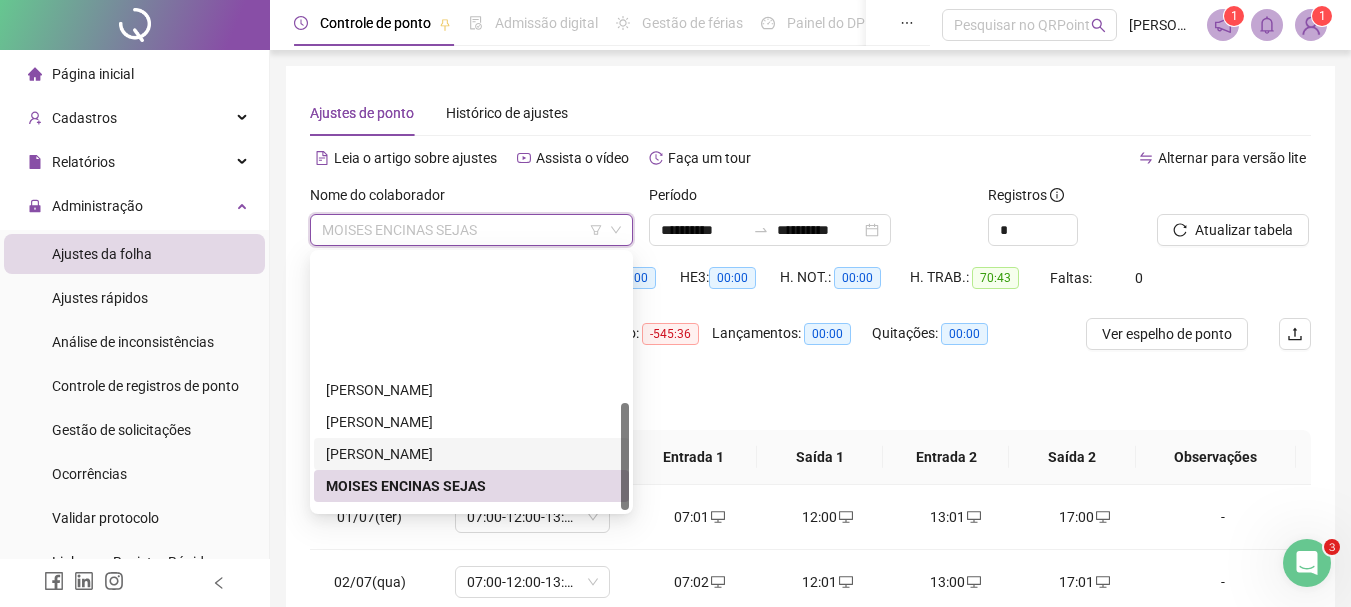 scroll, scrollTop: 352, scrollLeft: 0, axis: vertical 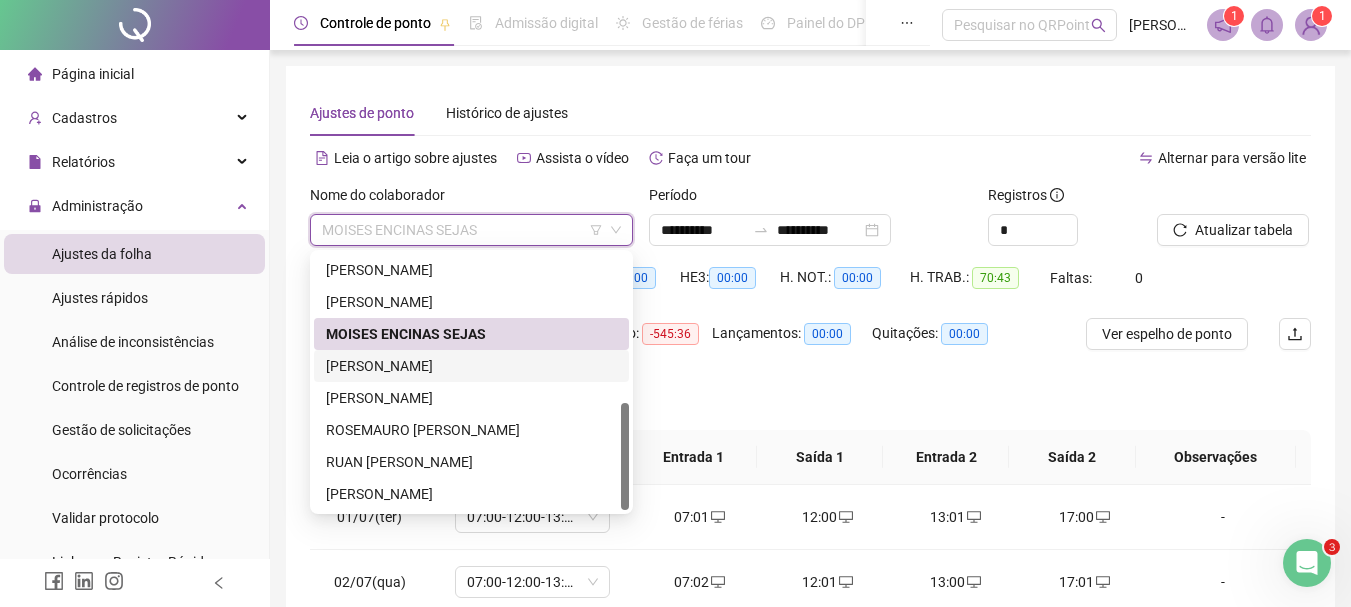 click on "[PERSON_NAME]" at bounding box center (471, 366) 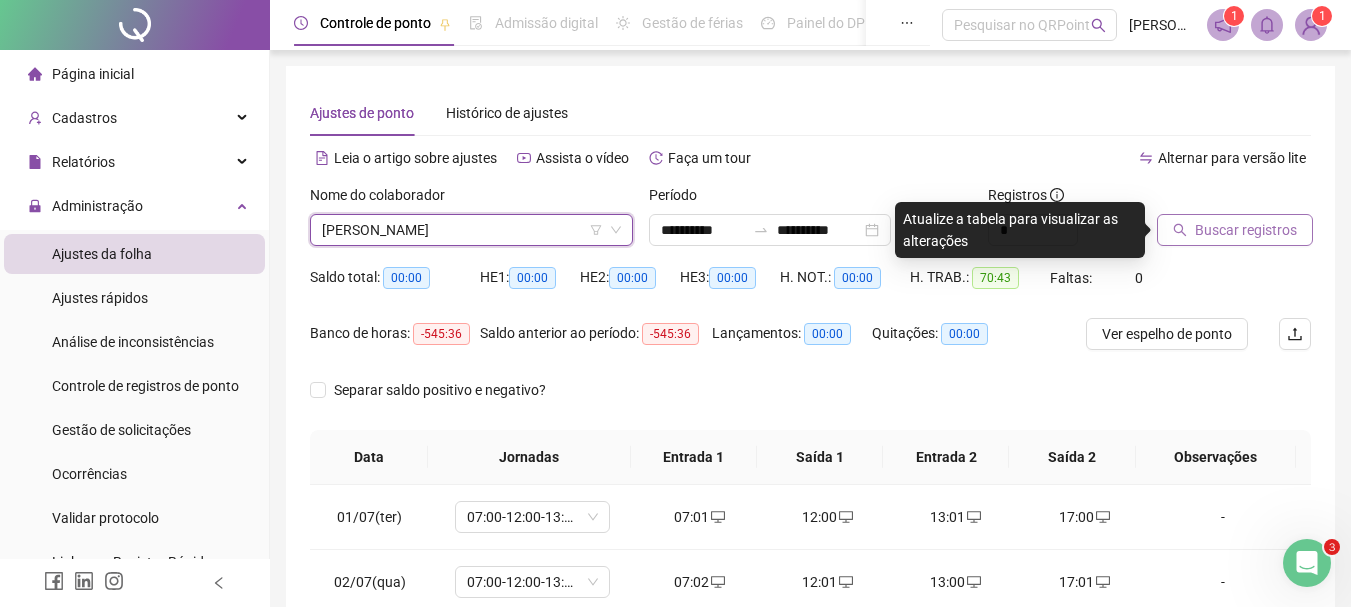 click on "Buscar registros" at bounding box center [1246, 230] 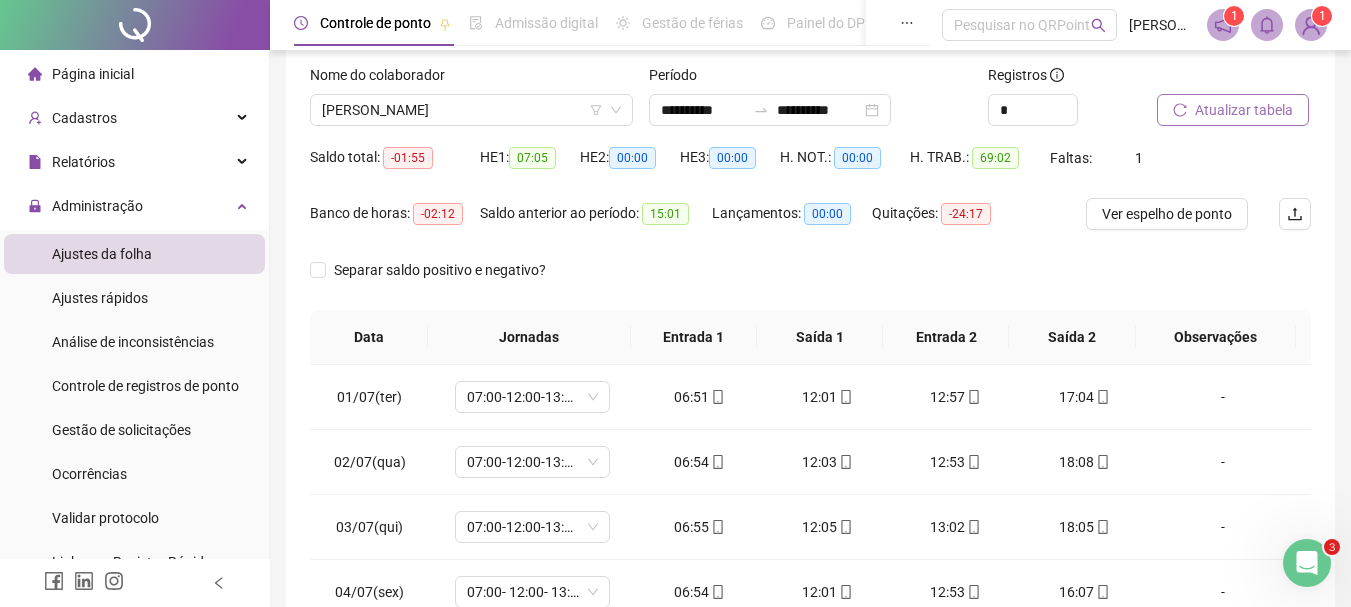 scroll, scrollTop: 415, scrollLeft: 0, axis: vertical 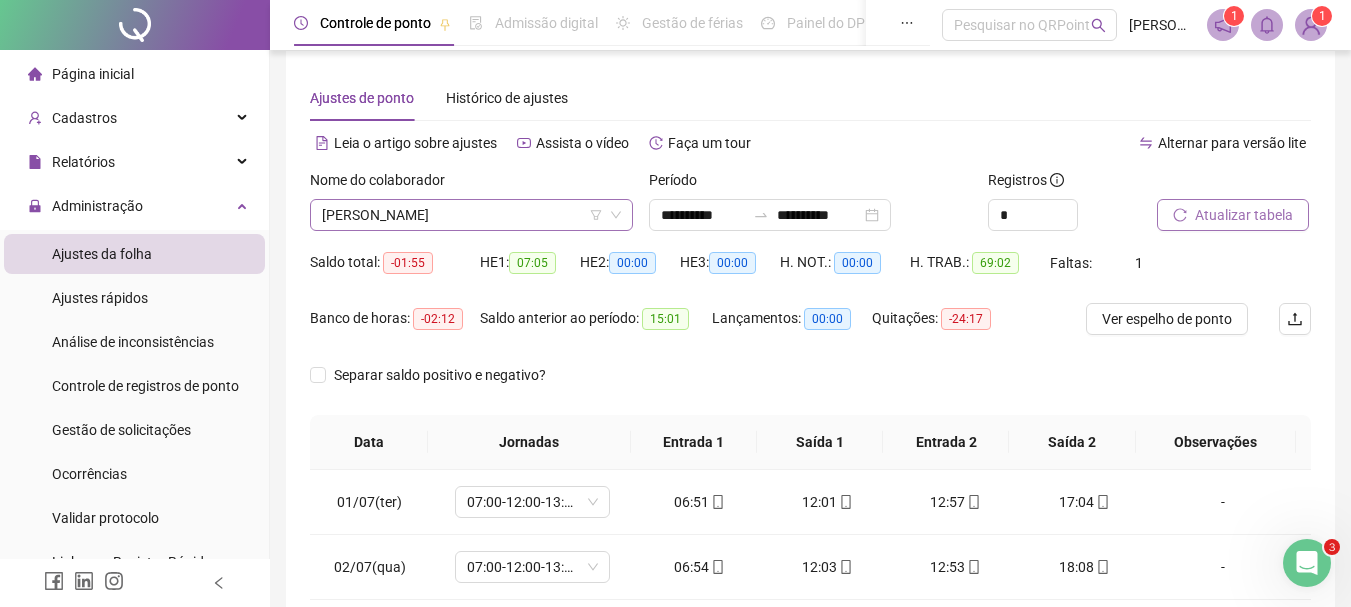 click on "[PERSON_NAME]" at bounding box center (471, 215) 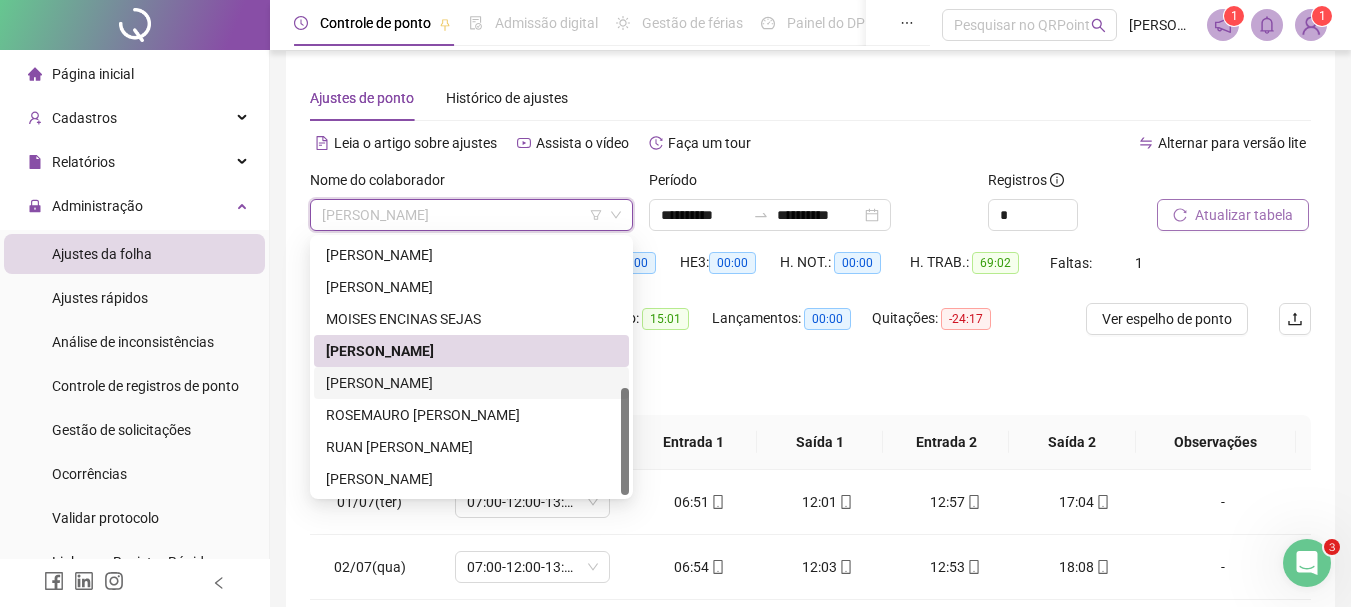 click on "[PERSON_NAME]" at bounding box center [471, 383] 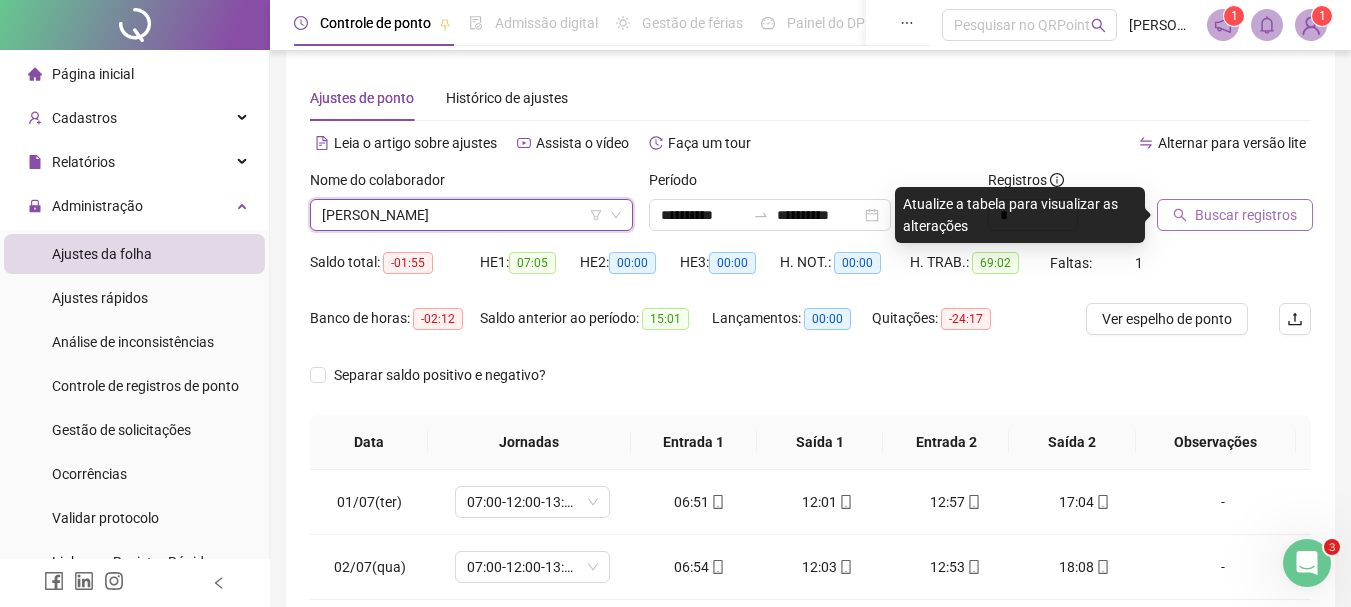 click on "Buscar registros" at bounding box center (1235, 215) 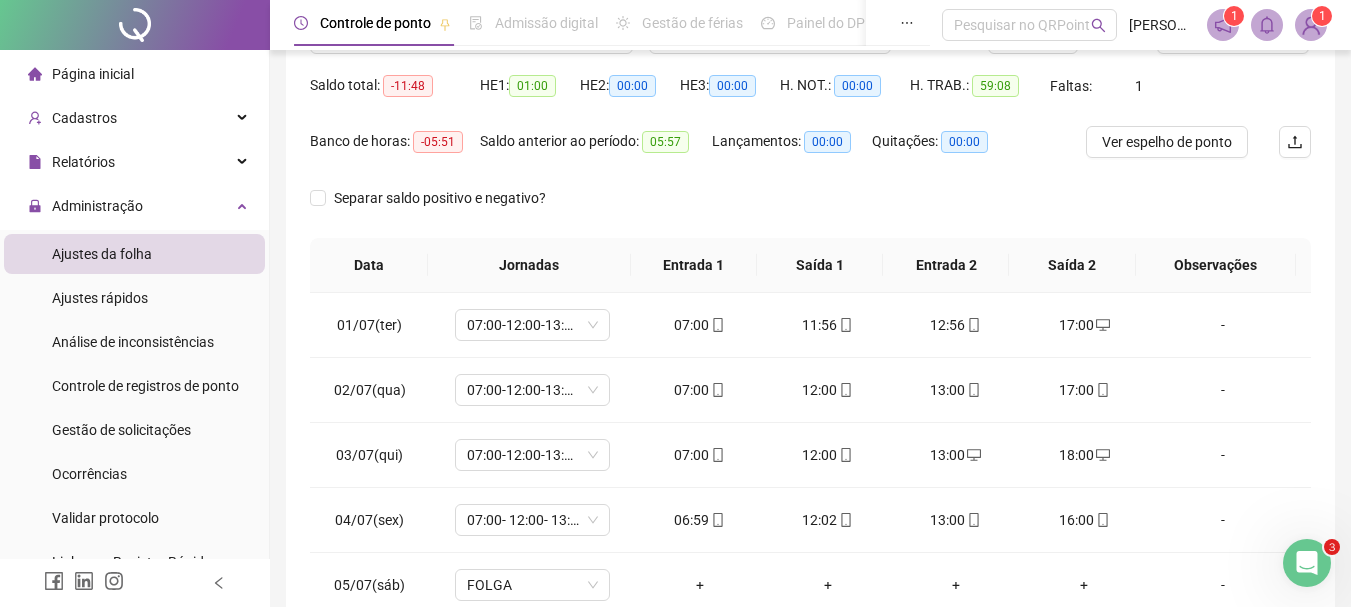 scroll, scrollTop: 415, scrollLeft: 0, axis: vertical 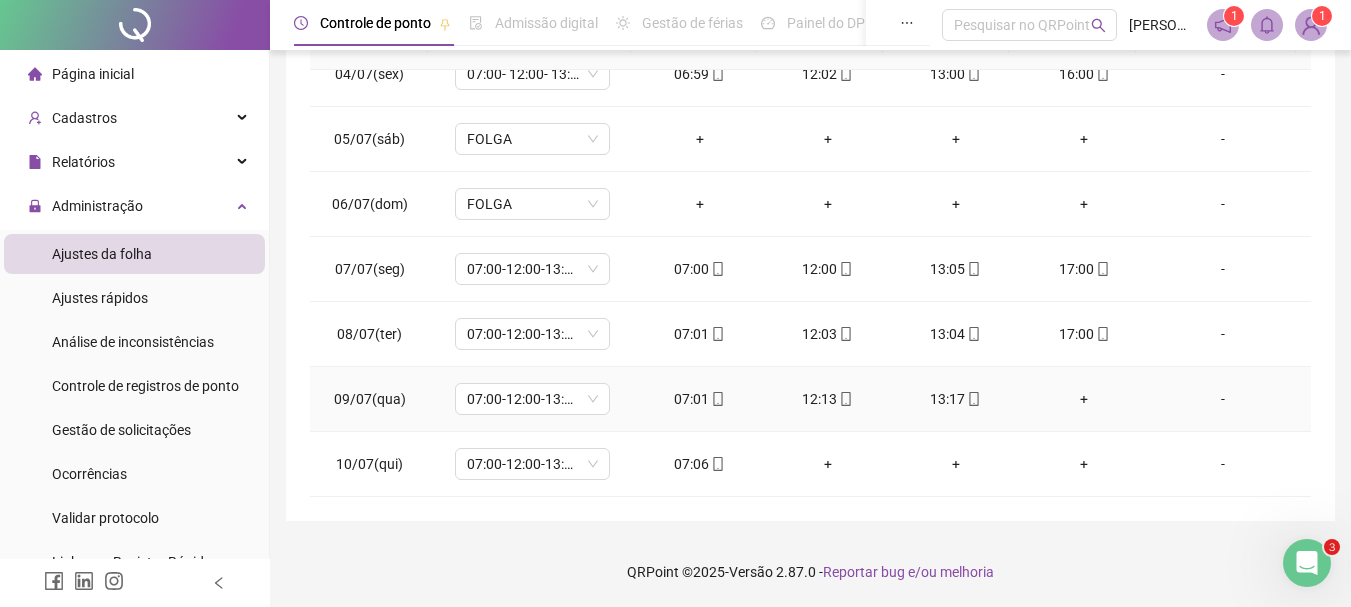 click on "+" at bounding box center [1084, 399] 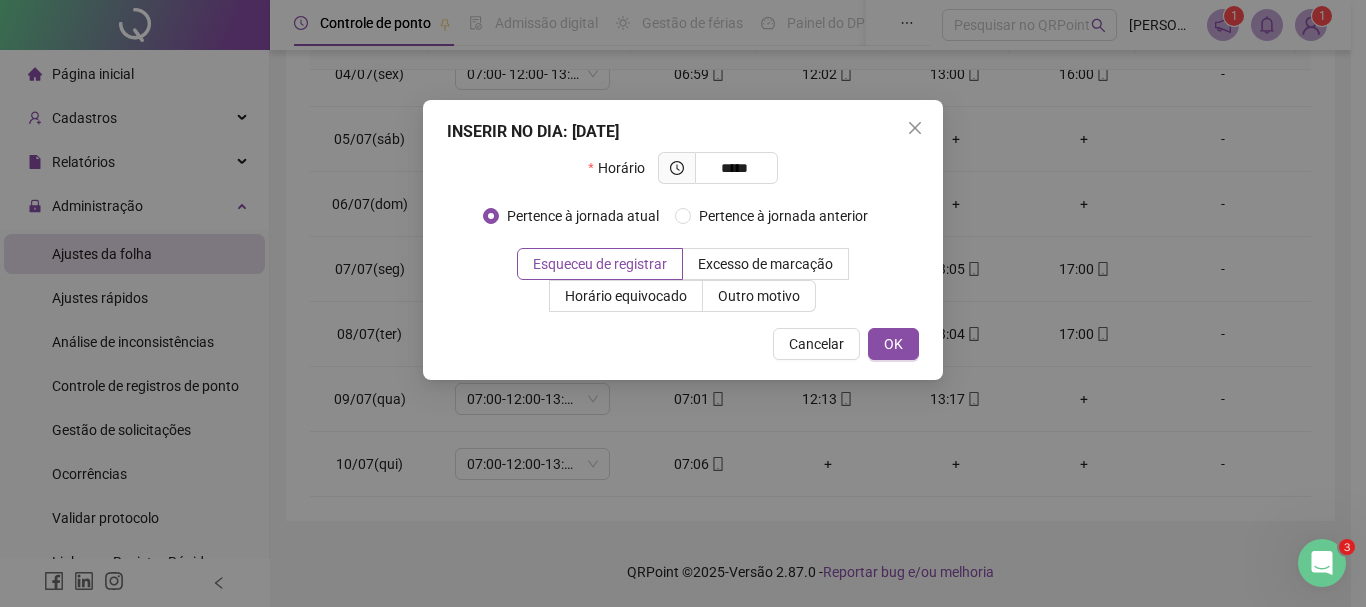 type on "*****" 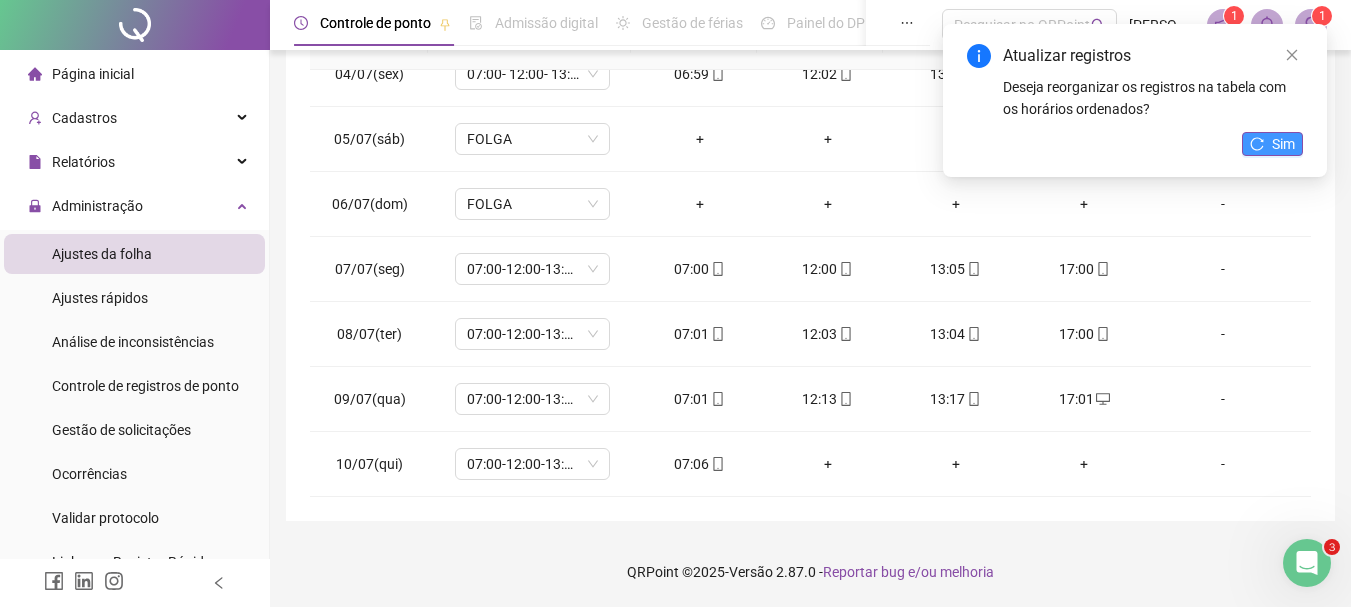 click on "Sim" at bounding box center [1283, 144] 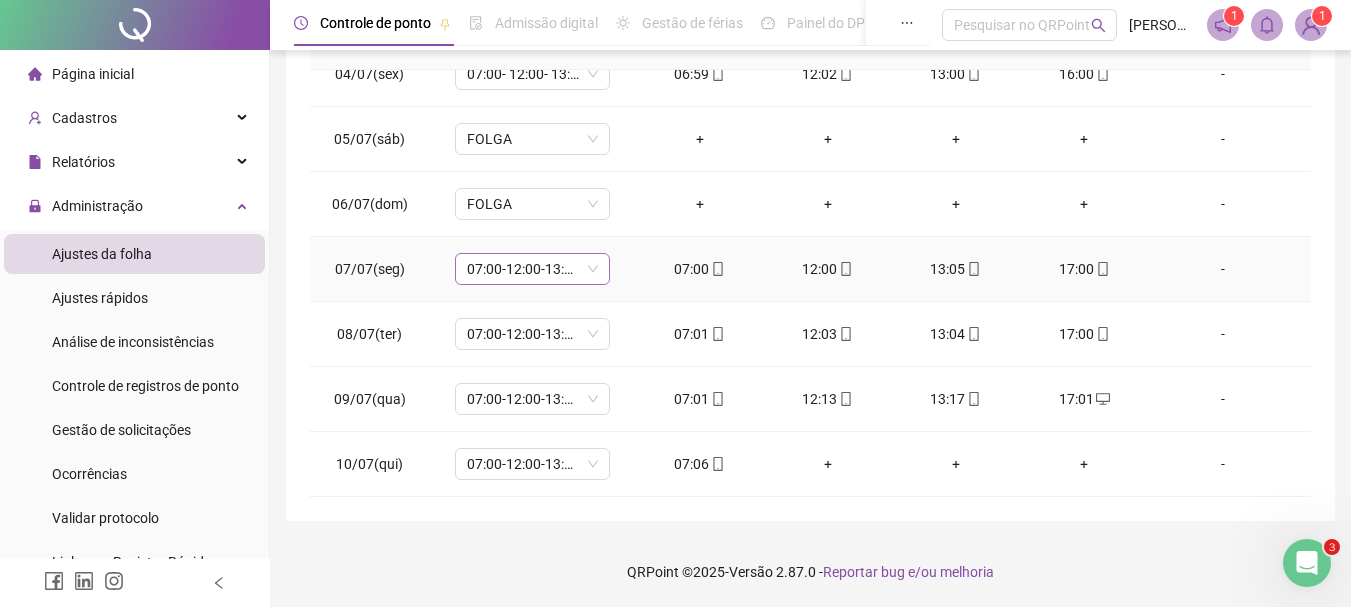 scroll, scrollTop: 0, scrollLeft: 0, axis: both 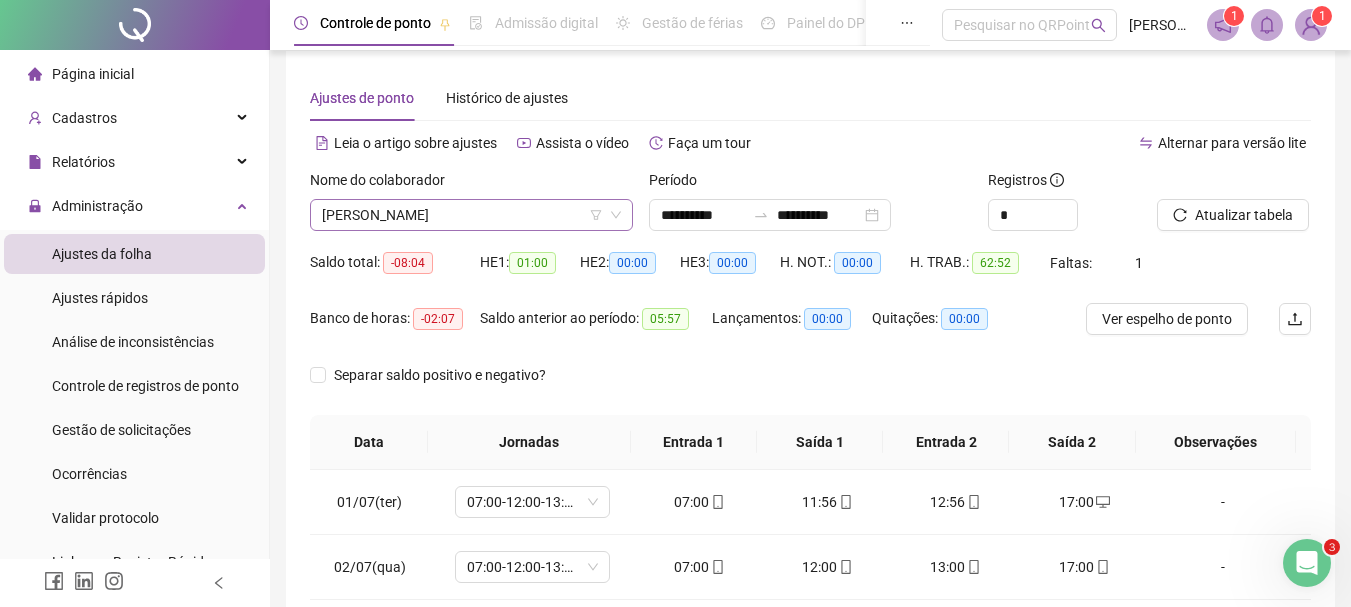 click on "[PERSON_NAME]" at bounding box center [471, 215] 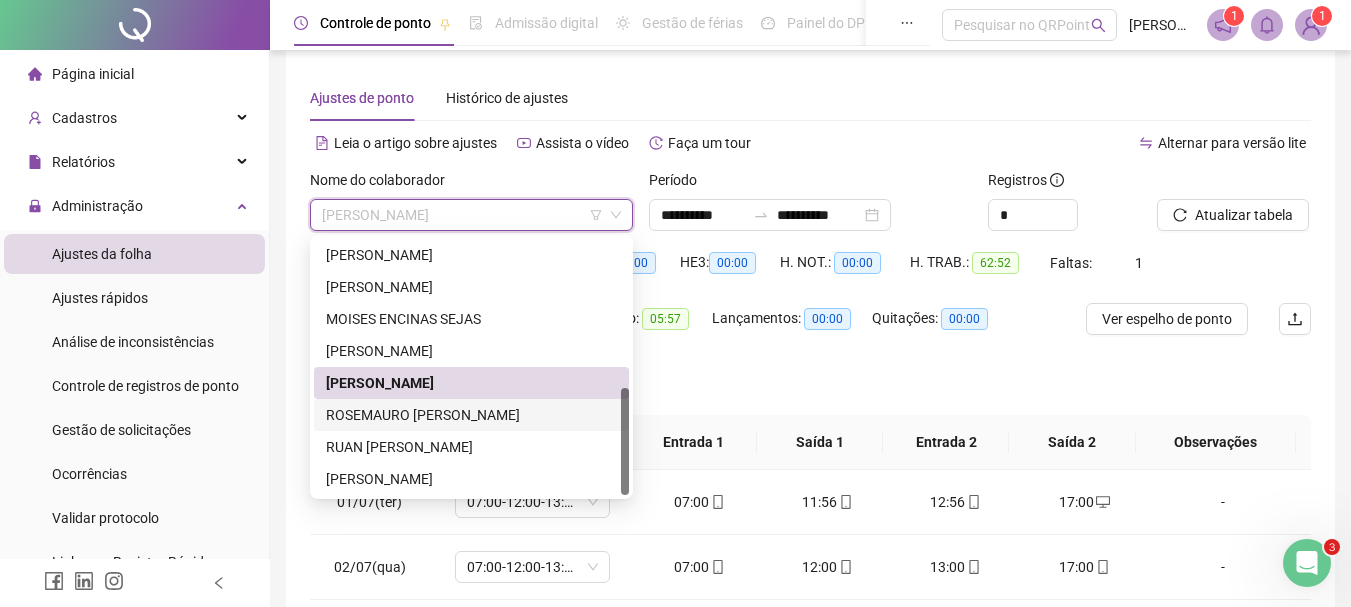 click on "ROSEMAURO [PERSON_NAME]" at bounding box center [471, 415] 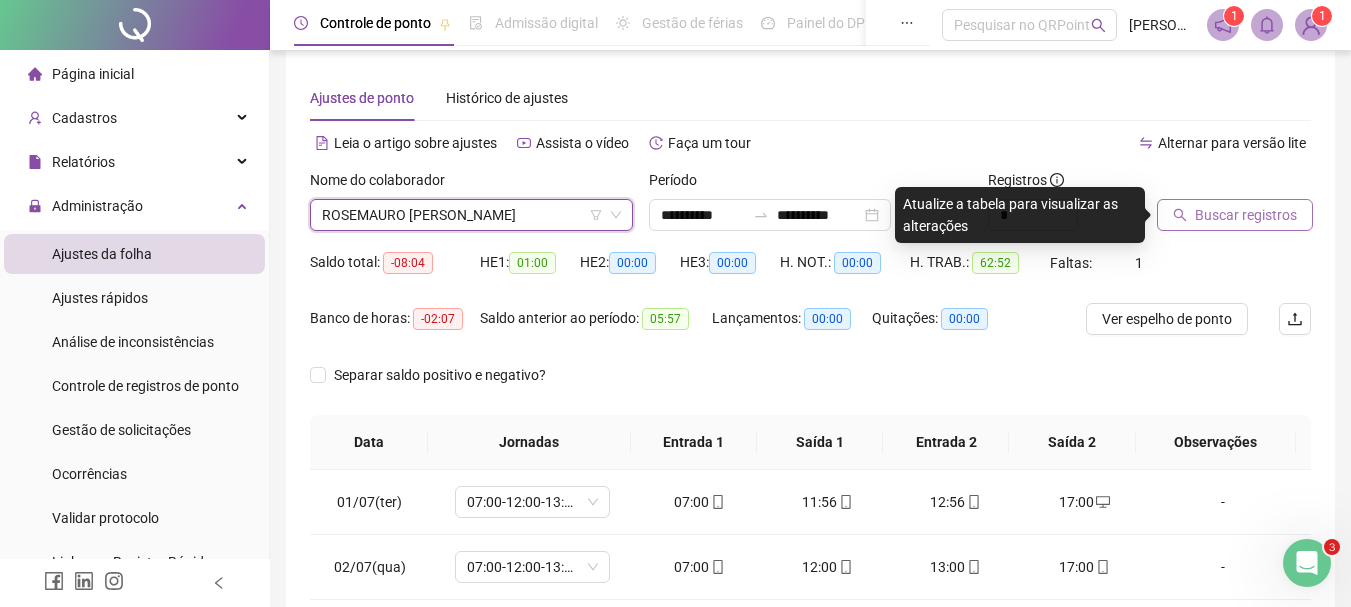 click on "Buscar registros" at bounding box center (1235, 215) 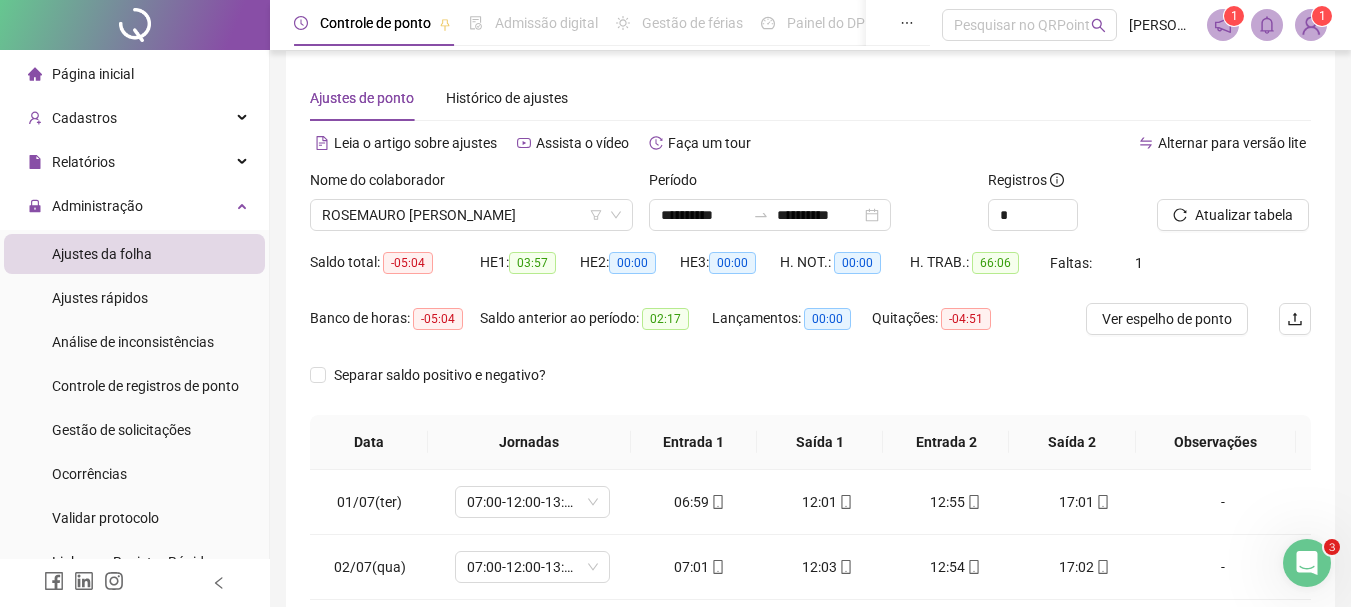 scroll, scrollTop: 415, scrollLeft: 0, axis: vertical 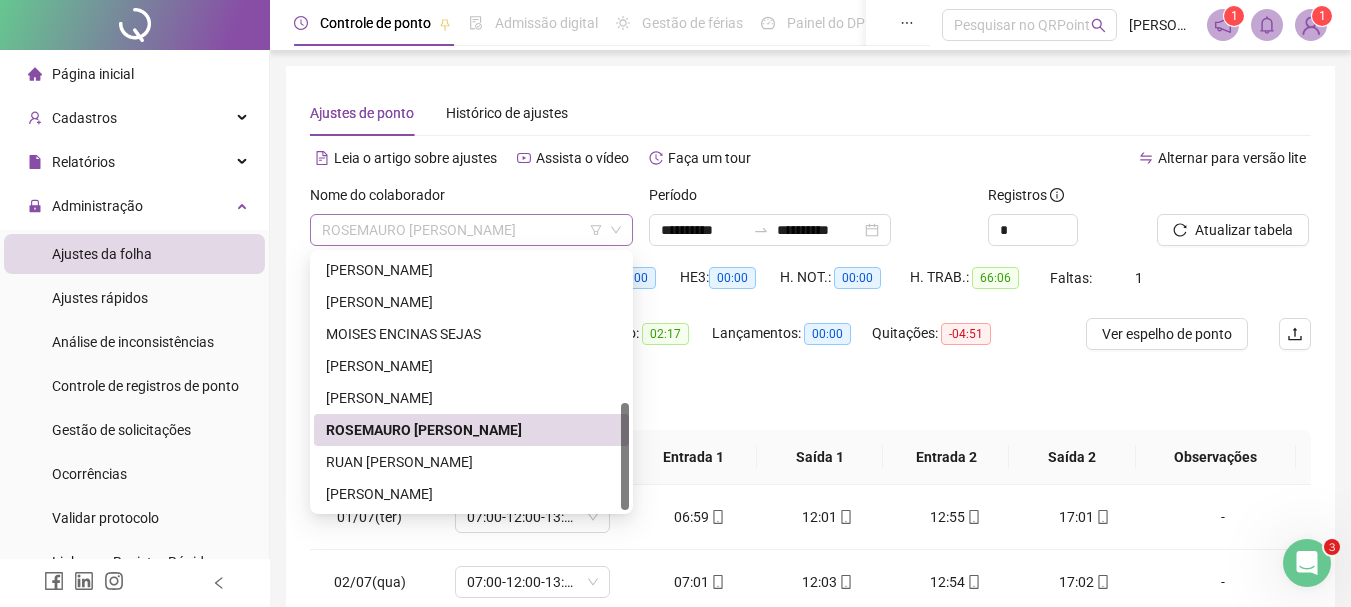 click on "ROSEMAURO [PERSON_NAME]" at bounding box center [471, 230] 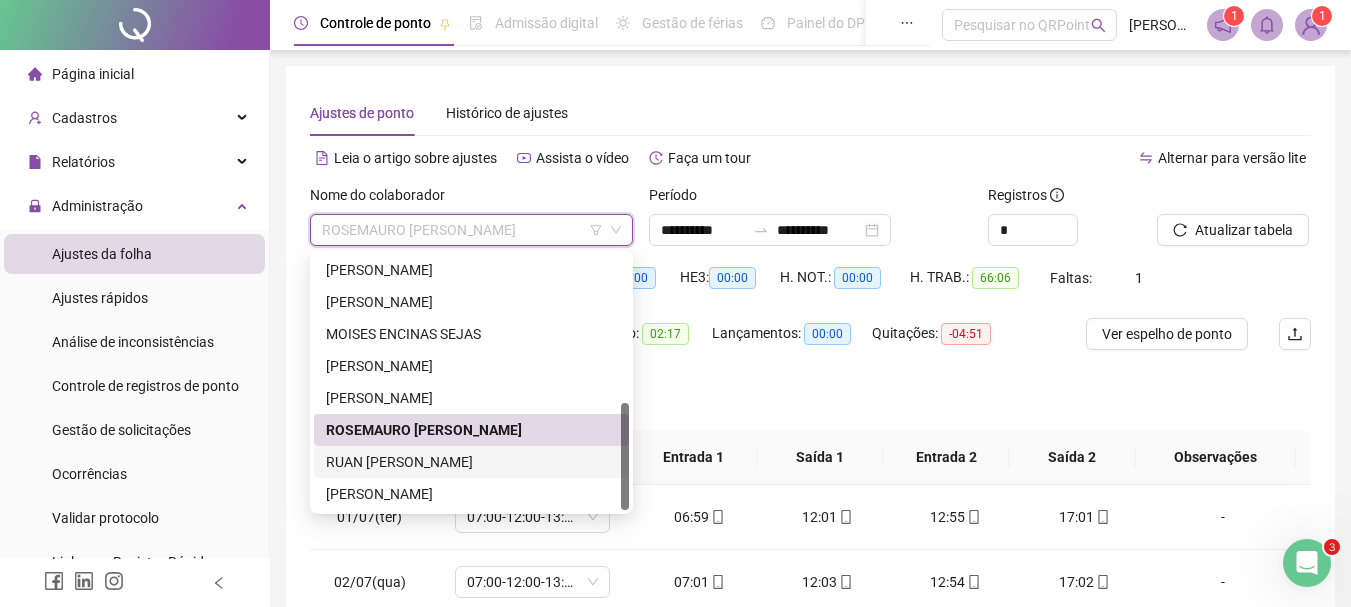 click on "RUAN [PERSON_NAME]" at bounding box center (471, 462) 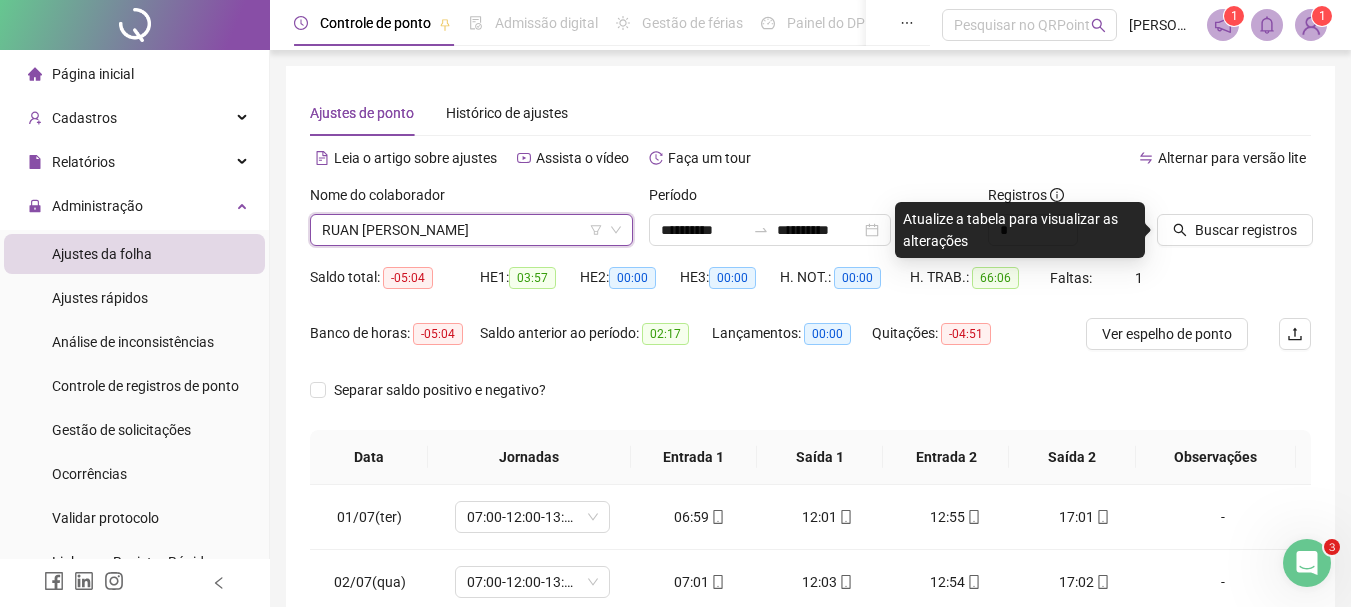 click at bounding box center [1209, 199] 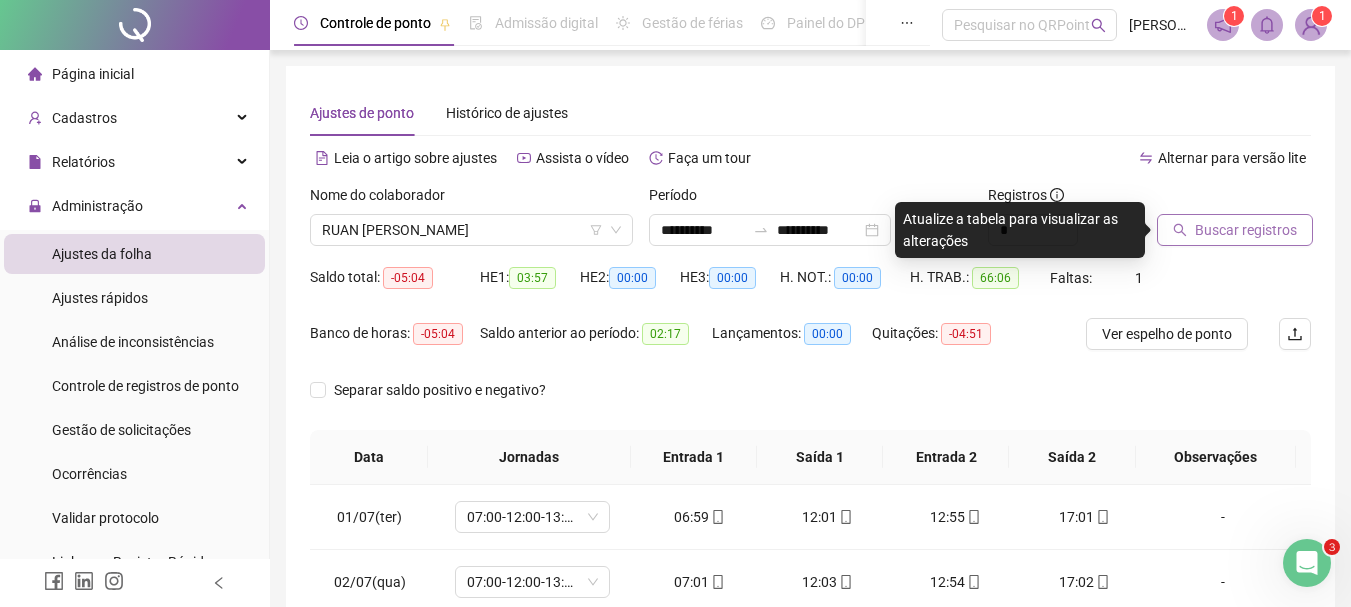 click on "Buscar registros" at bounding box center (1246, 230) 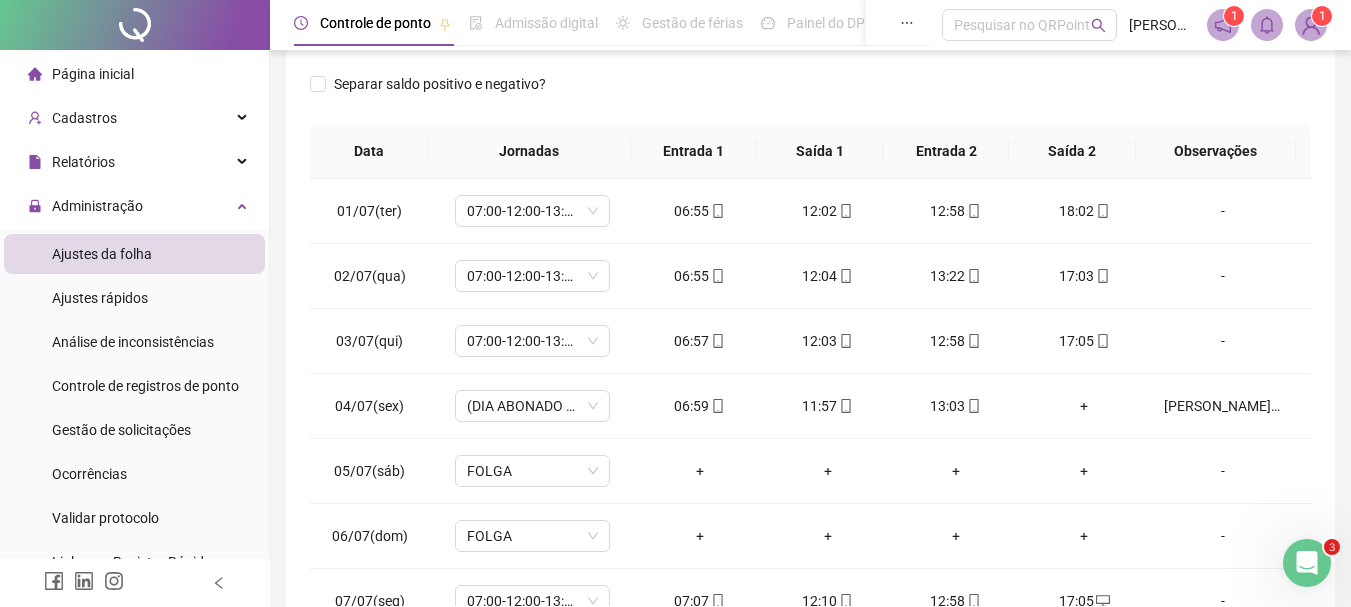 scroll, scrollTop: 415, scrollLeft: 0, axis: vertical 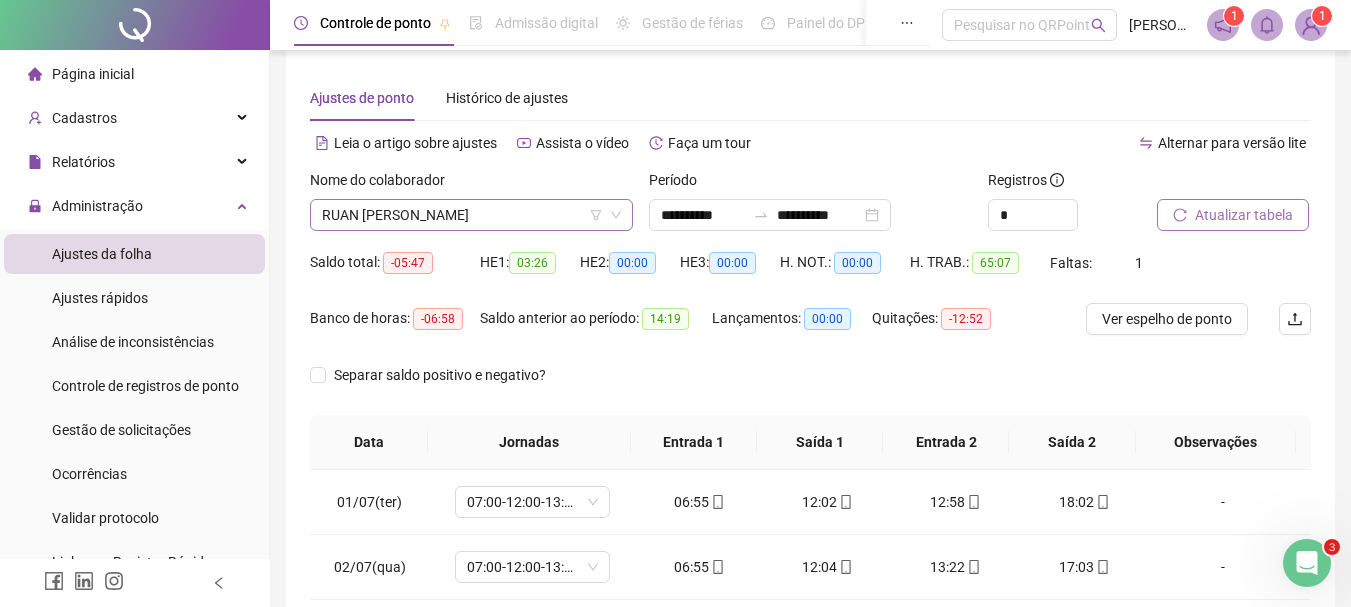 click on "RUAN [PERSON_NAME]" at bounding box center (471, 215) 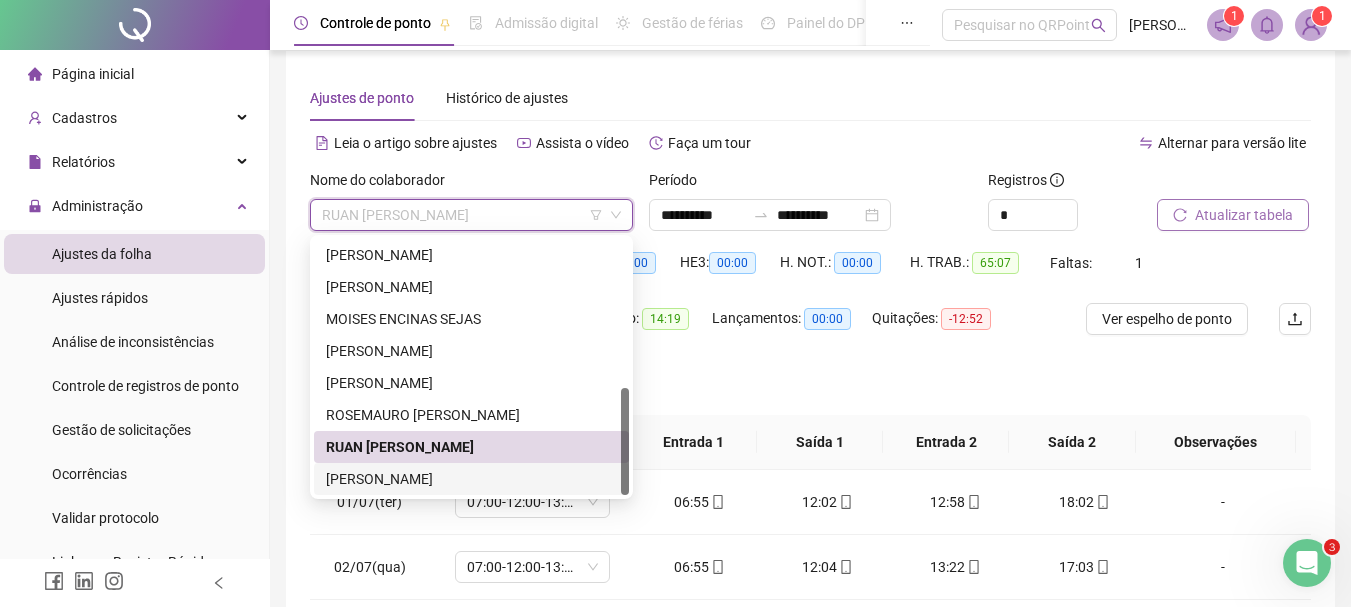 drag, startPoint x: 425, startPoint y: 481, endPoint x: 618, endPoint y: 475, distance: 193.09325 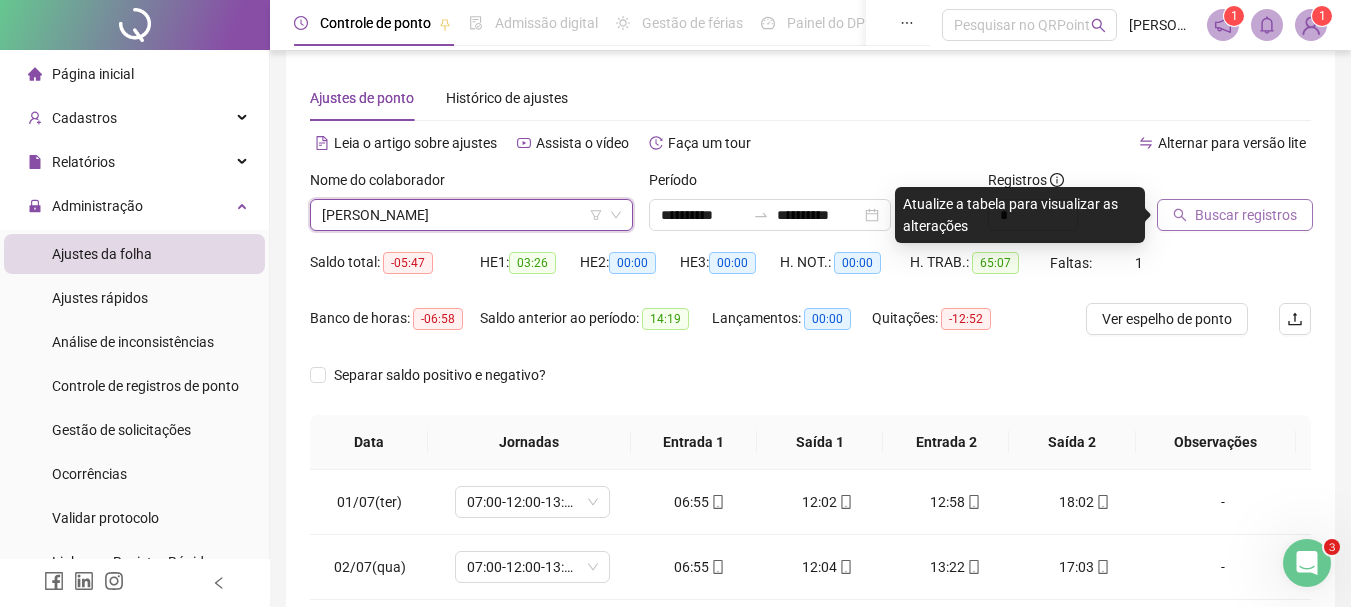 click on "Buscar registros" at bounding box center [1235, 215] 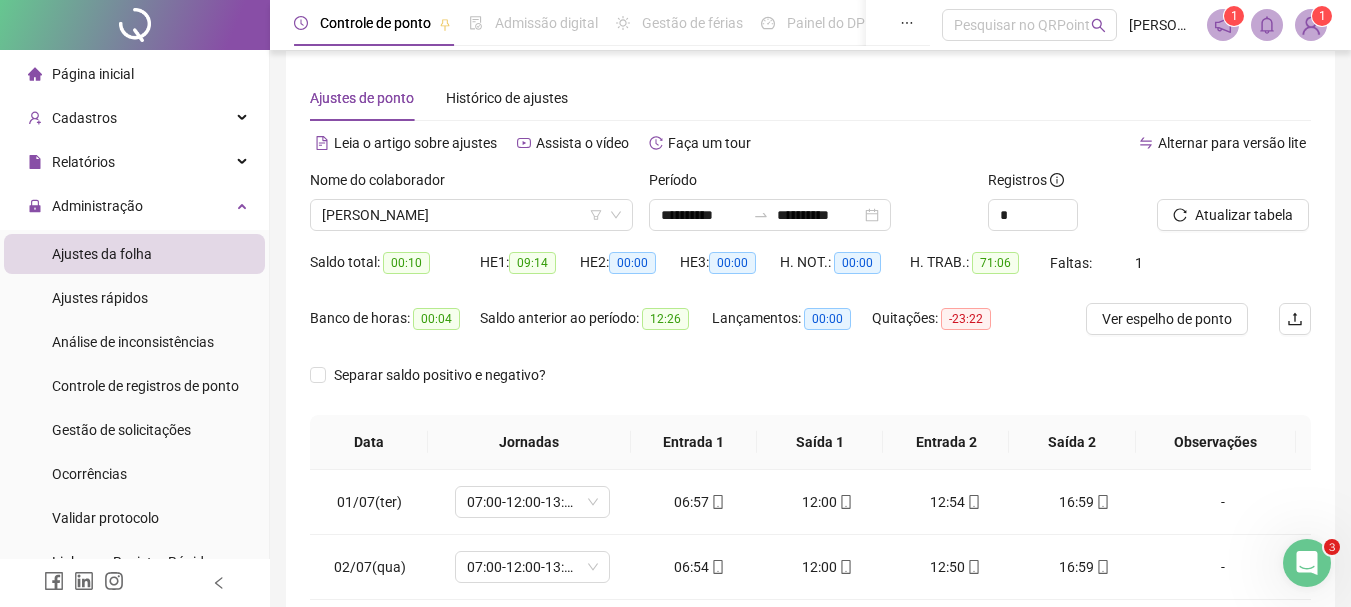 scroll, scrollTop: 415, scrollLeft: 0, axis: vertical 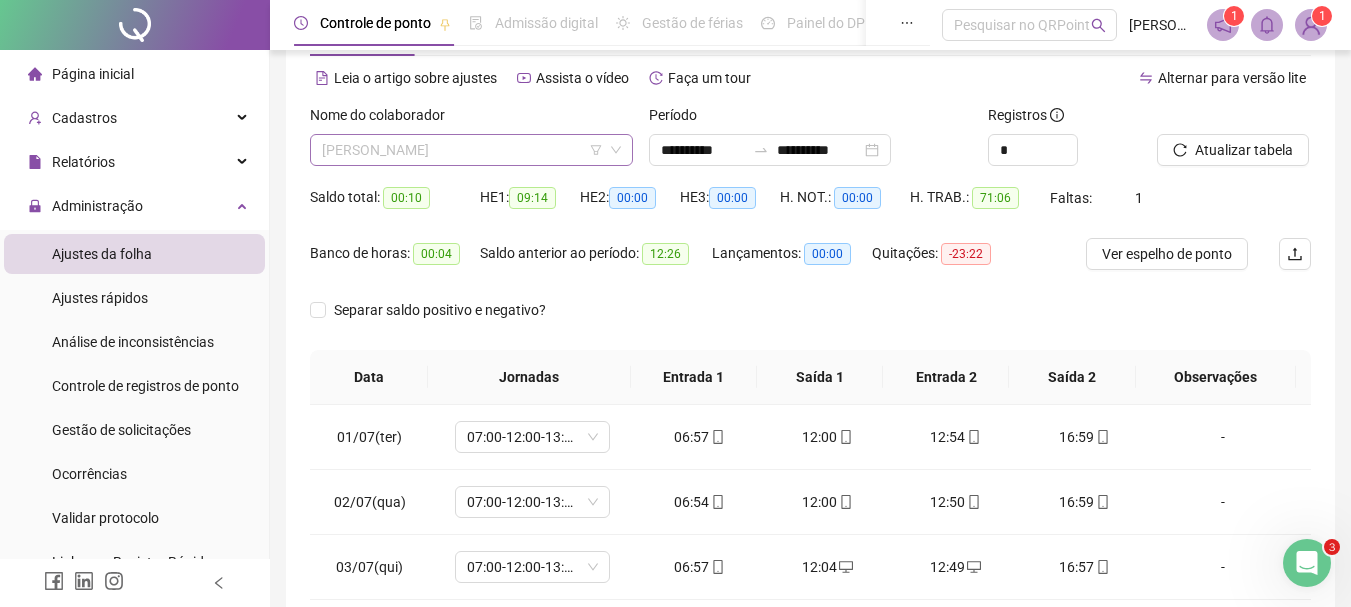 click on "[PERSON_NAME]" at bounding box center [471, 150] 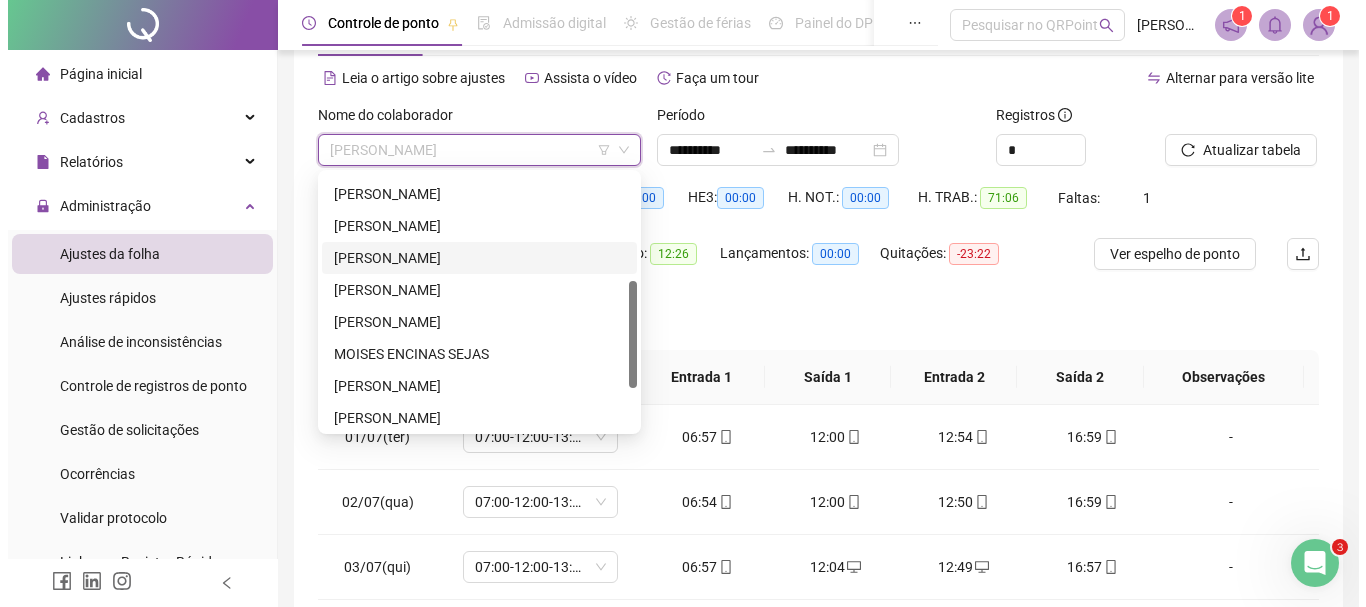 scroll, scrollTop: 152, scrollLeft: 0, axis: vertical 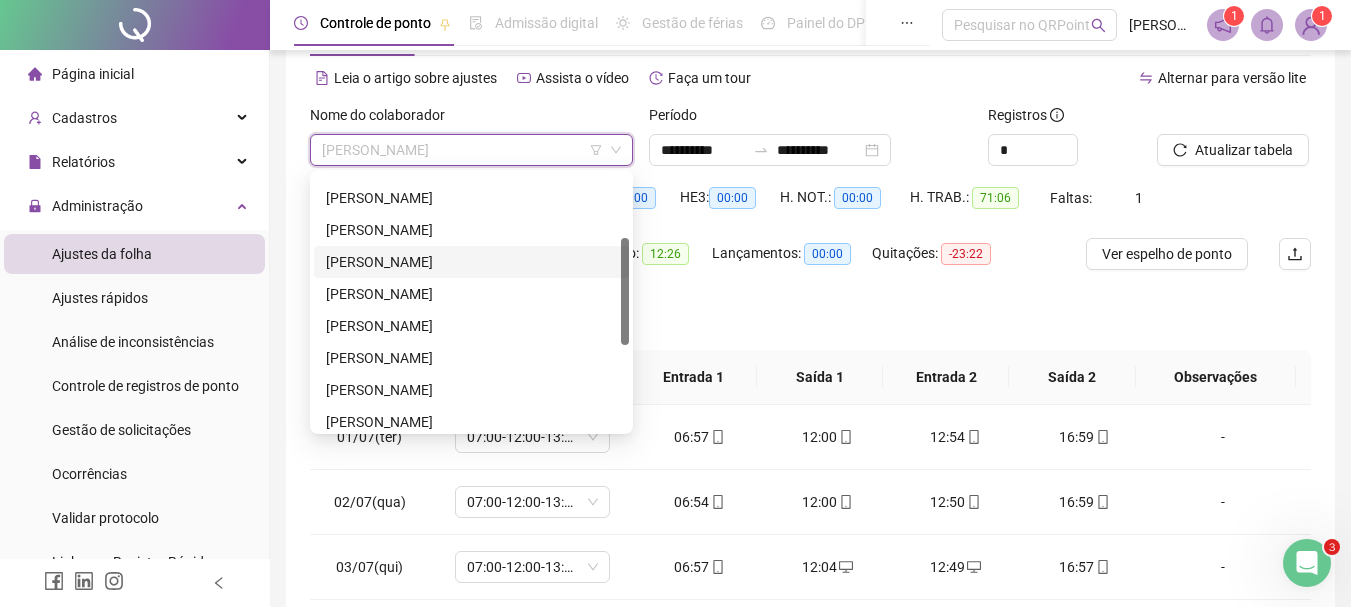 click on "[PERSON_NAME]" at bounding box center [471, 262] 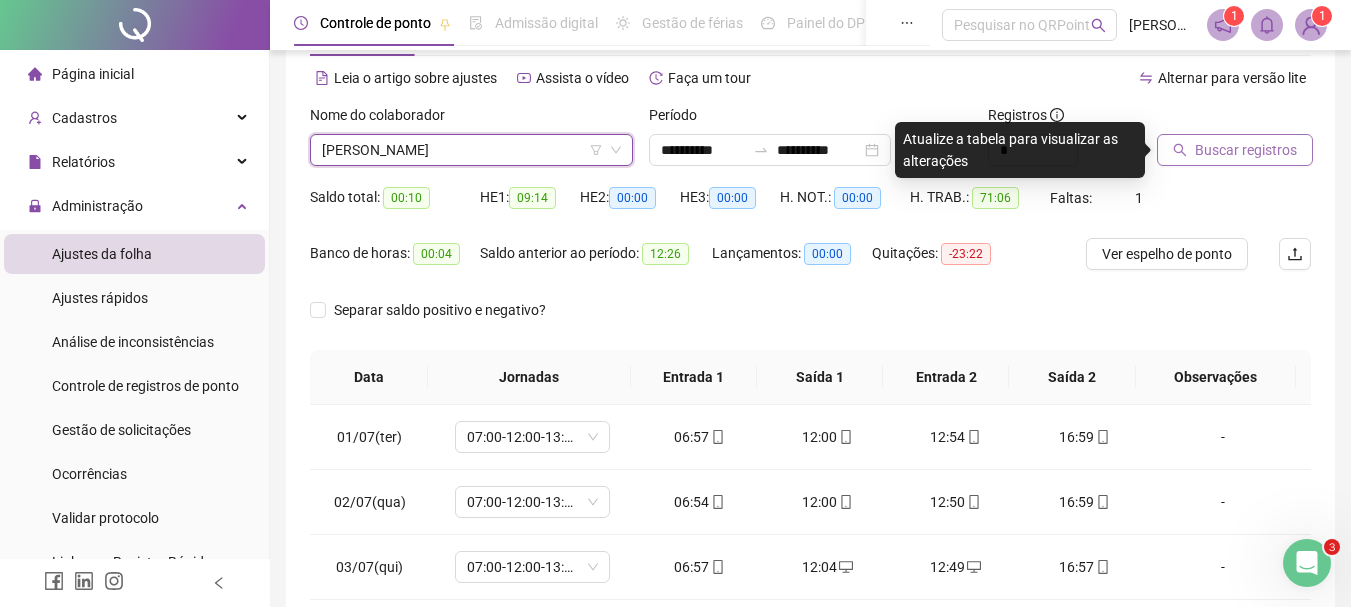 click on "Buscar registros" at bounding box center (1246, 150) 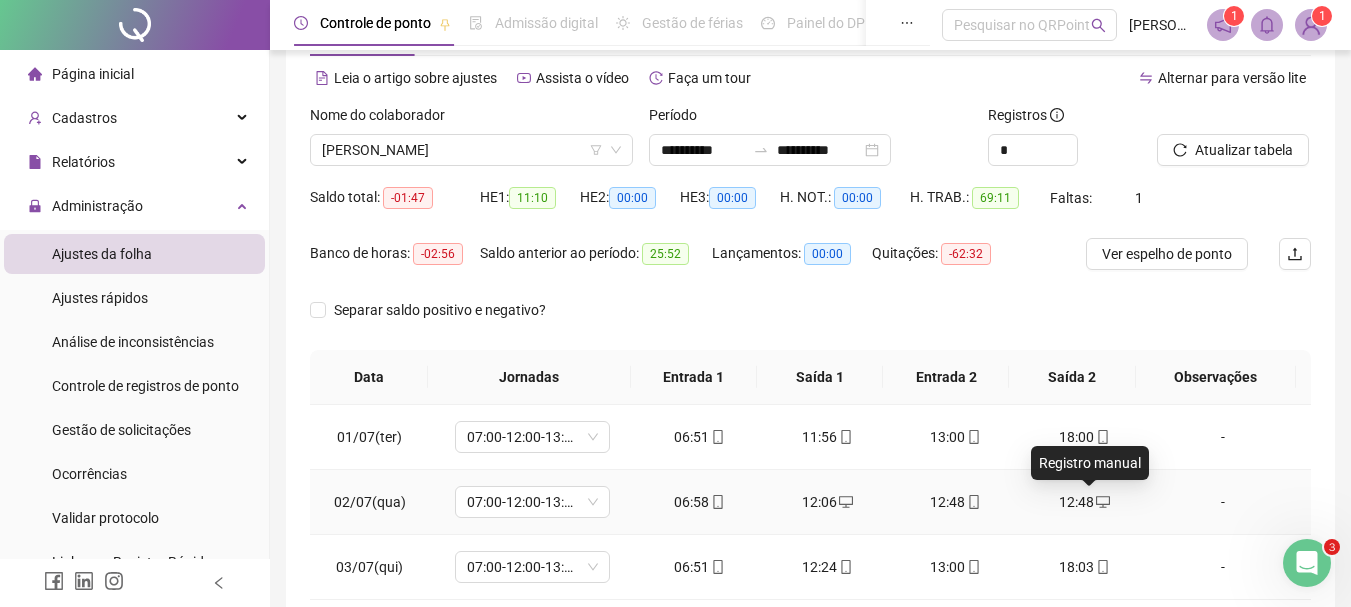 click 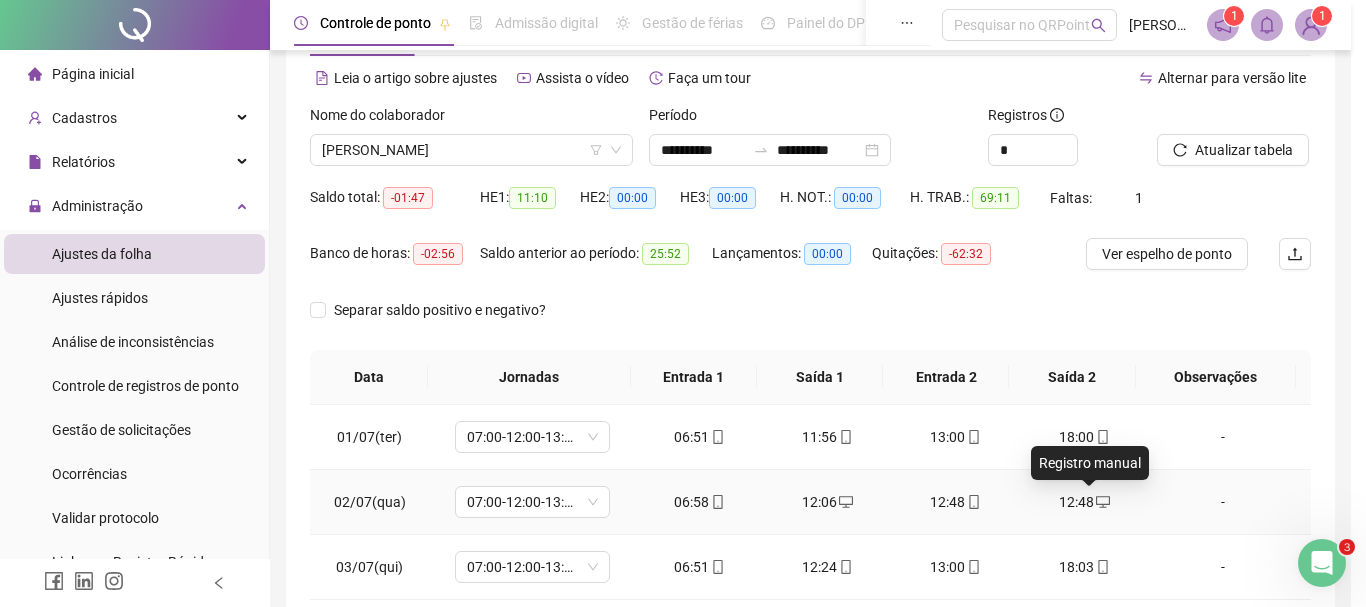type on "**********" 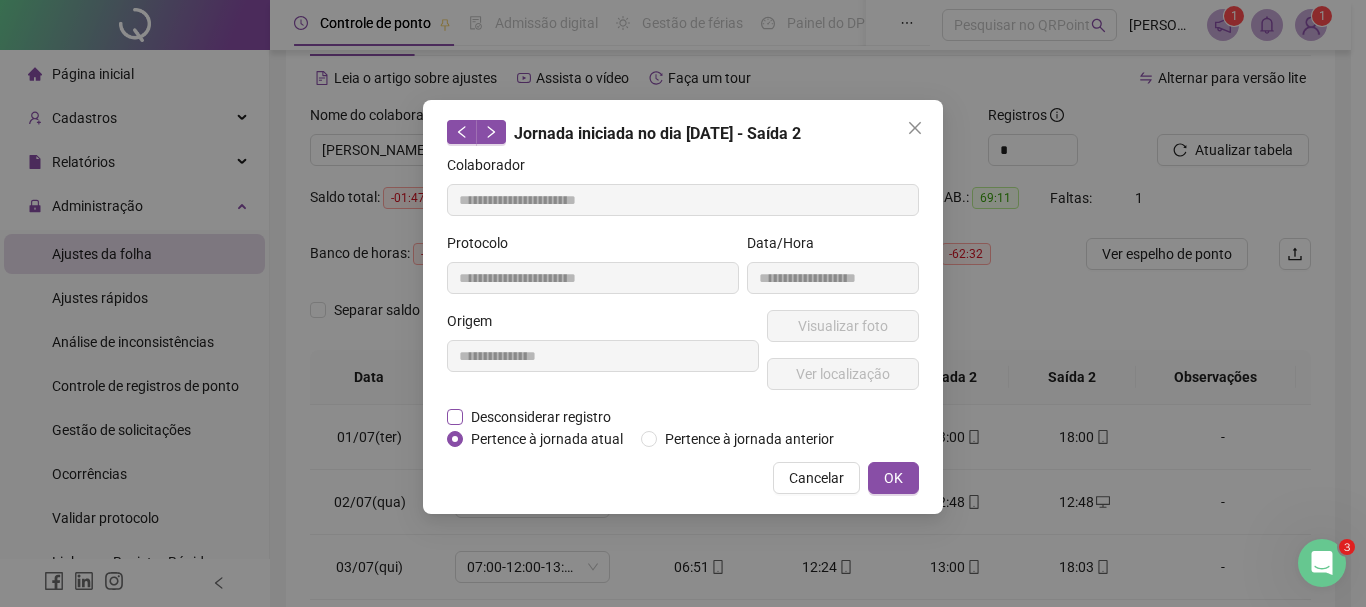 click on "Desconsiderar registro" at bounding box center [541, 417] 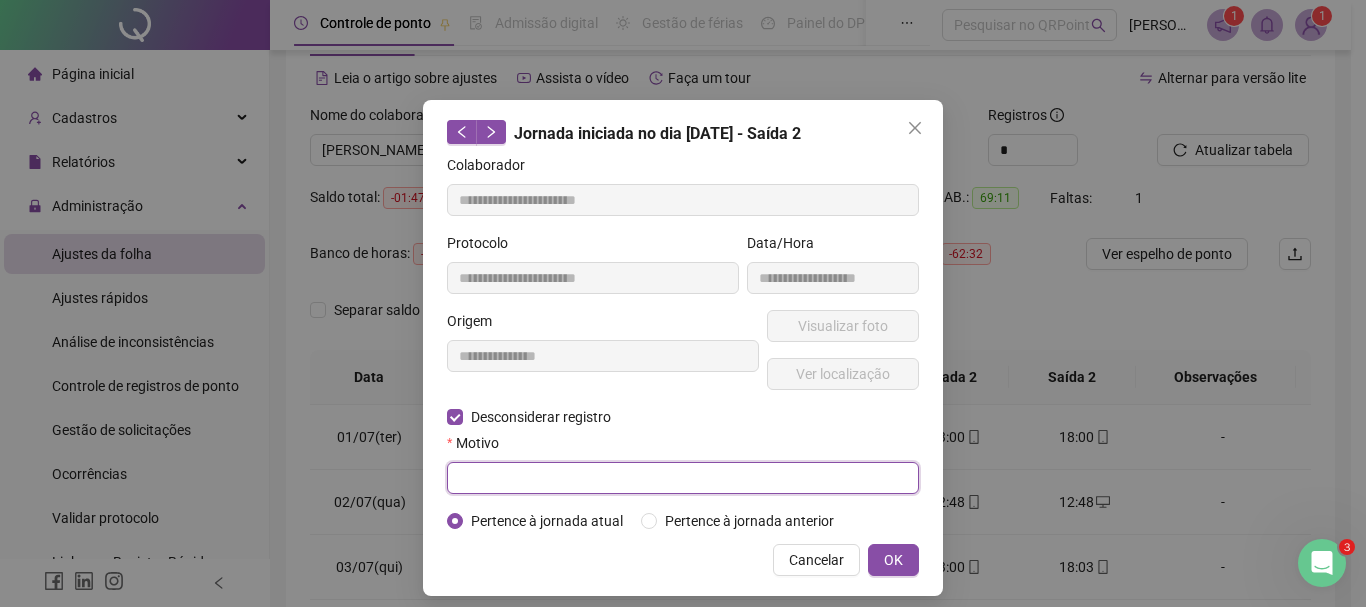 click at bounding box center [683, 478] 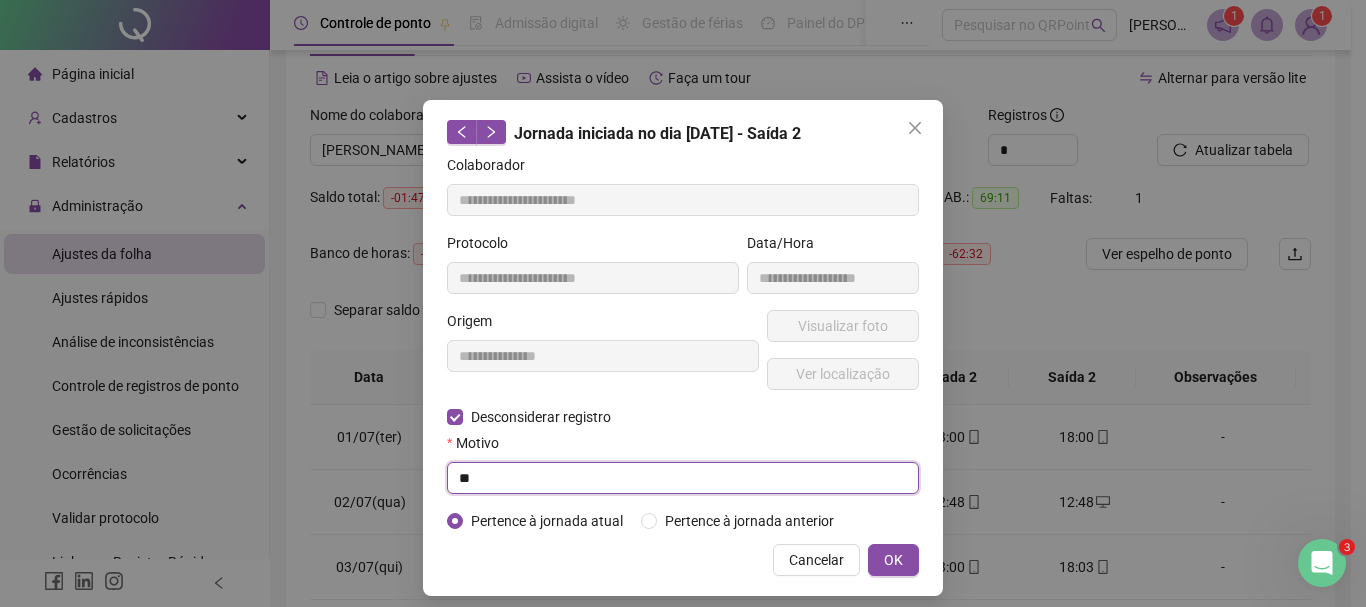 type on "*" 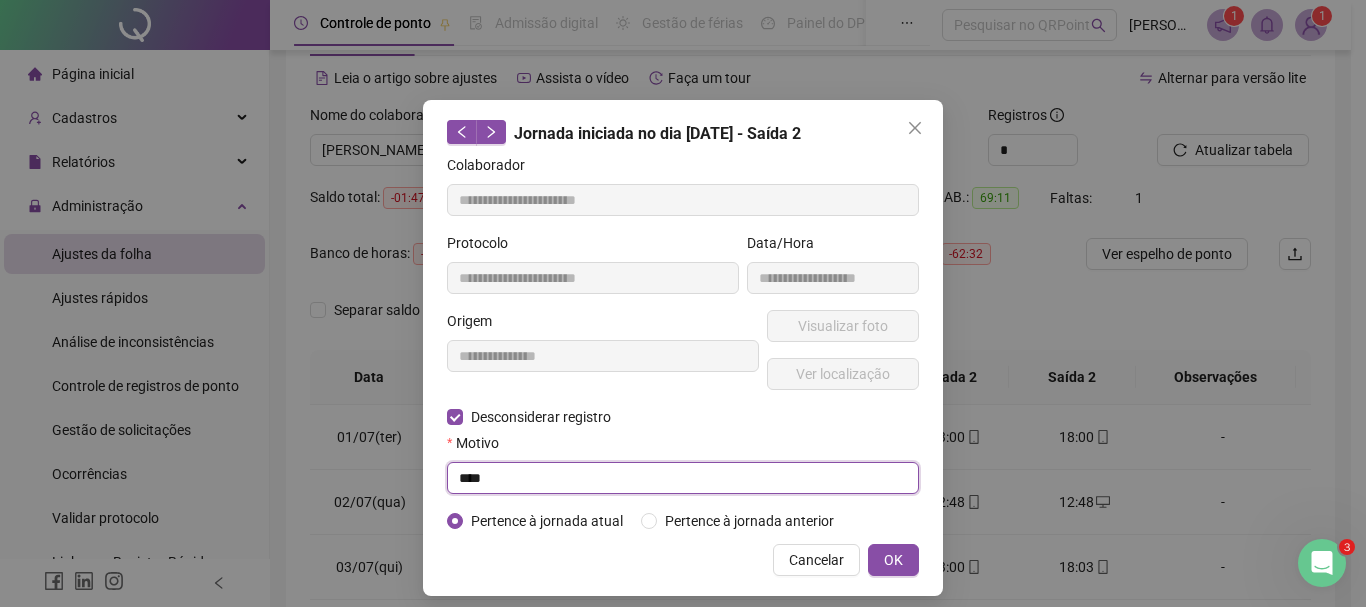 type on "****" 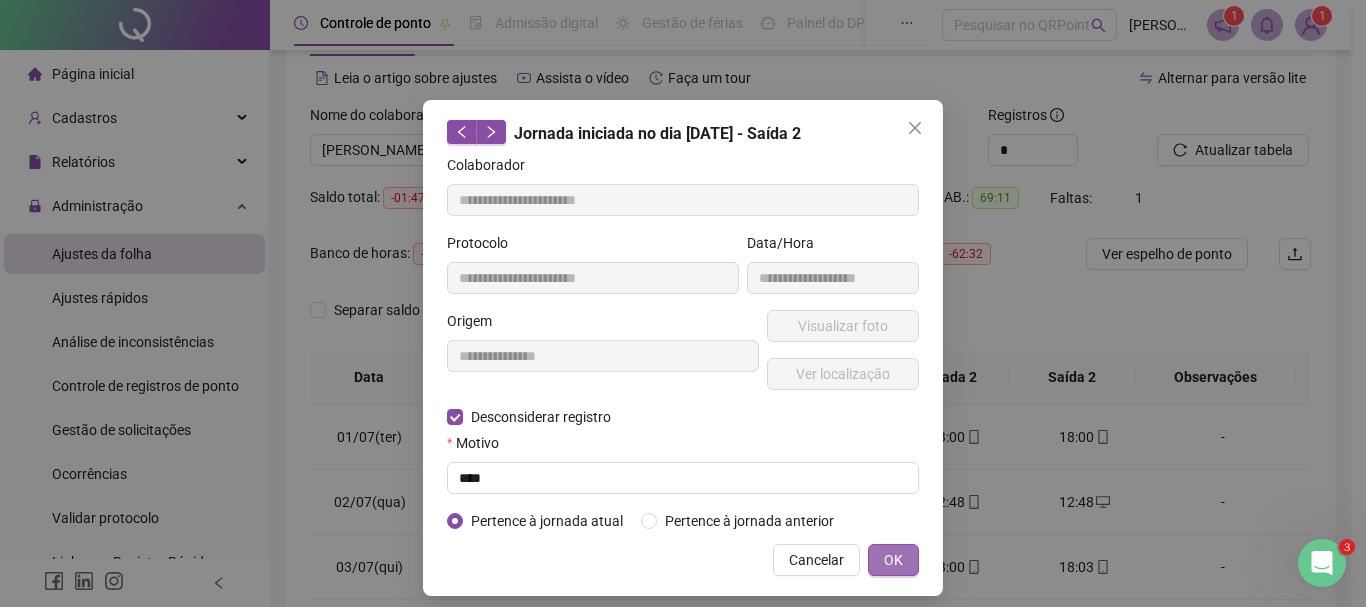 click on "OK" at bounding box center (893, 560) 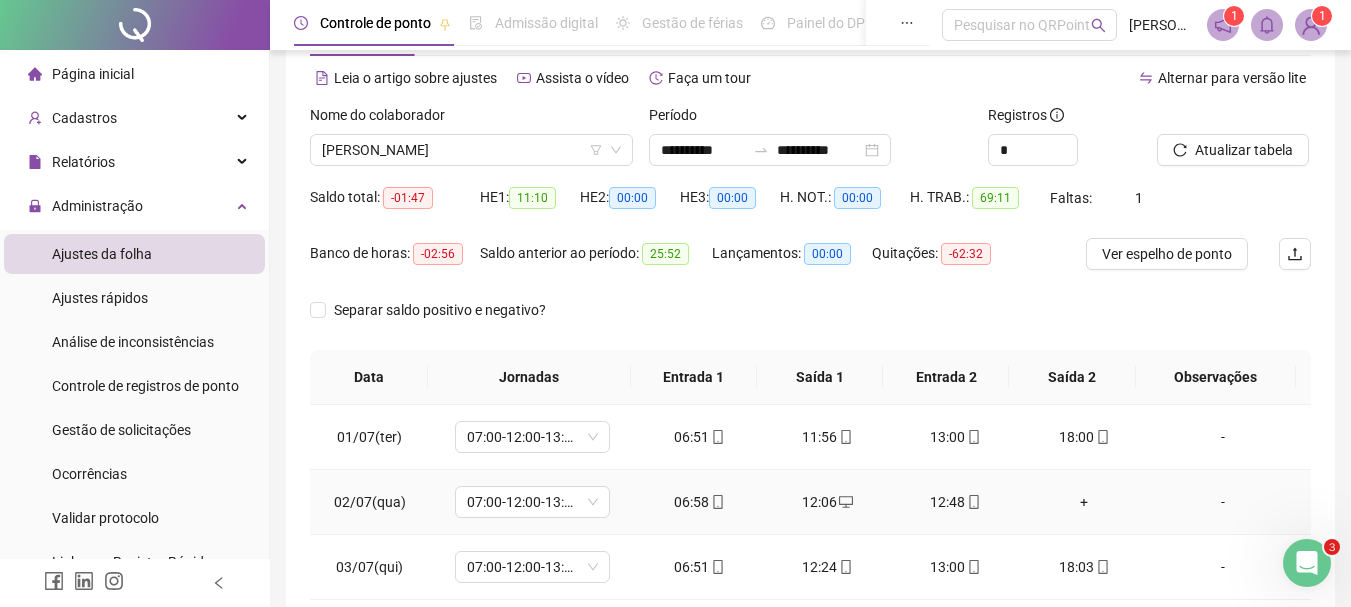 click on "+" at bounding box center [1084, 502] 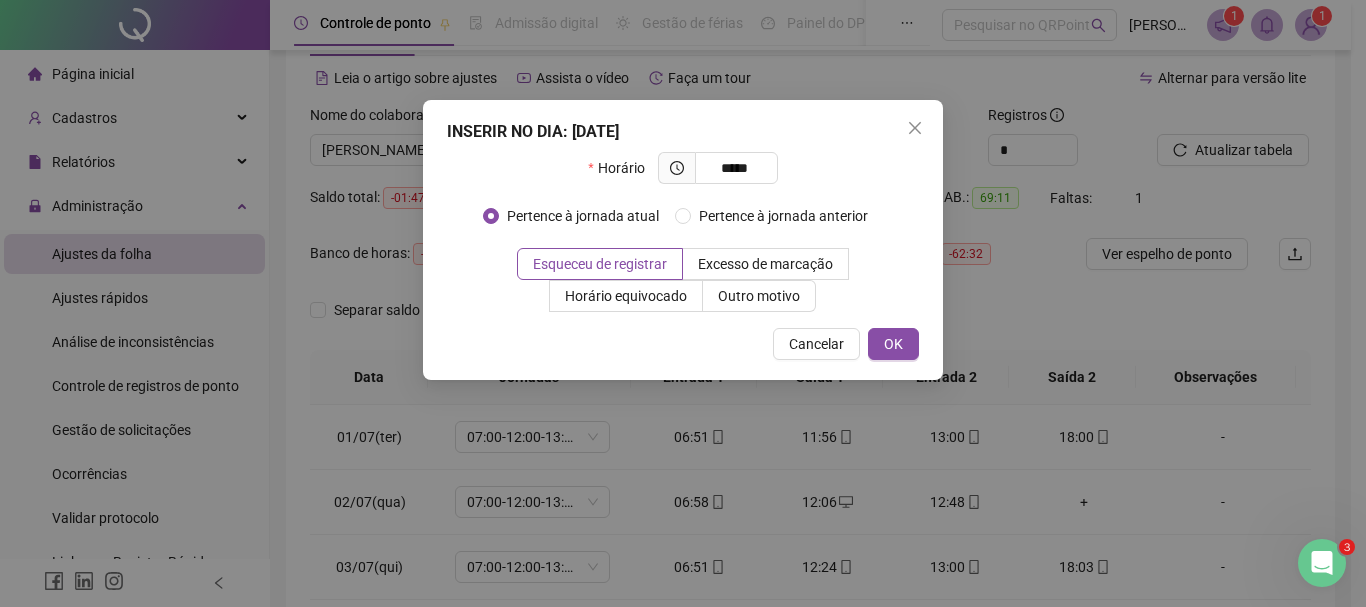 type on "*****" 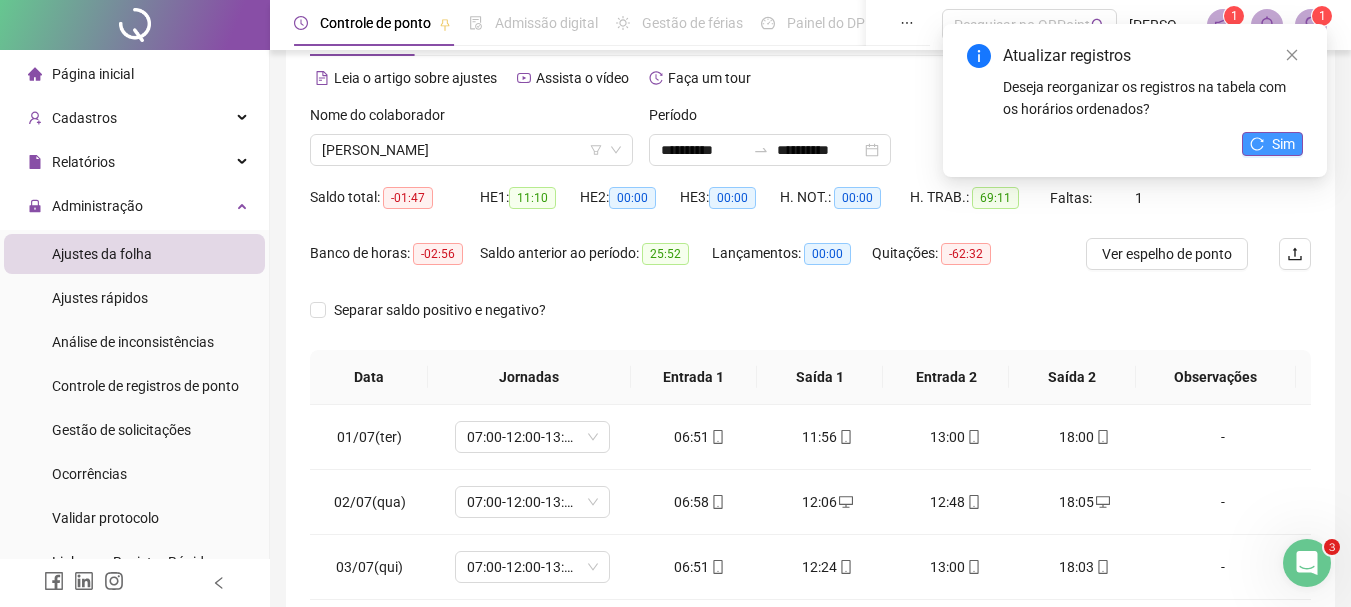click 